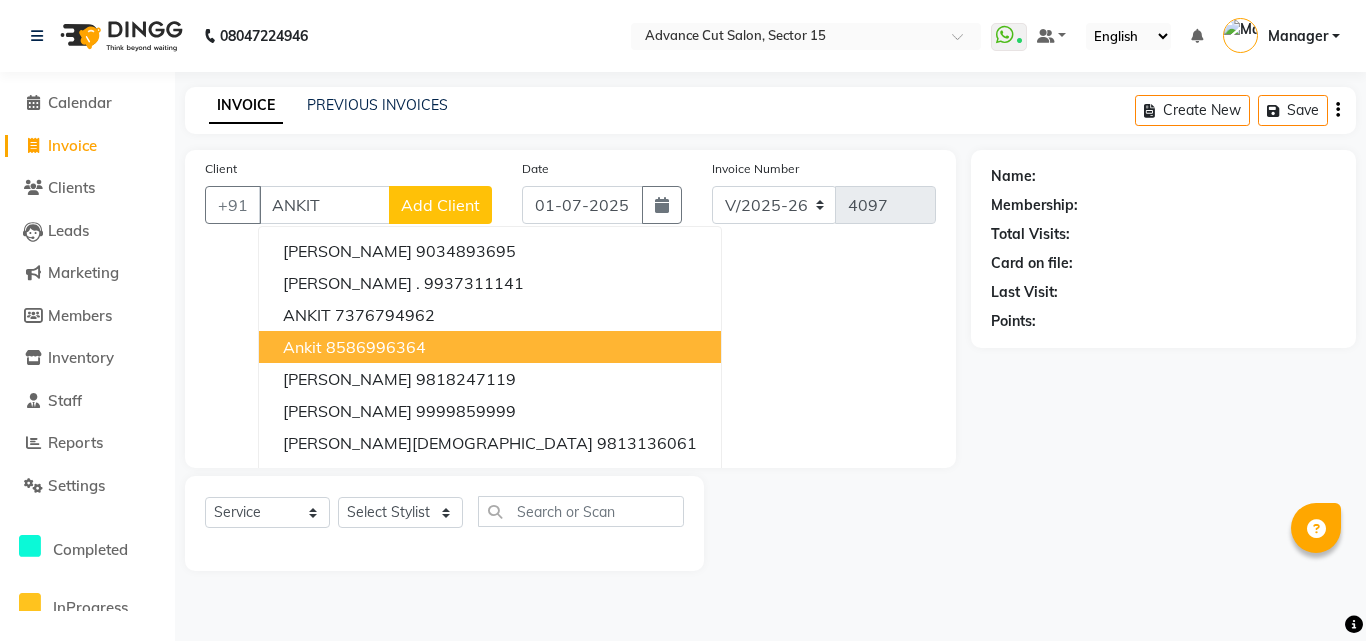 select on "6255" 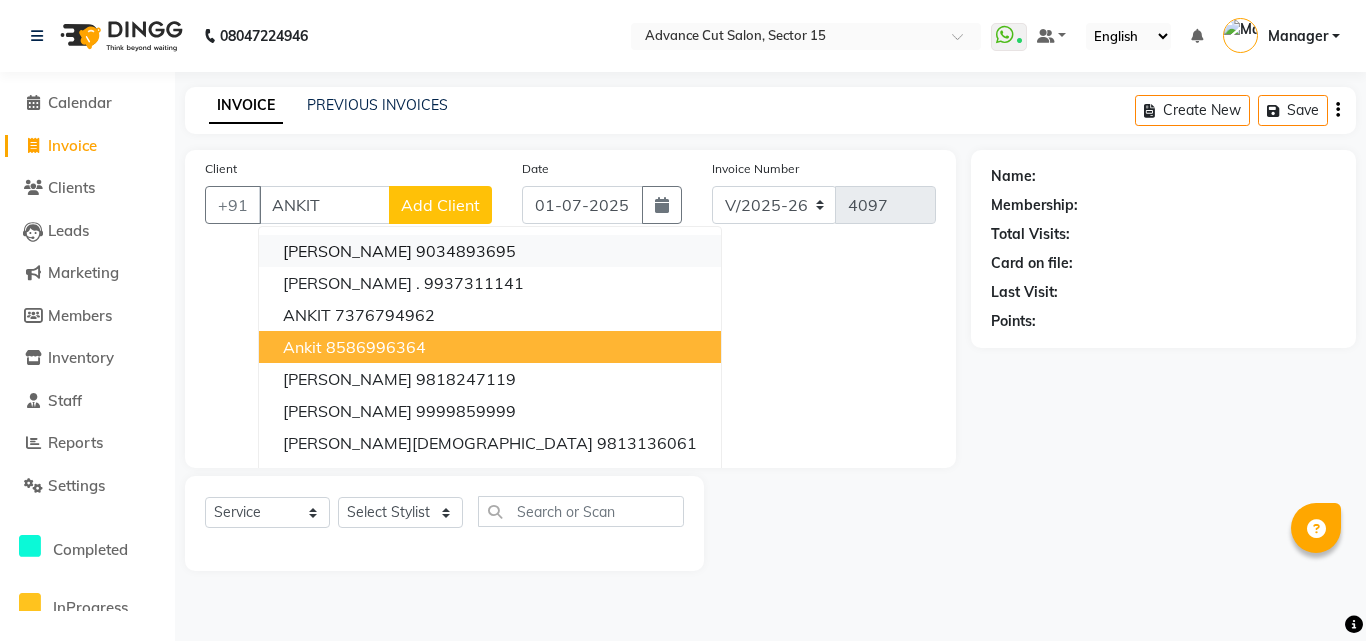 scroll, scrollTop: 0, scrollLeft: 0, axis: both 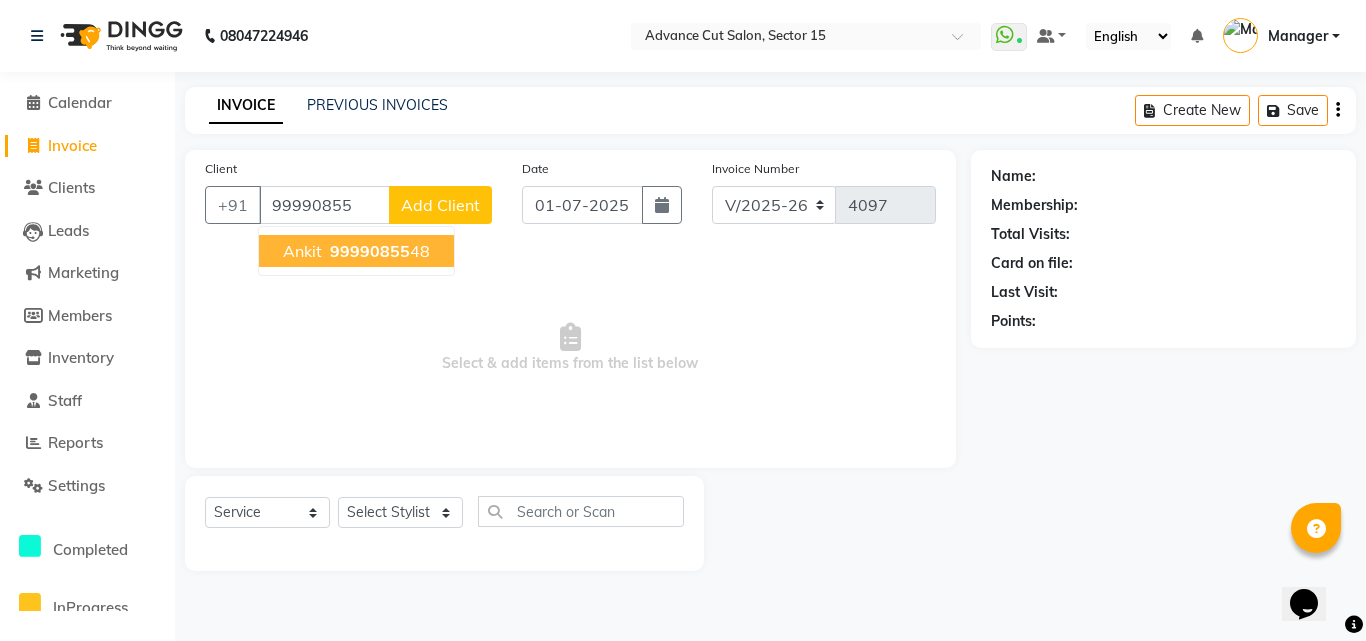 click on "99990855" at bounding box center (370, 251) 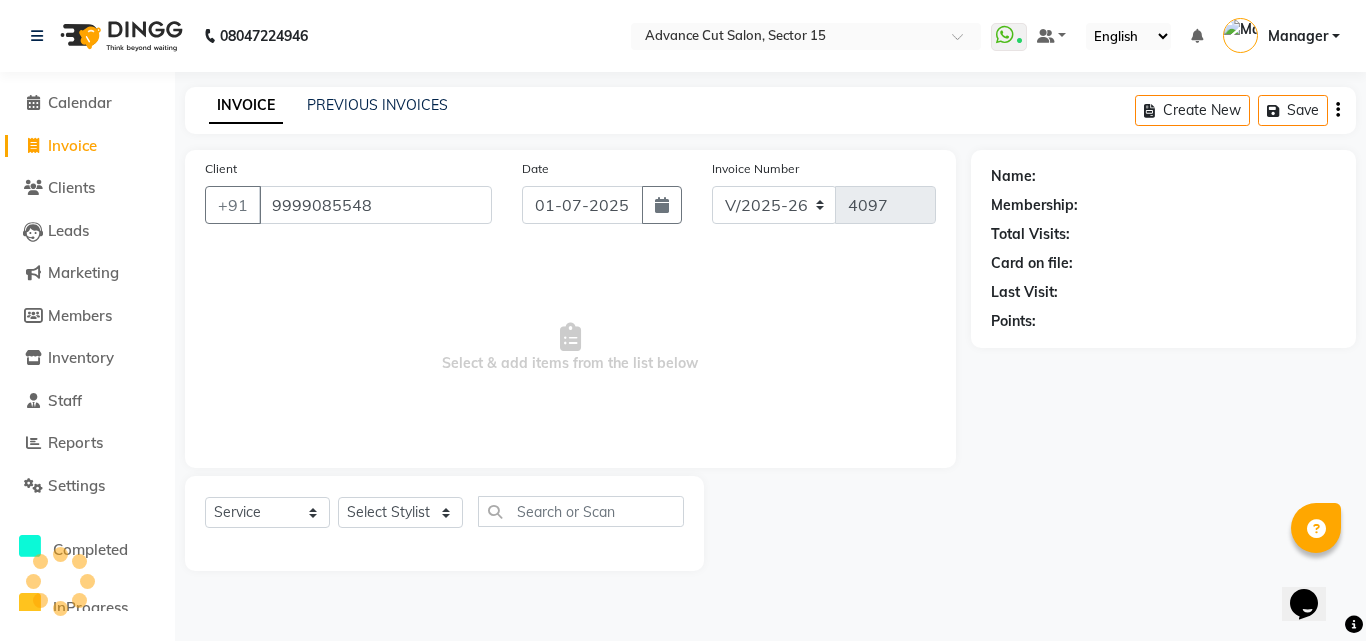 type on "9999085548" 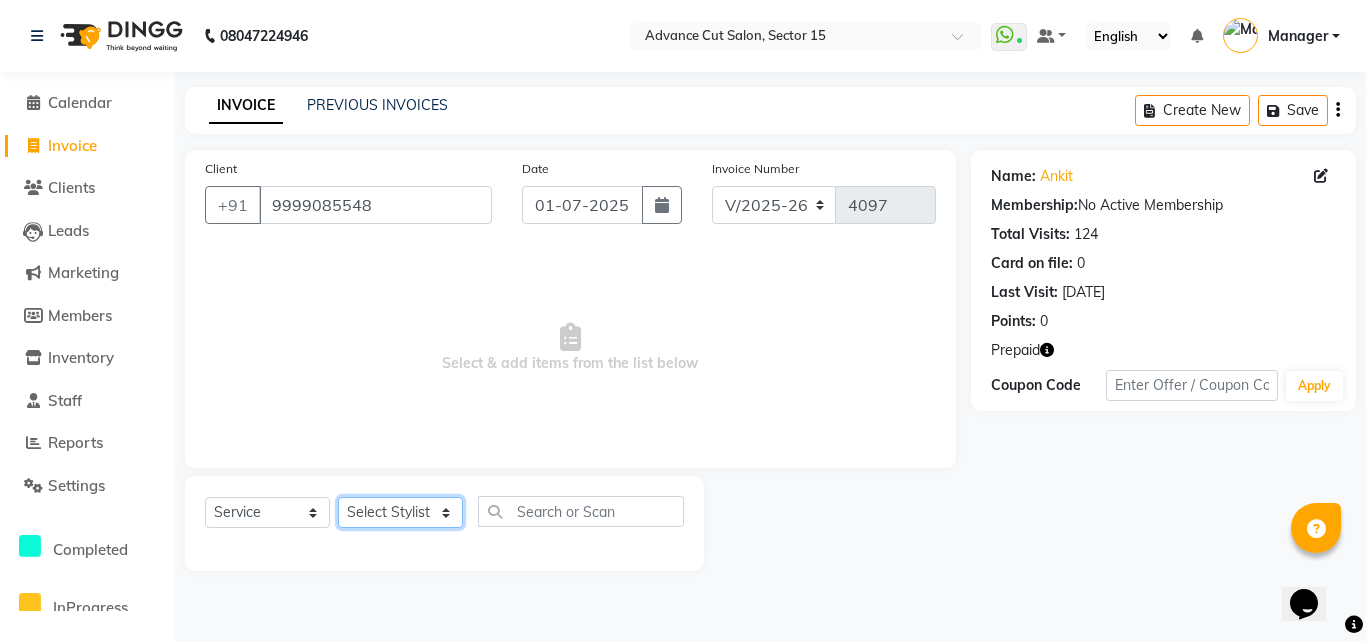 click on "Select Stylist Advance Cut  [PERSON_NAME] [PERSON_NAME] [PERSON_NAME] LUCKY Manager [PERSON_NAME] [PERSON_NAME] Pooja  [PERSON_NAME] RANI [PERSON_NAME] [PERSON_NAME] [PERSON_NAME] [PERSON_NAME]" 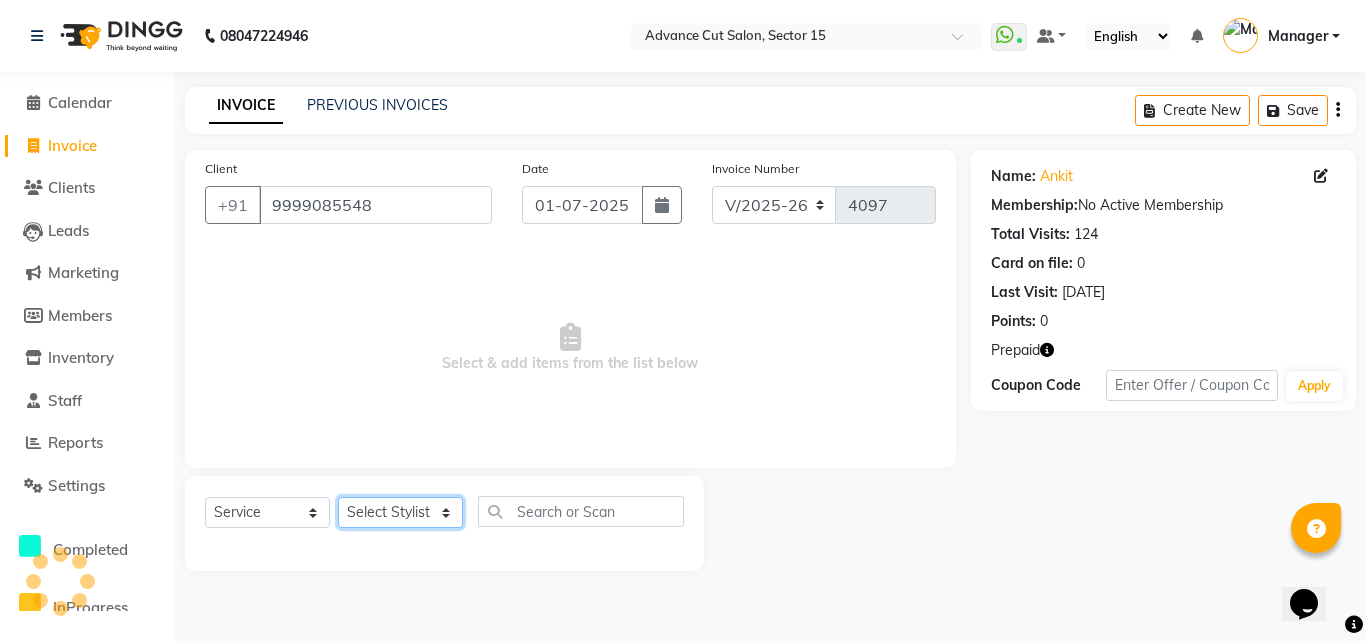 select on "80318" 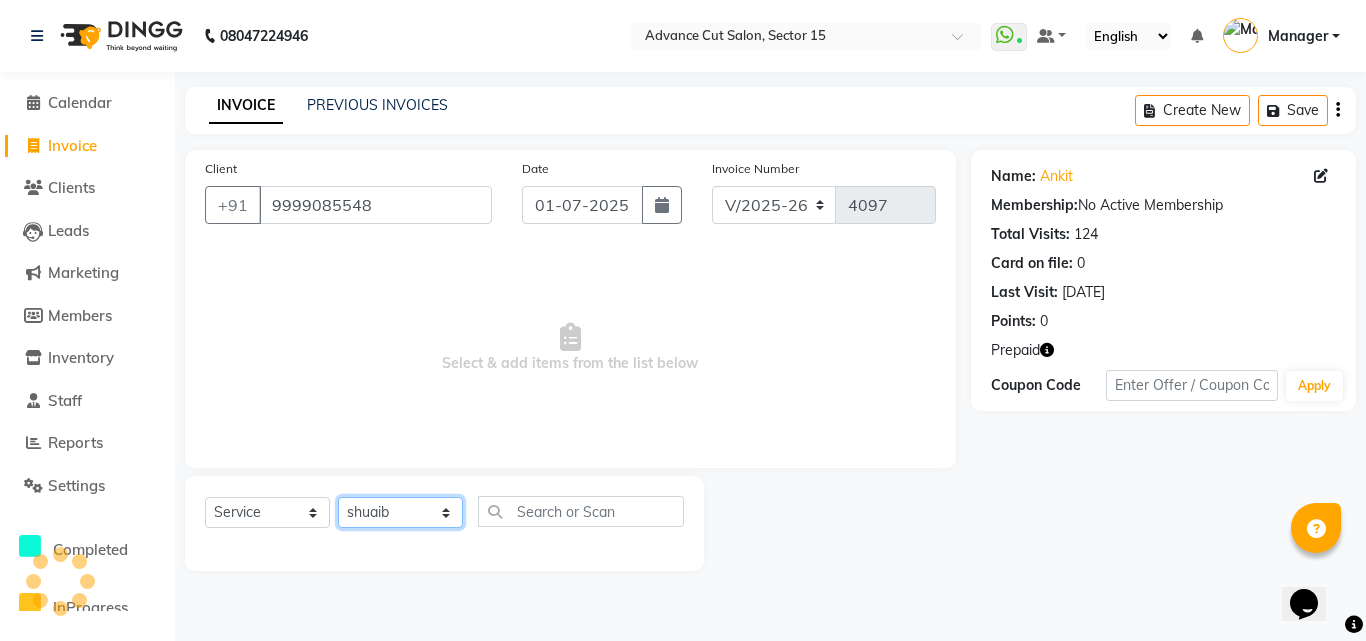 click on "Select Stylist Advance Cut  [PERSON_NAME] [PERSON_NAME] [PERSON_NAME] LUCKY Manager [PERSON_NAME] [PERSON_NAME] Pooja  [PERSON_NAME] RANI [PERSON_NAME] [PERSON_NAME] [PERSON_NAME] [PERSON_NAME]" 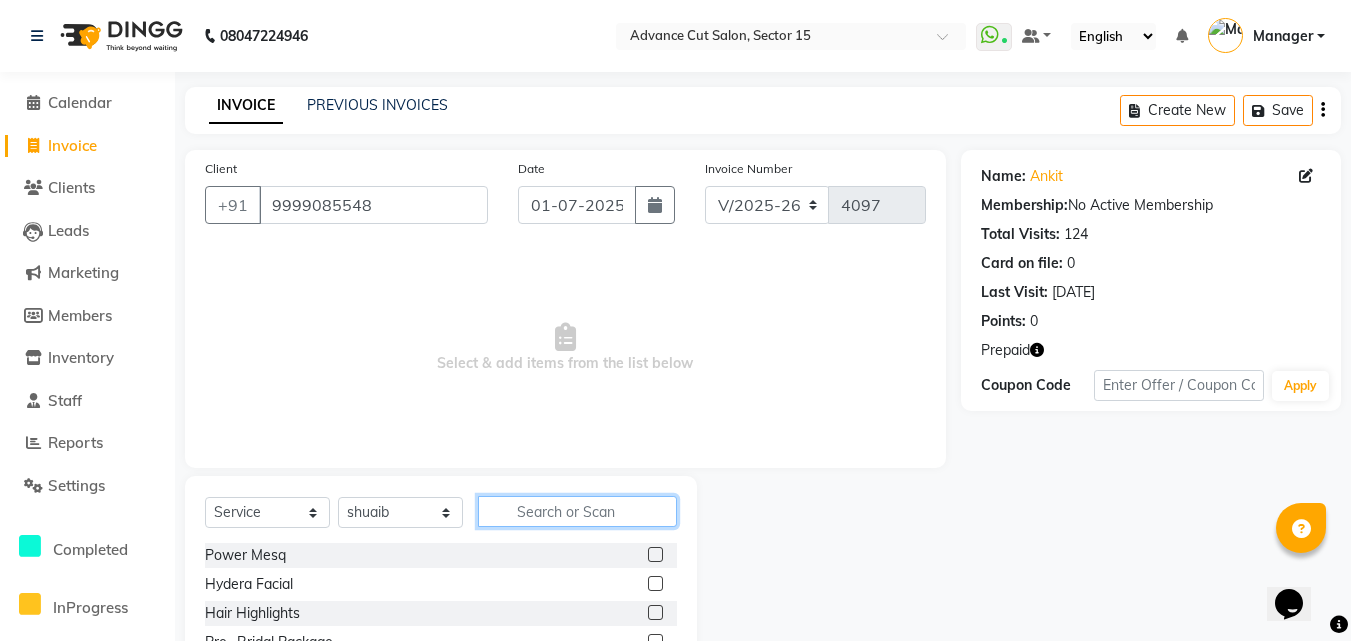 click 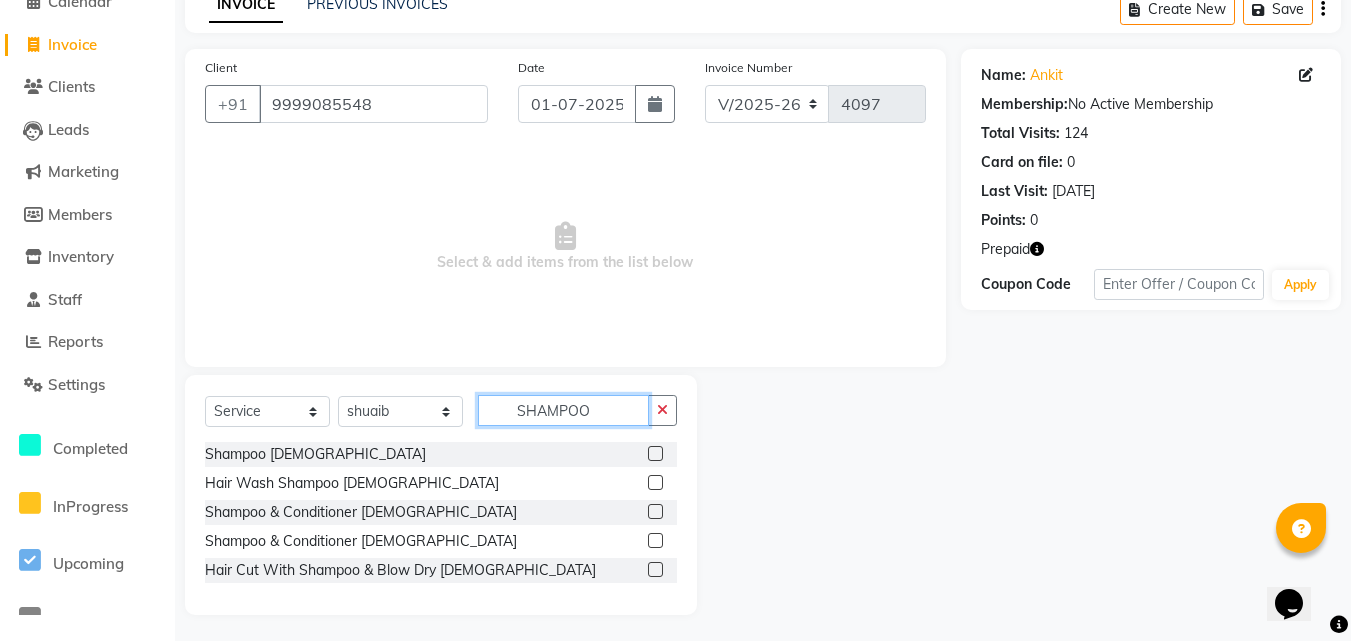 scroll, scrollTop: 105, scrollLeft: 0, axis: vertical 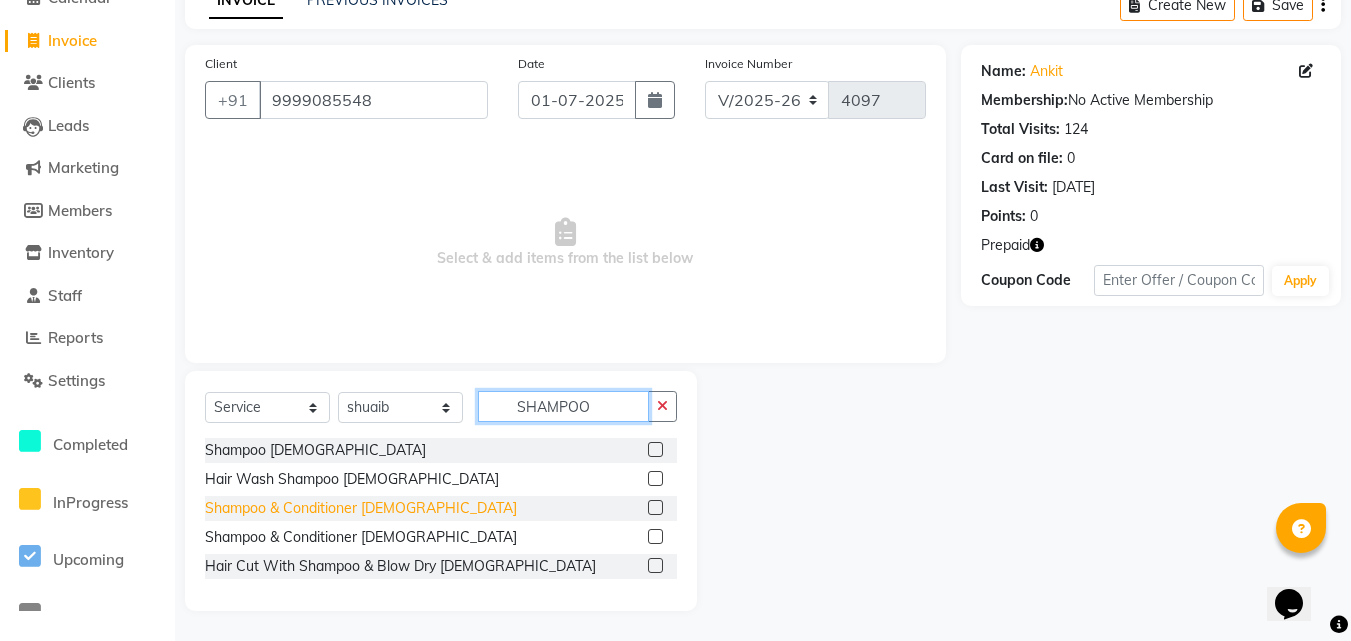 type on "SHAMPOO" 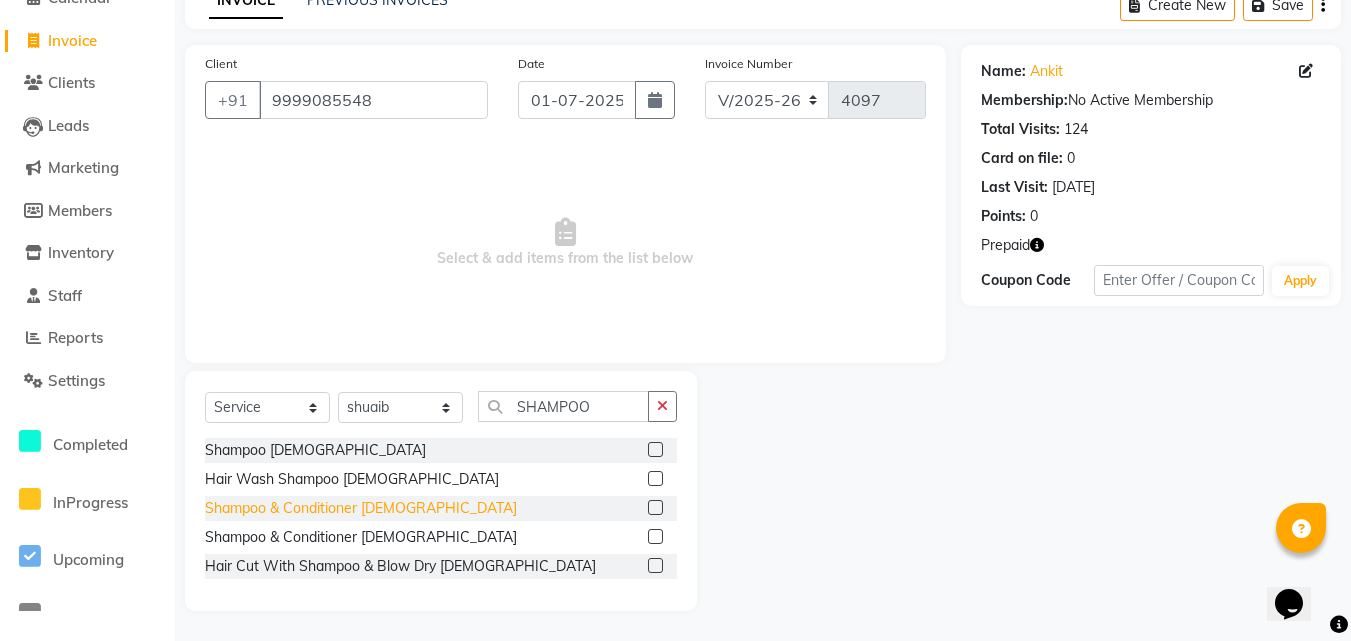 click on "Shampoo & Conditioner [DEMOGRAPHIC_DATA]" 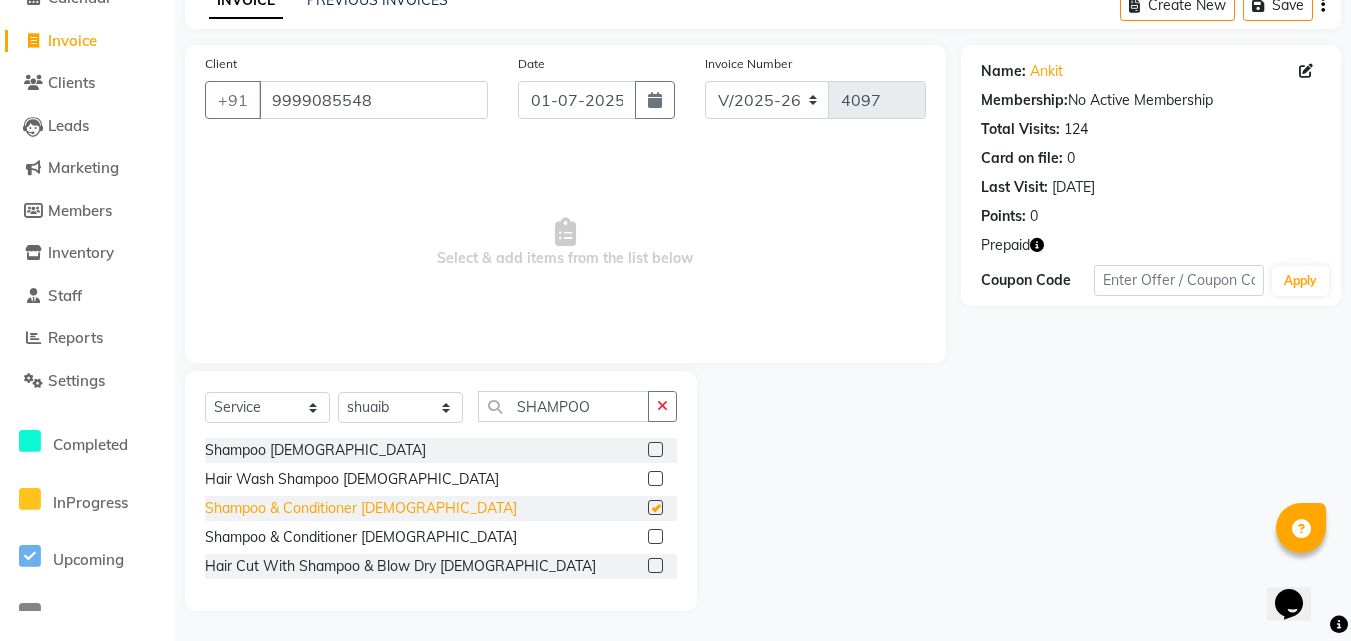 checkbox on "false" 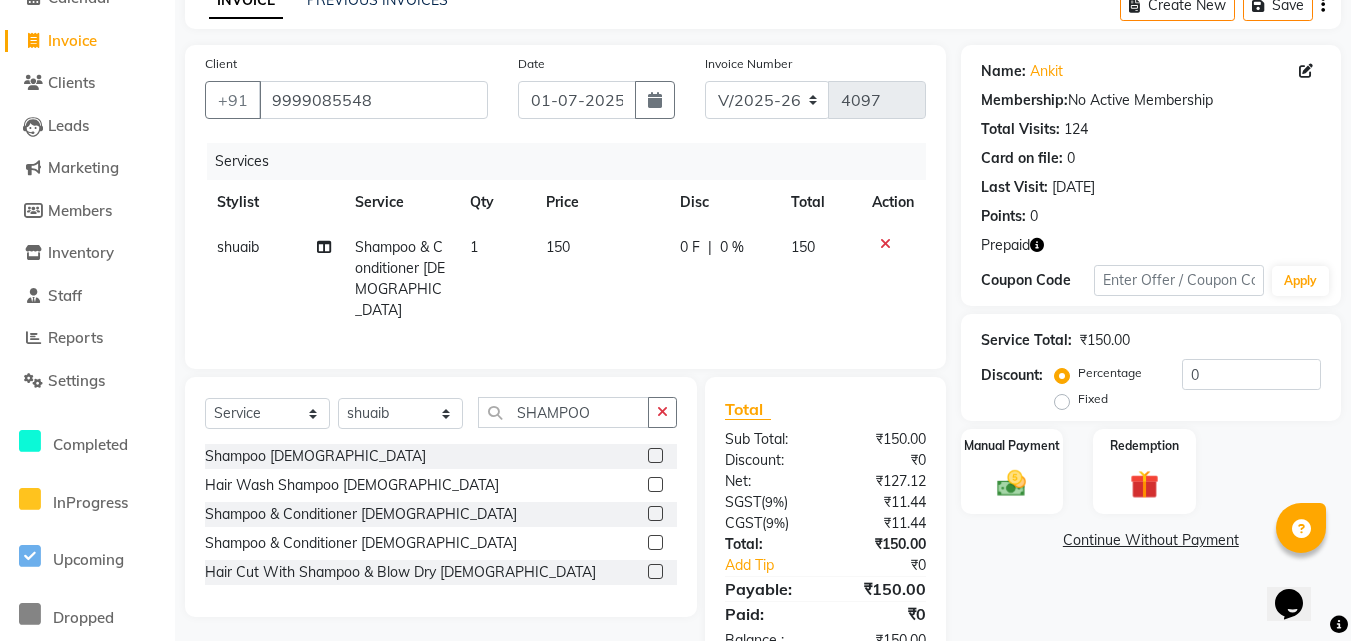 click on "150" 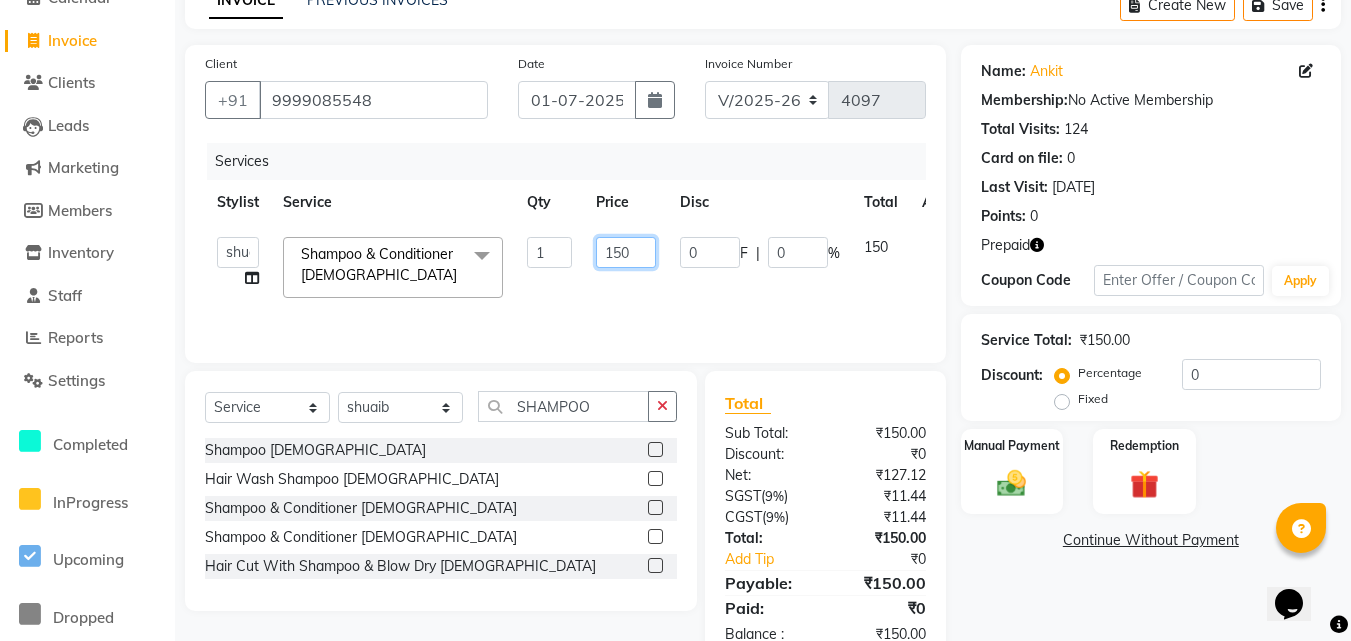 click on "150" 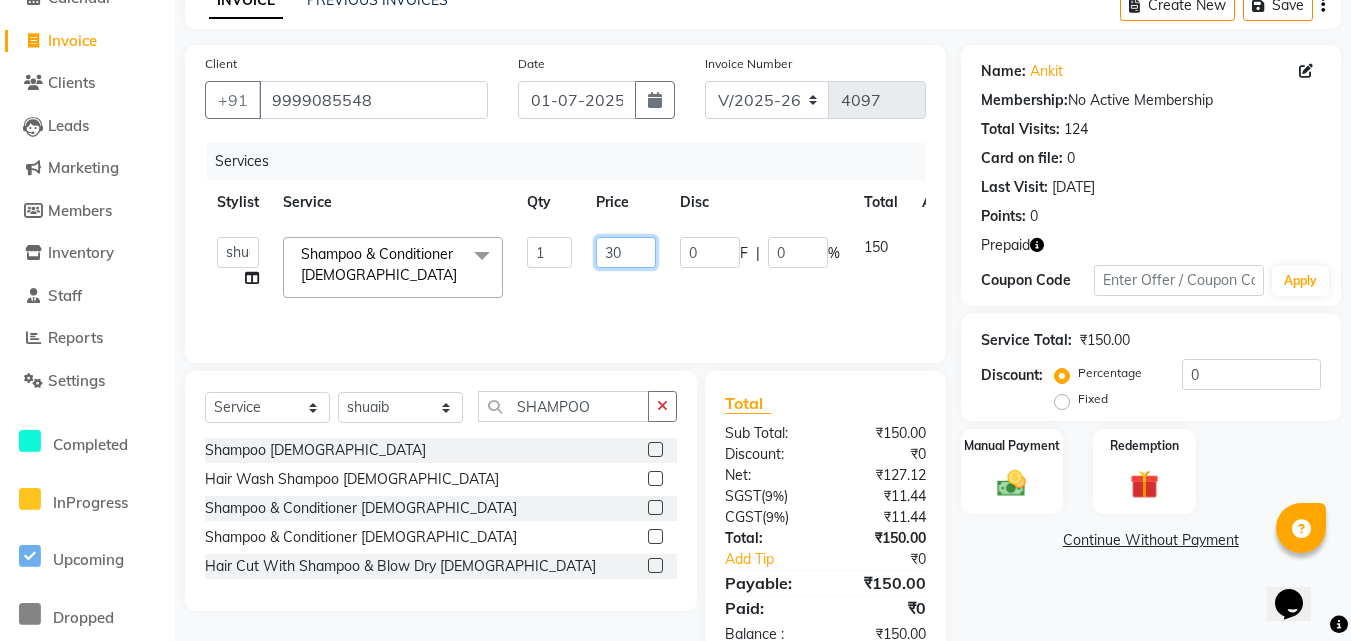 type on "300" 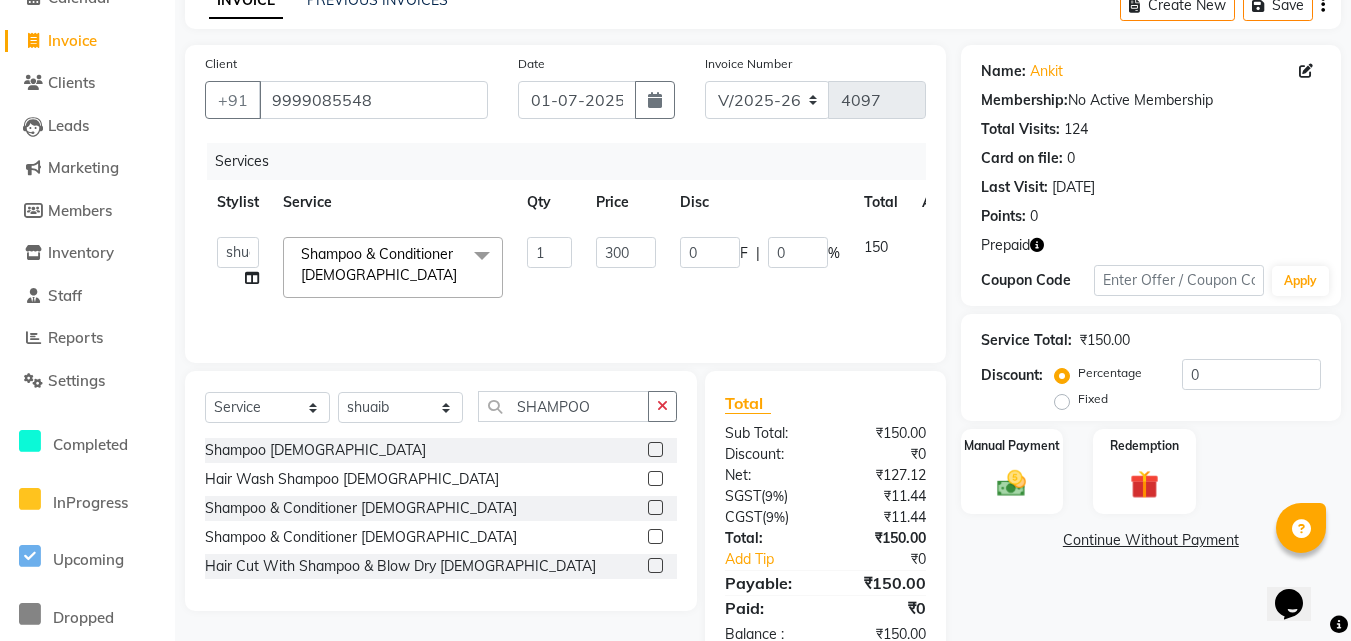 click on "Stylist Service Qty Price Disc Total Action" 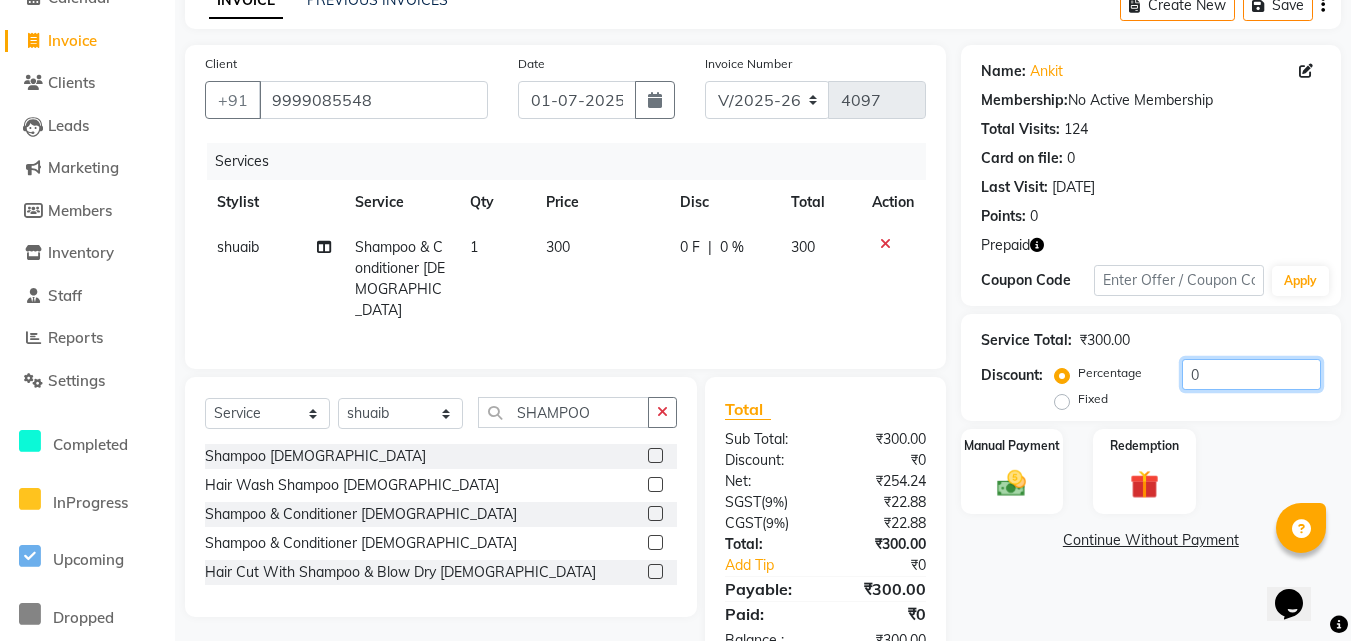 click on "0" 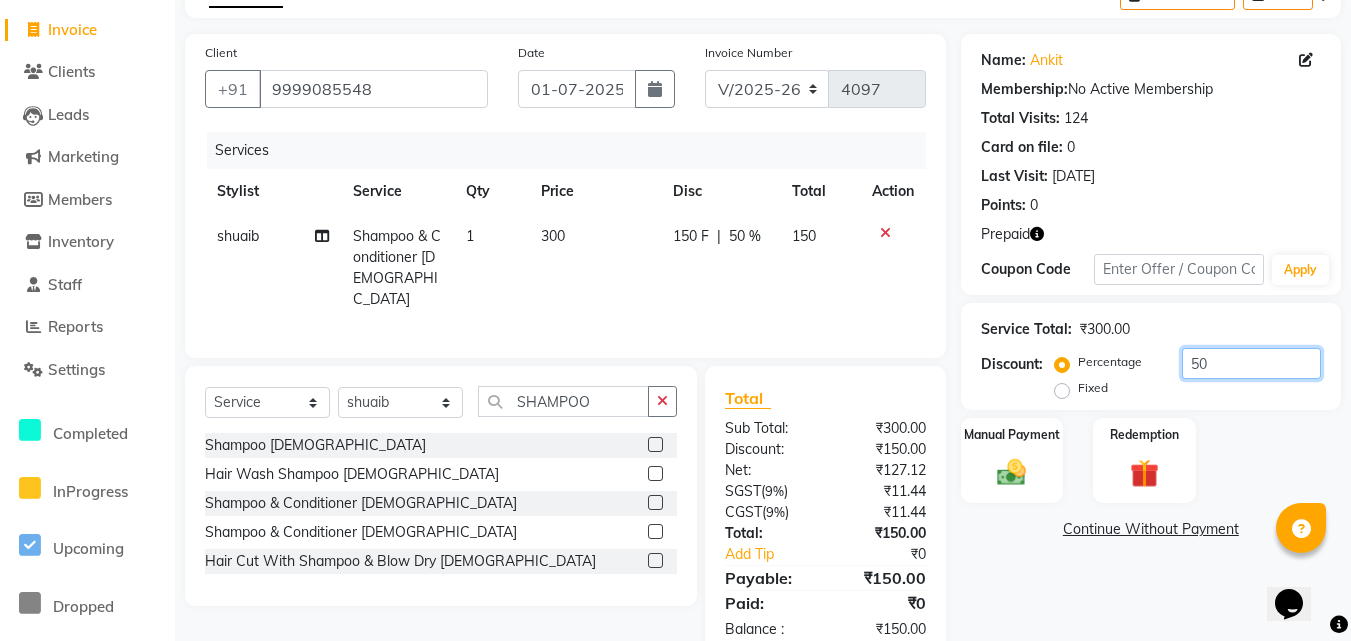 scroll, scrollTop: 145, scrollLeft: 0, axis: vertical 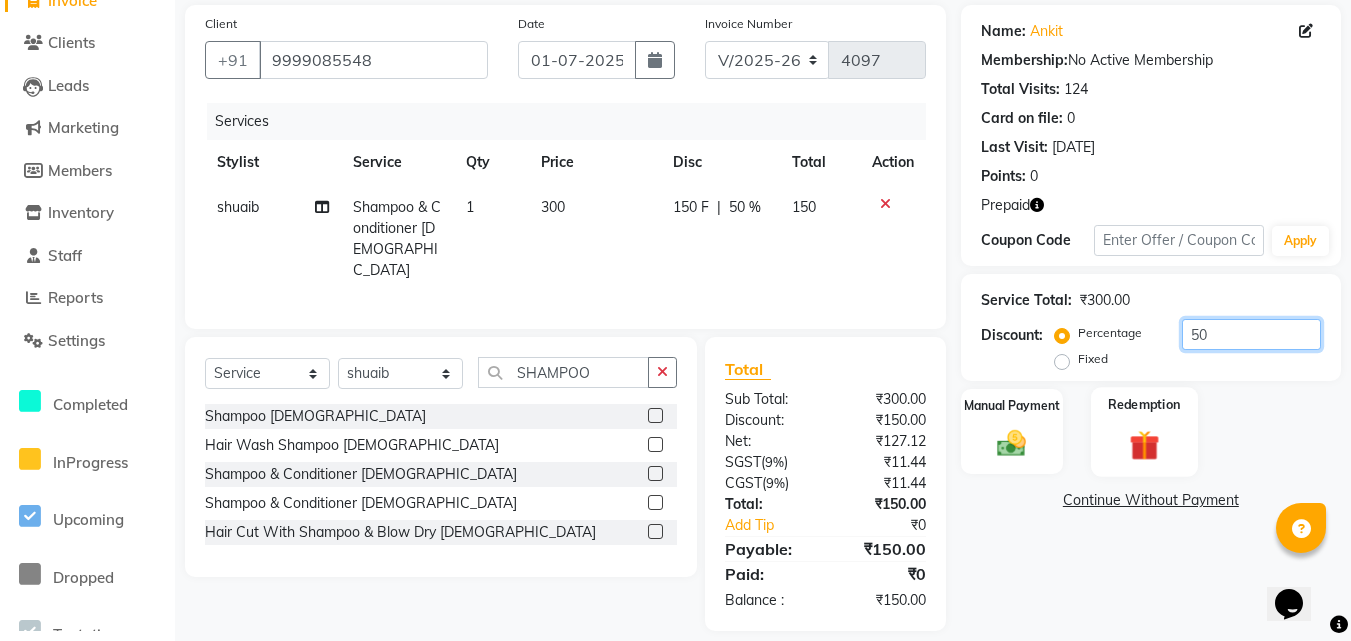 type on "50" 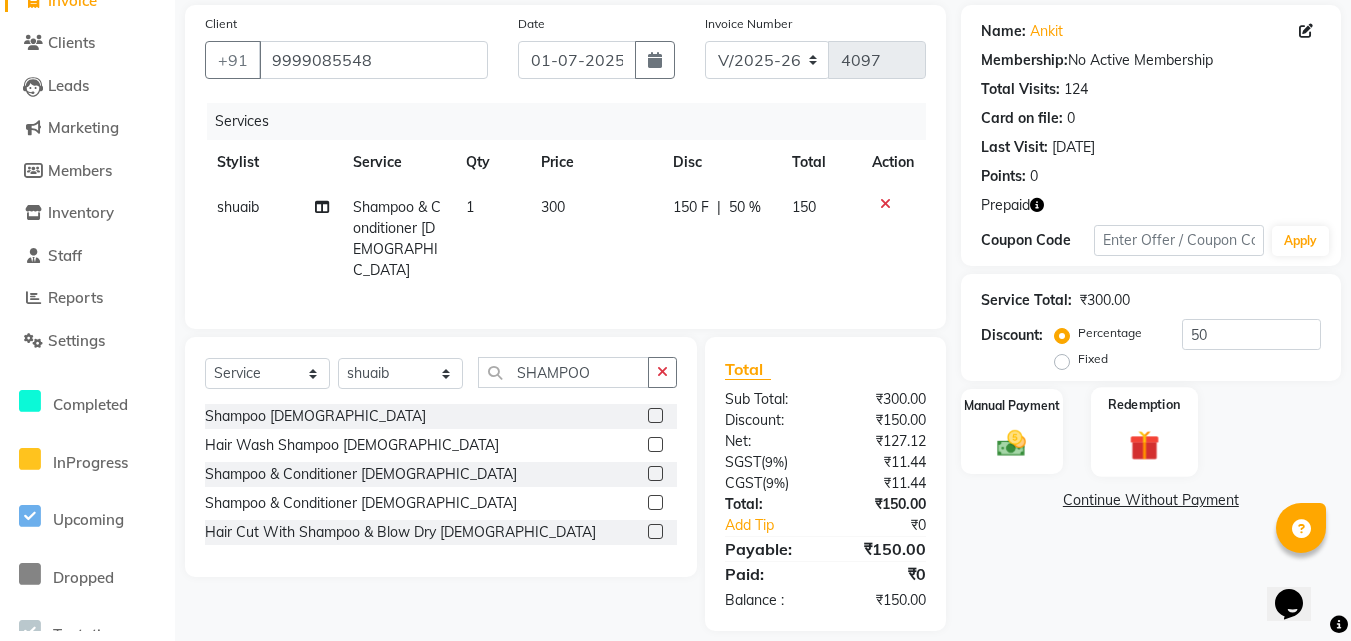 click 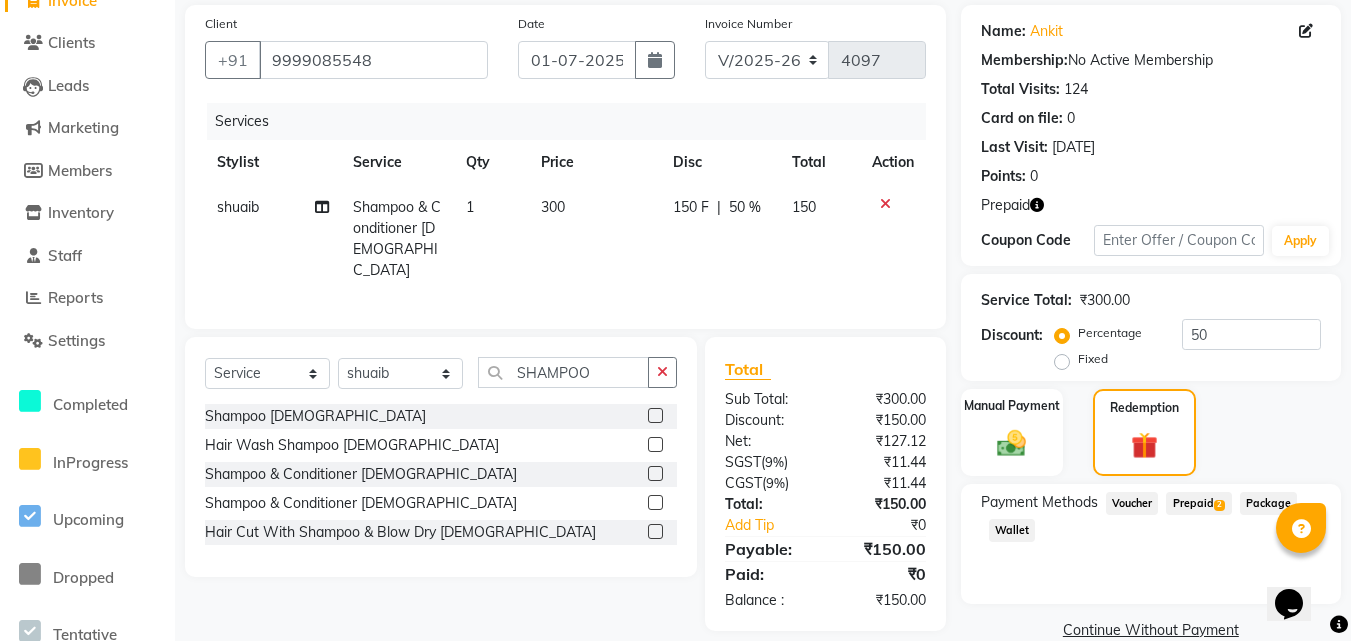 click on "2" 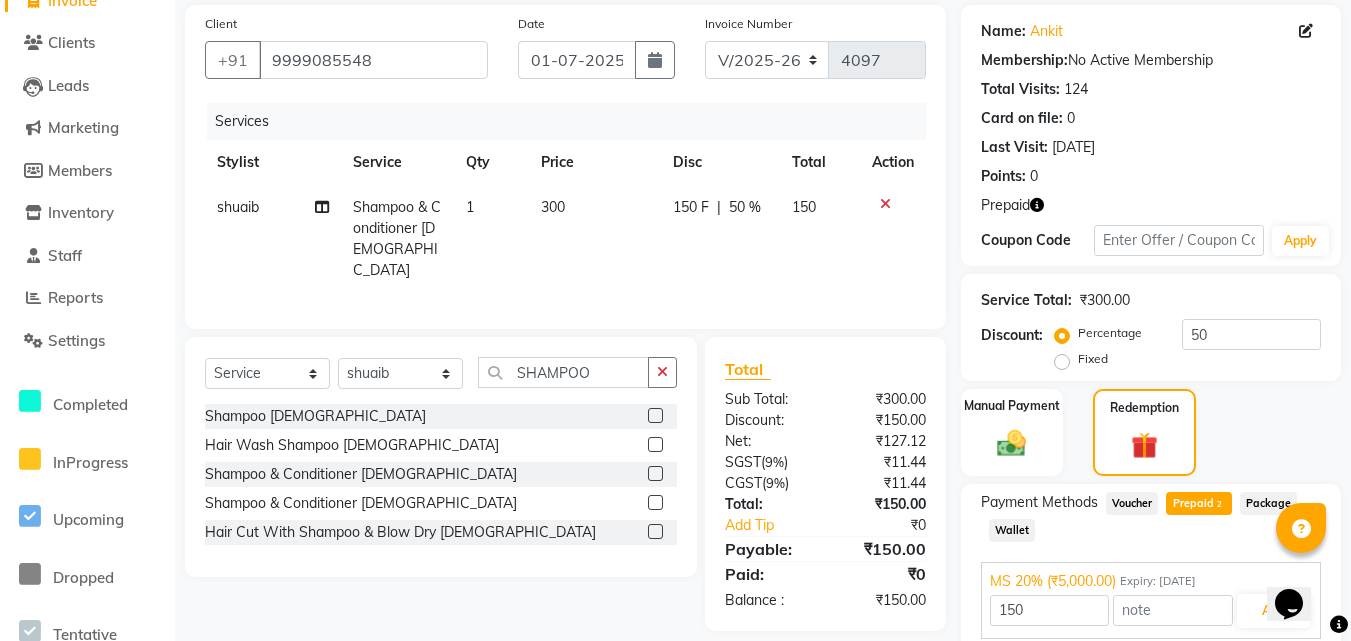 scroll, scrollTop: 269, scrollLeft: 0, axis: vertical 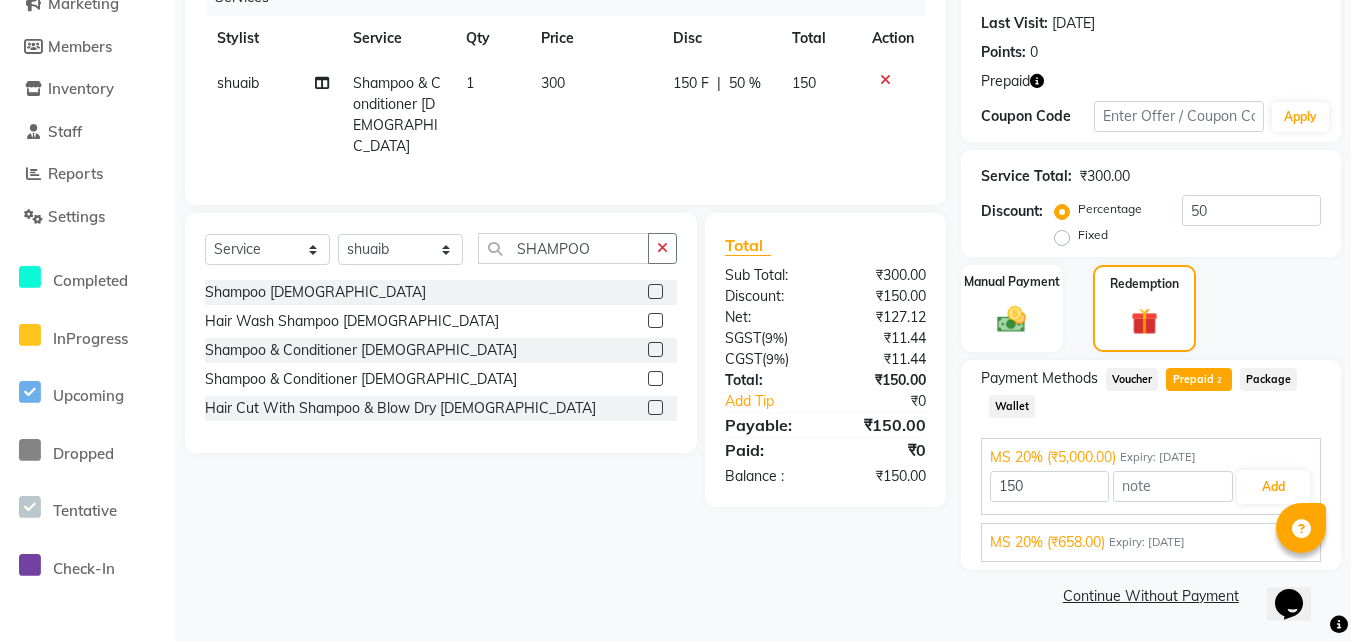 click on "MS 20% (₹658.00)" at bounding box center (1047, 542) 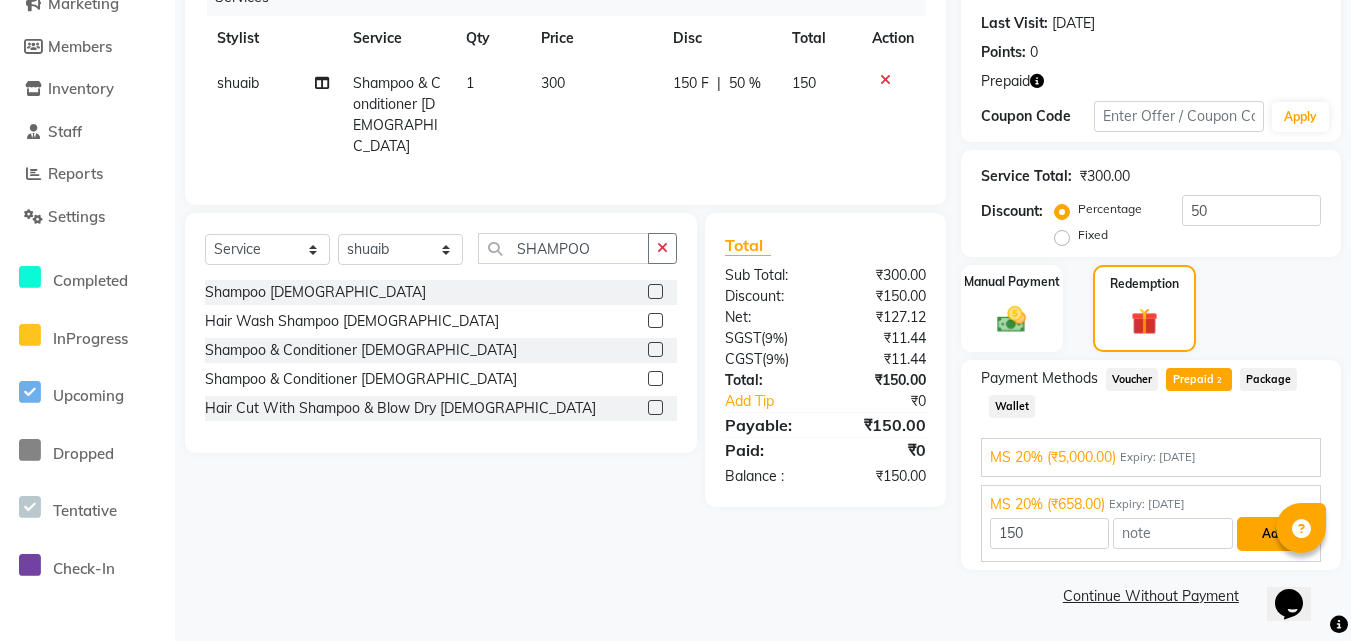 click on "Add" at bounding box center (1273, 534) 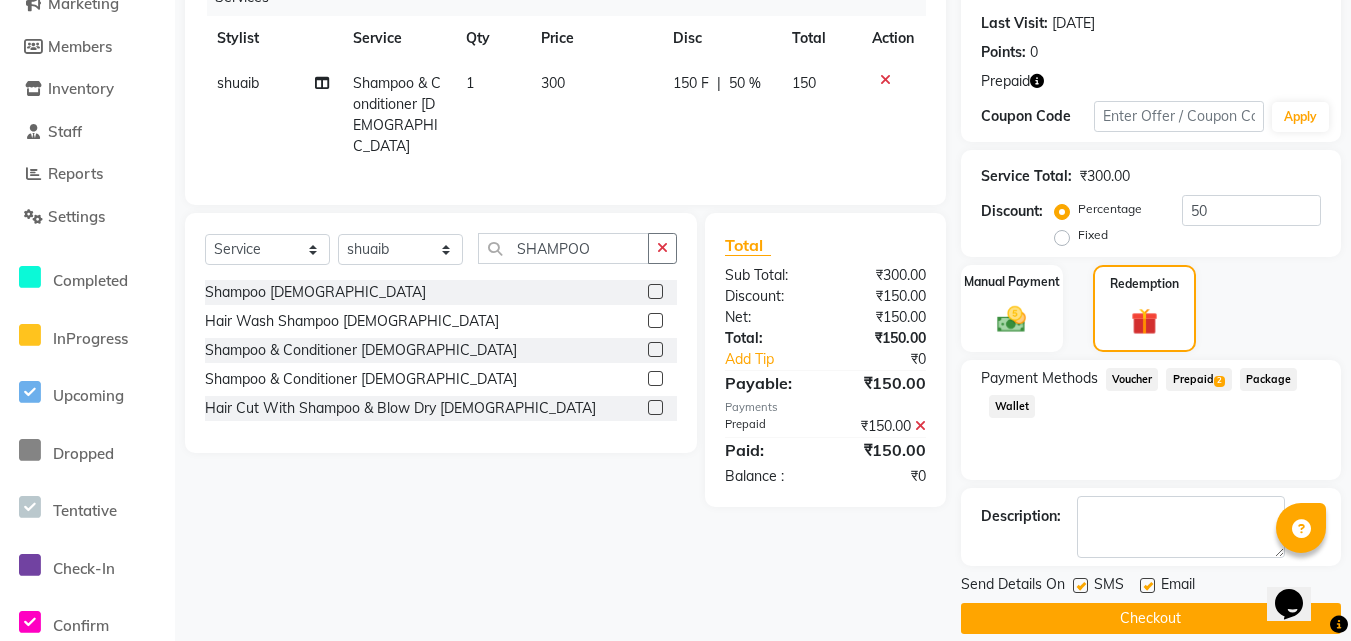 scroll, scrollTop: 292, scrollLeft: 0, axis: vertical 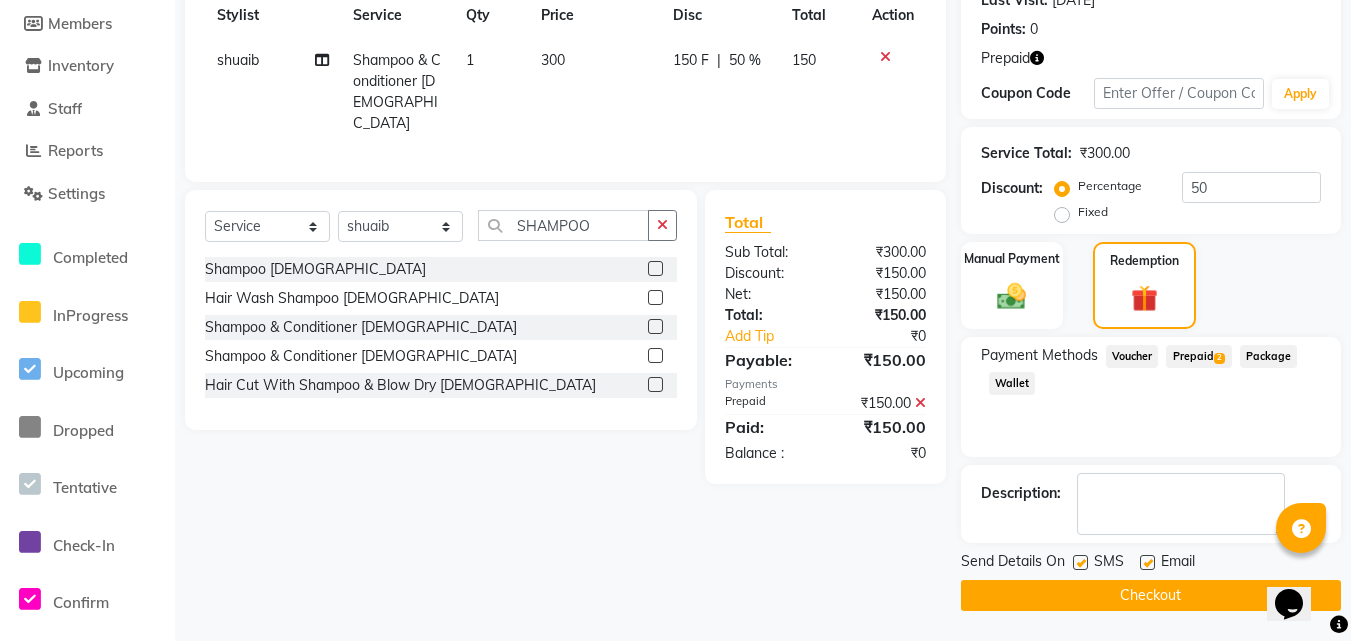 click on "Checkout" 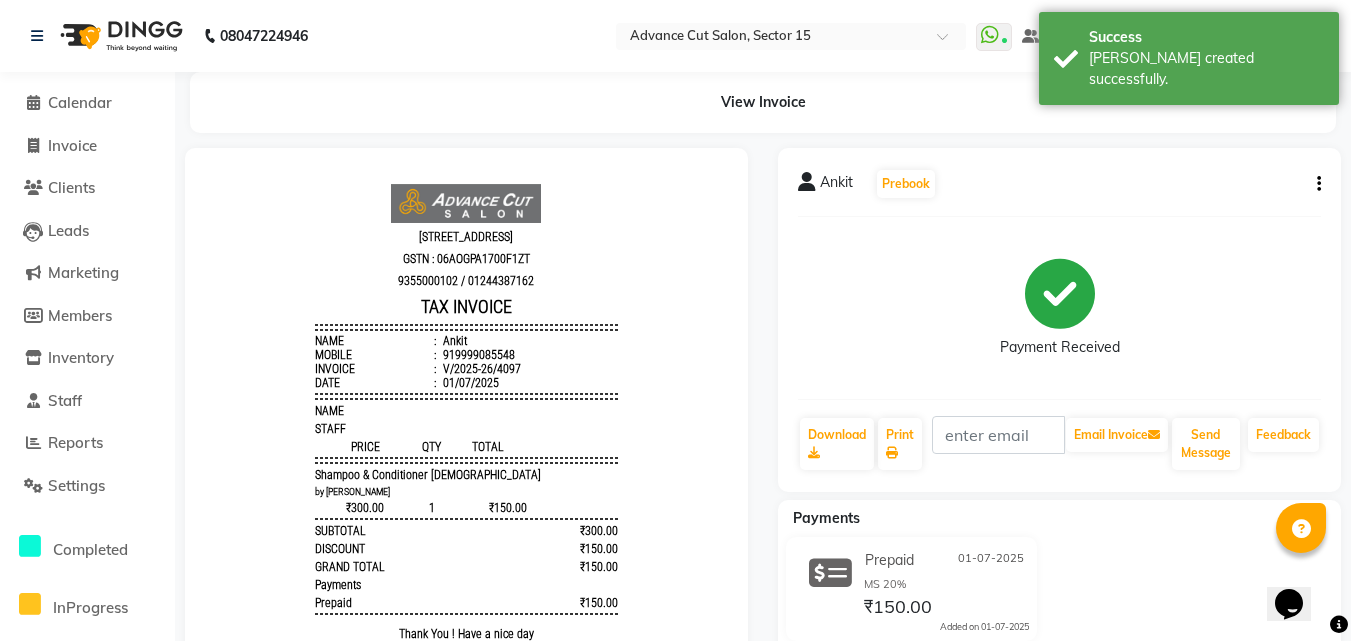 scroll, scrollTop: 0, scrollLeft: 0, axis: both 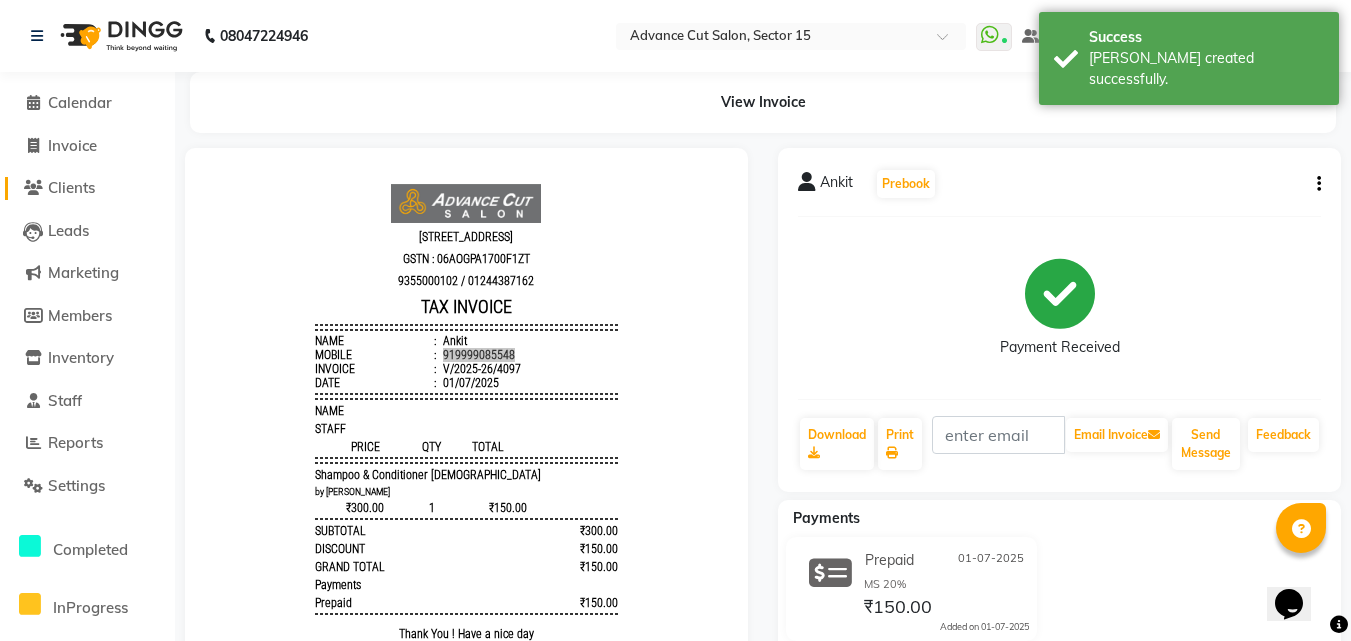 click on "Clients" 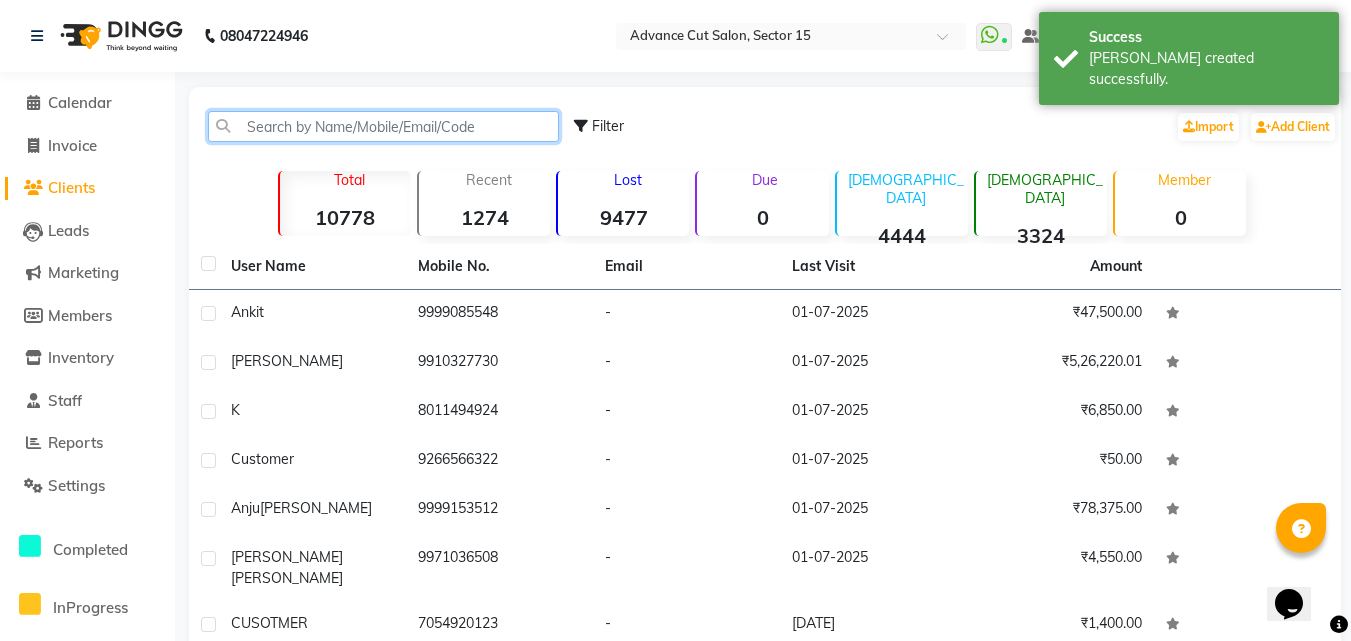 click 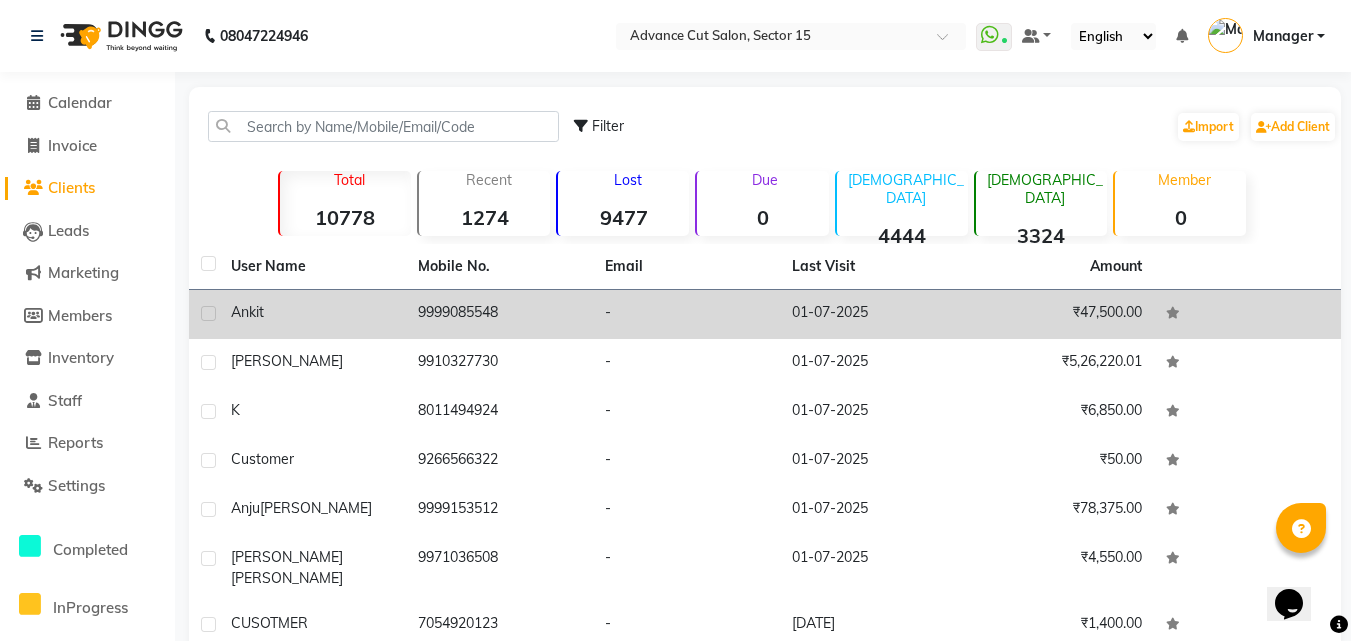 click on "01-07-2025" 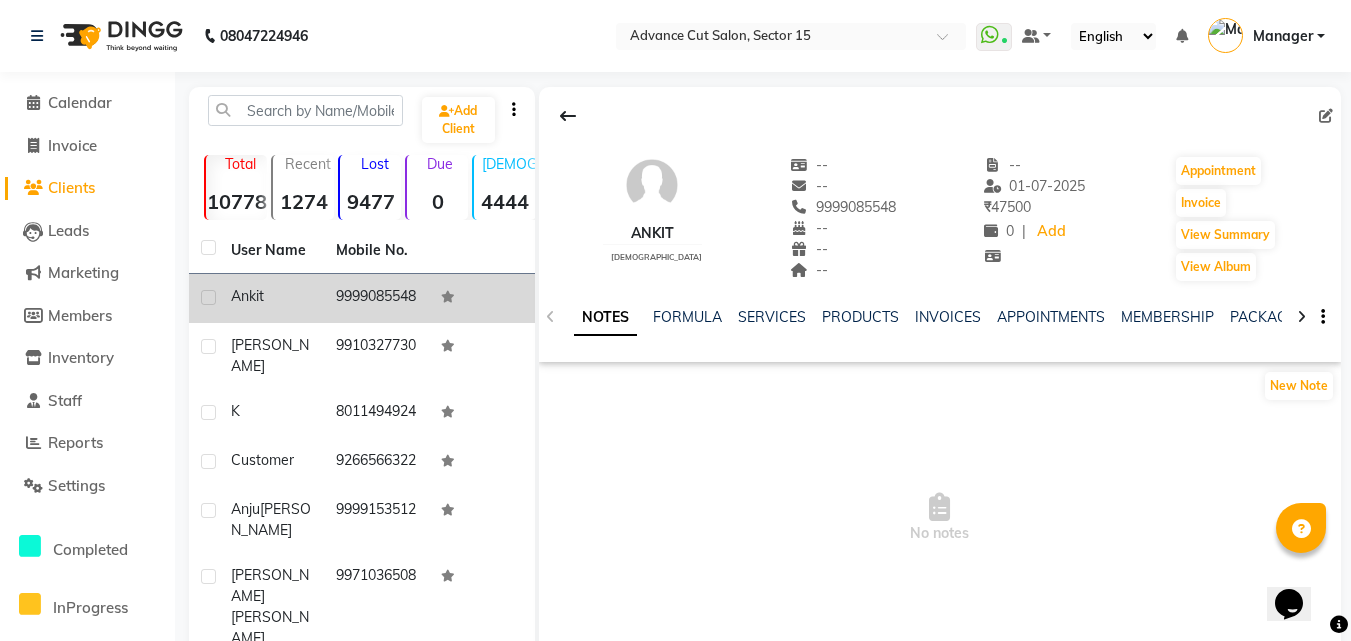 click 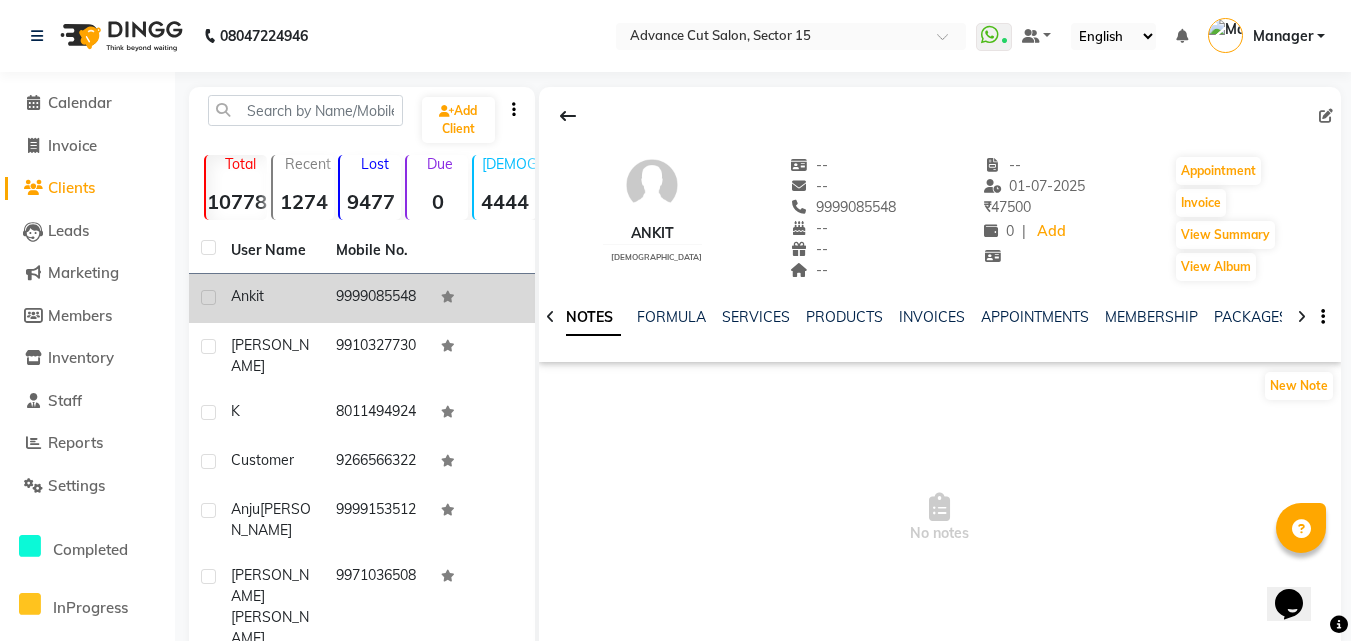 click 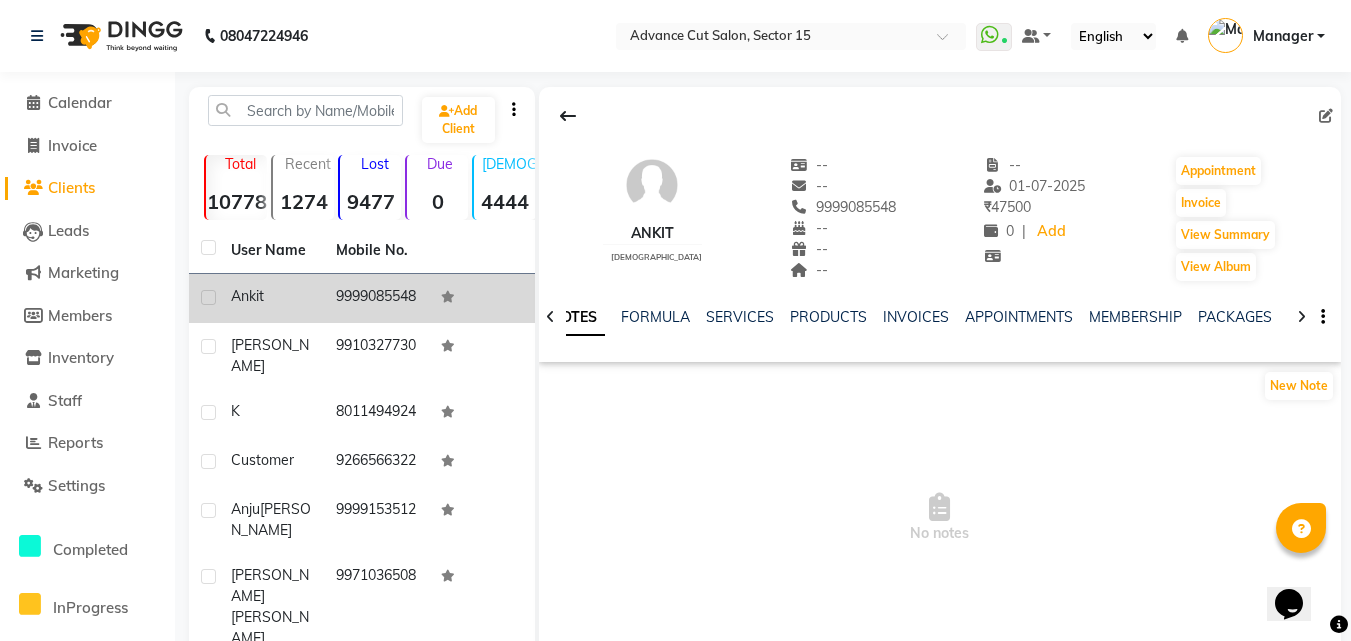 click 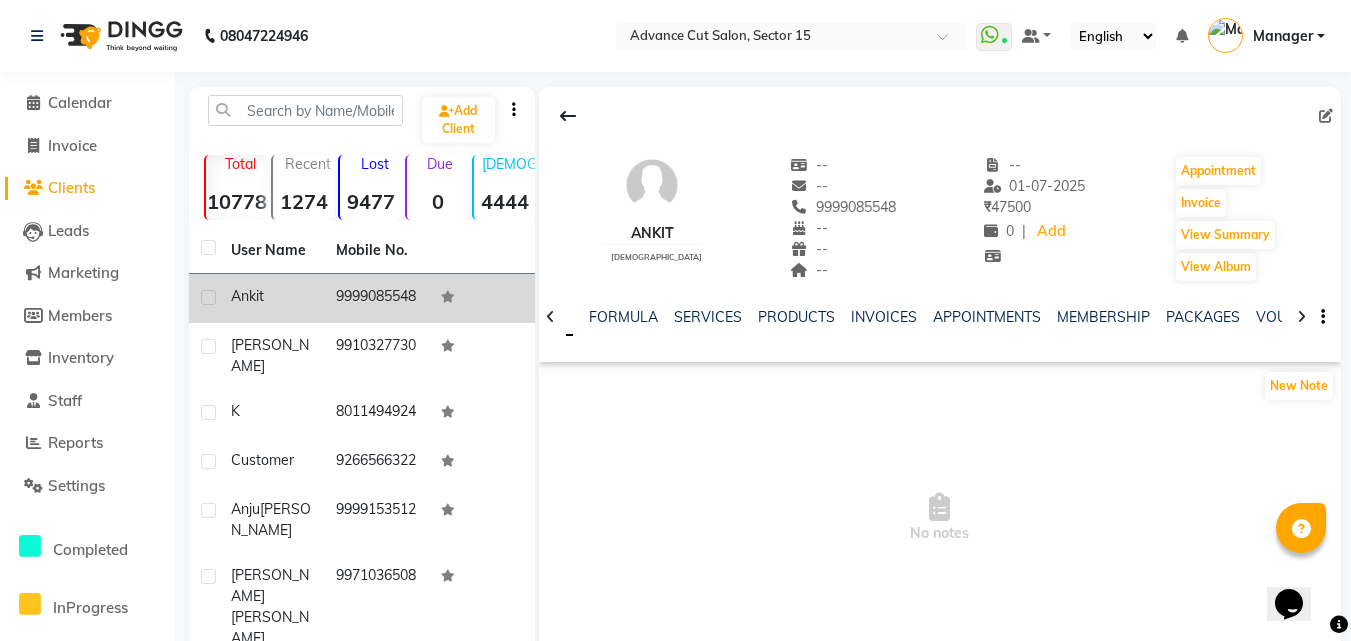 click 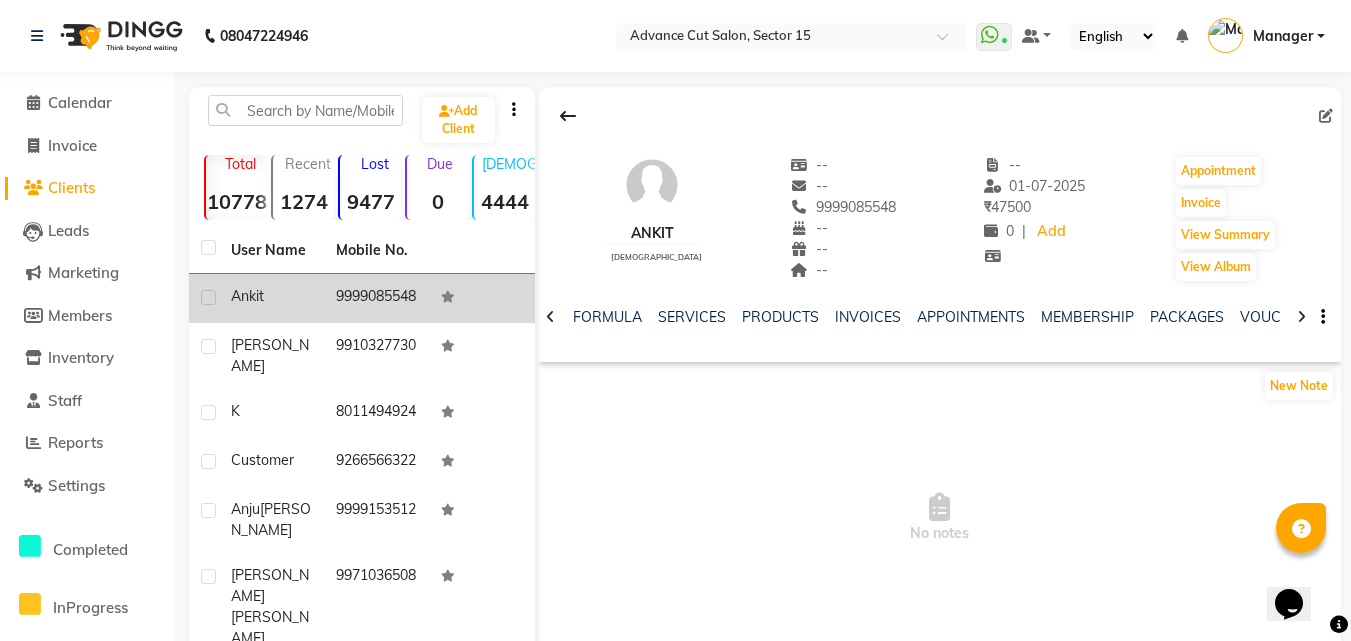 click 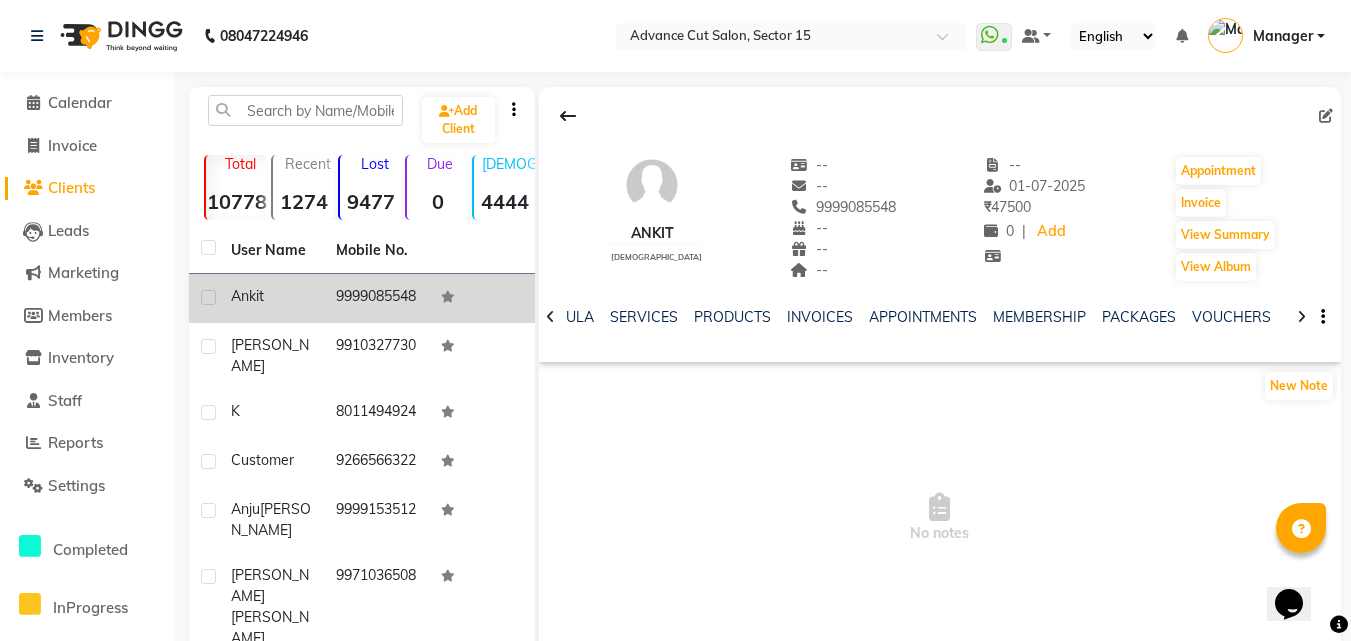 click 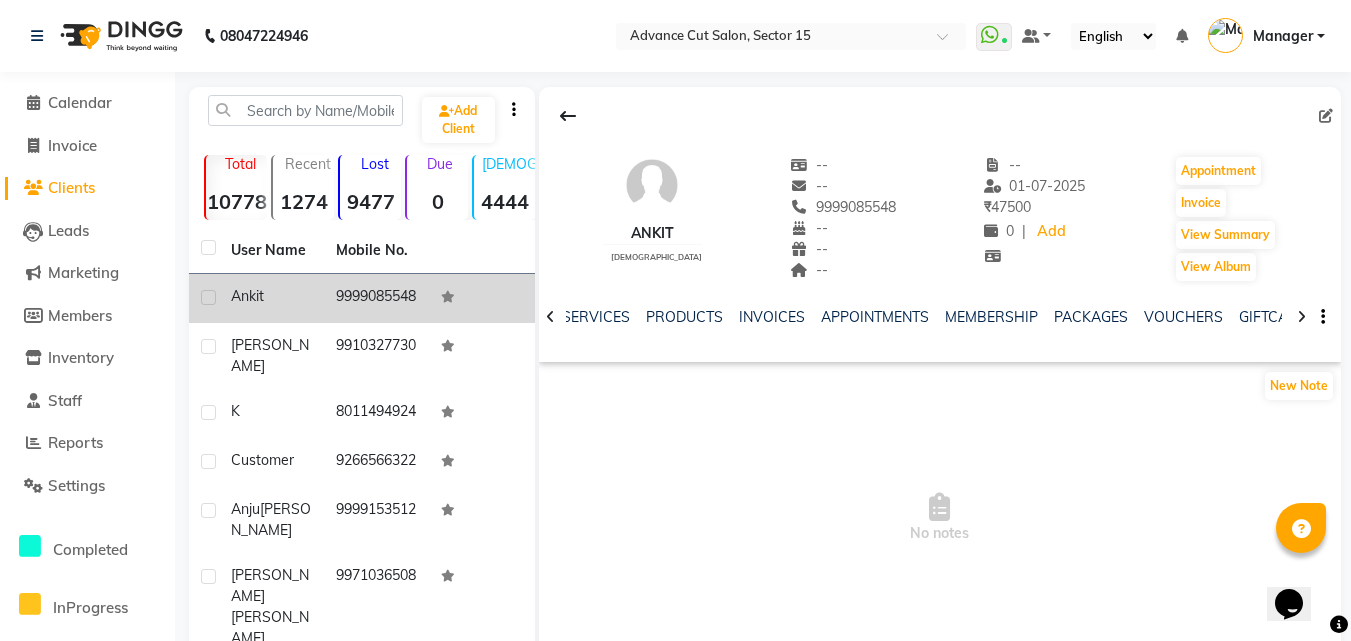 click 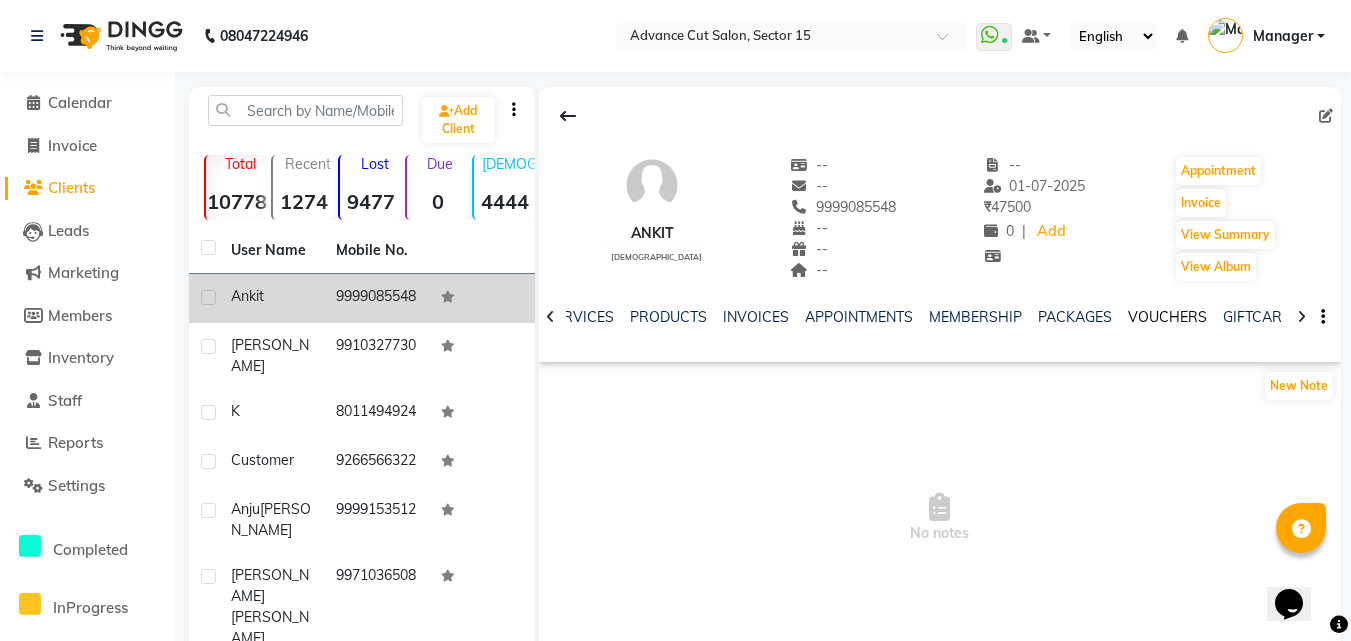 click on "VOUCHERS" 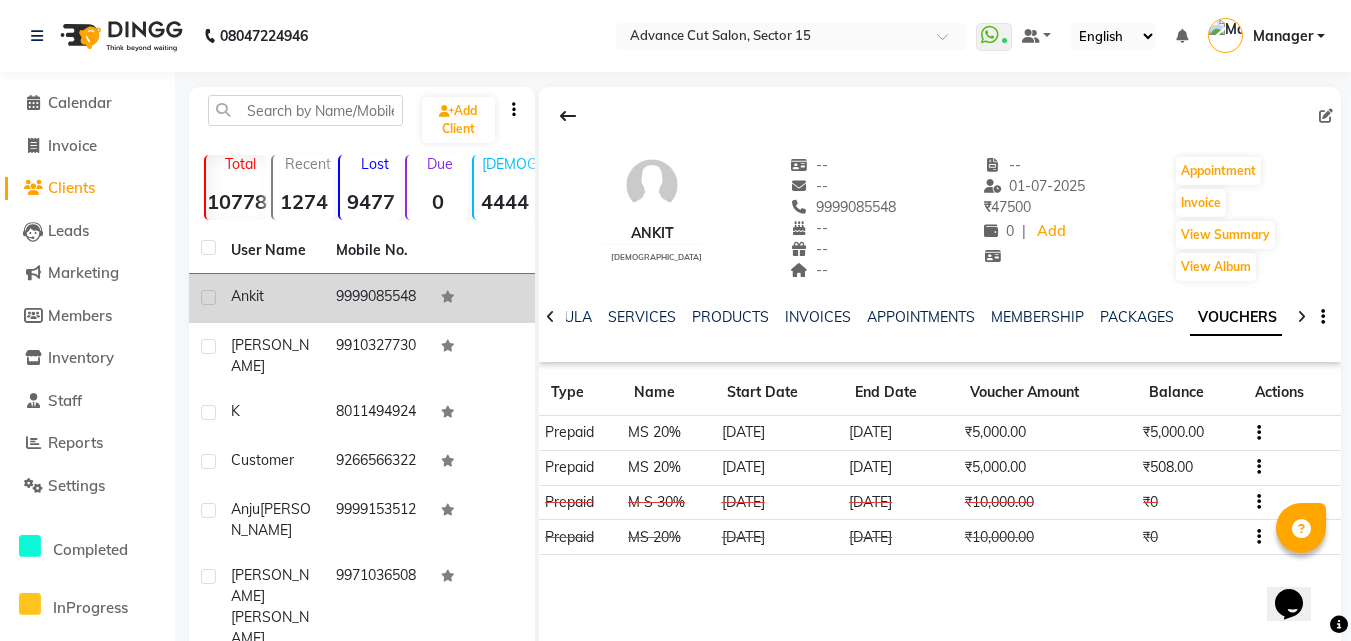 click 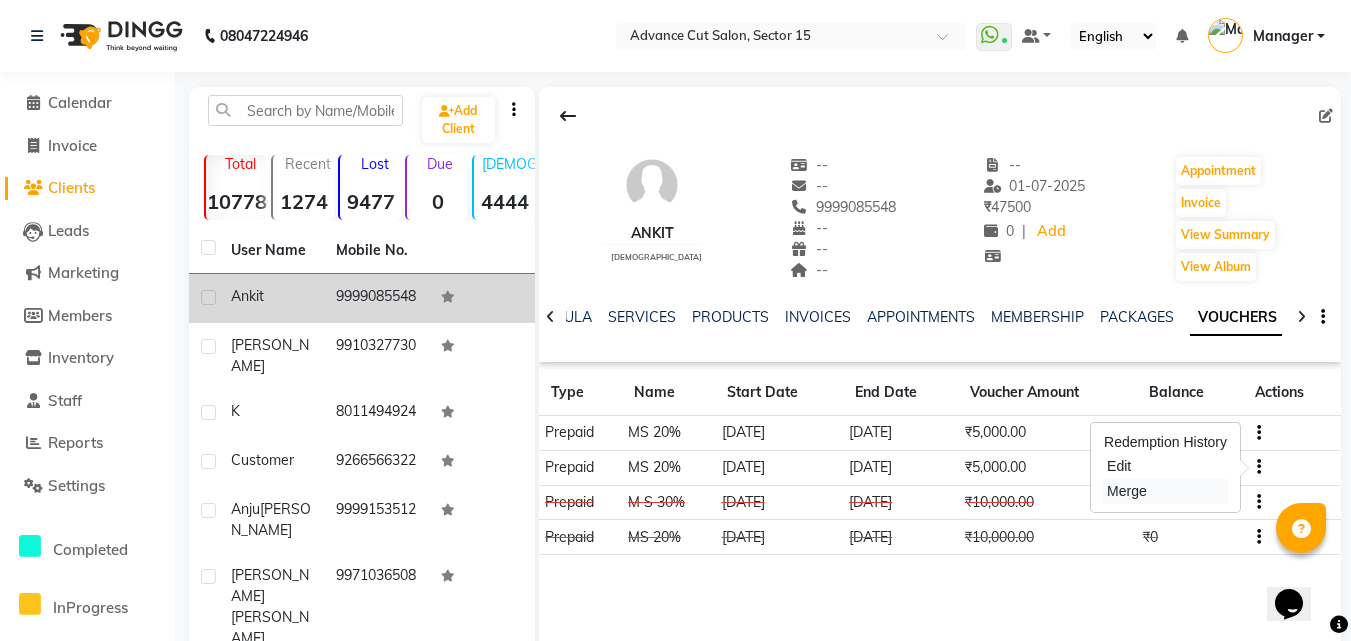 click on "Merge" at bounding box center (1165, 491) 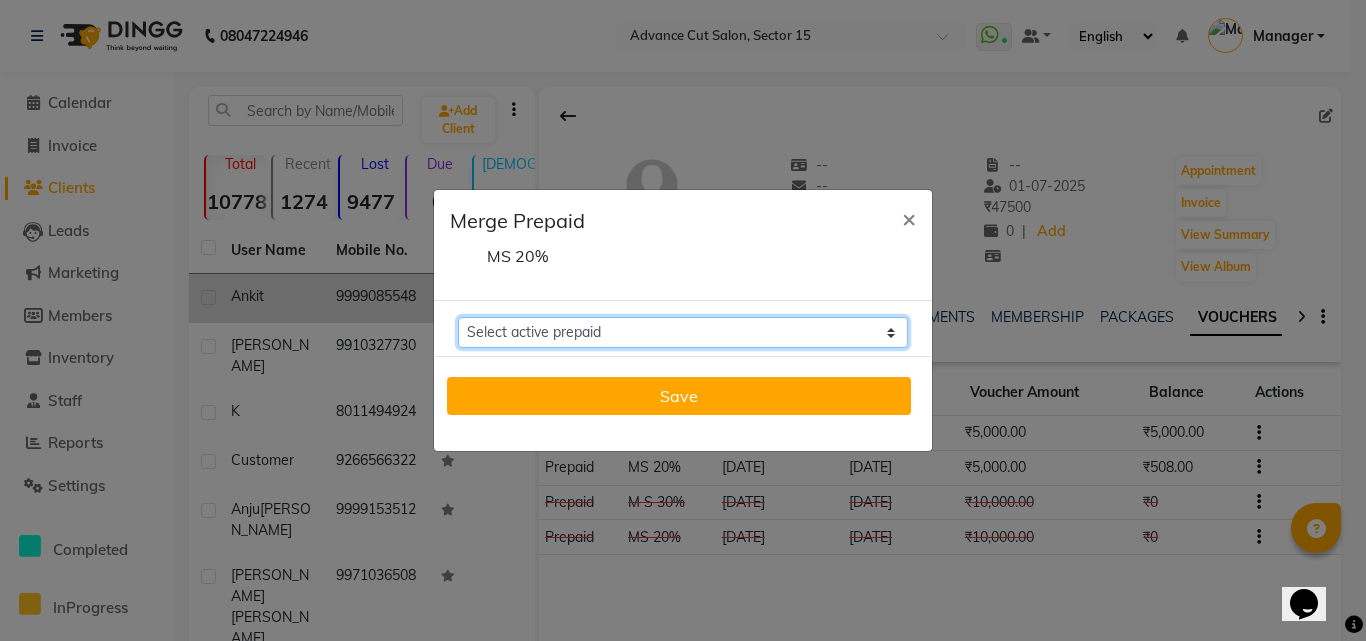 click on "Select active prepaid  MS 20% Balance: 5000" 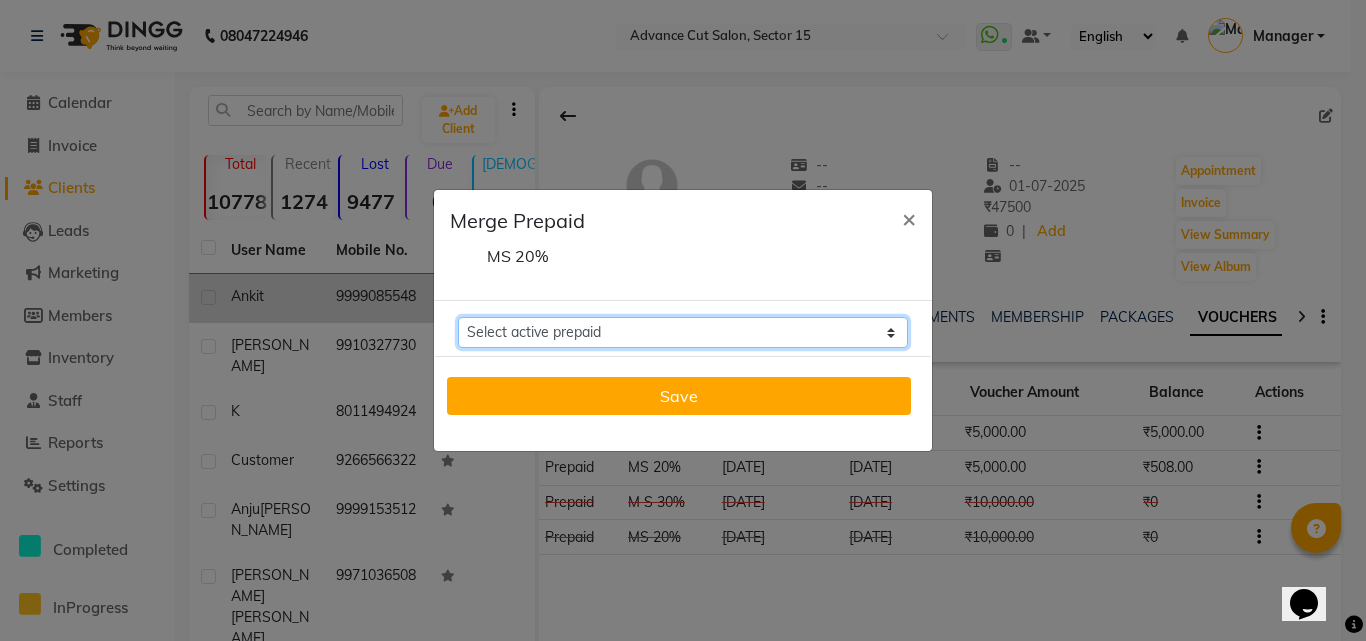 select on "274671" 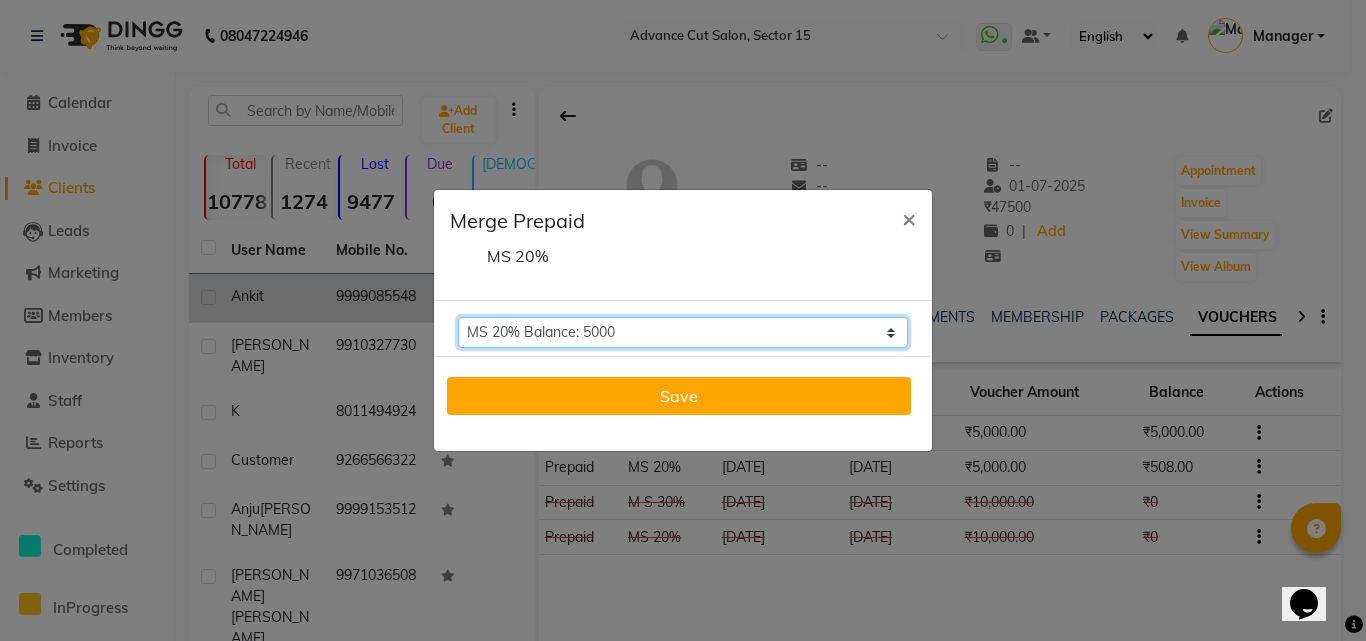 click on "Select active prepaid  MS 20% Balance: 5000" 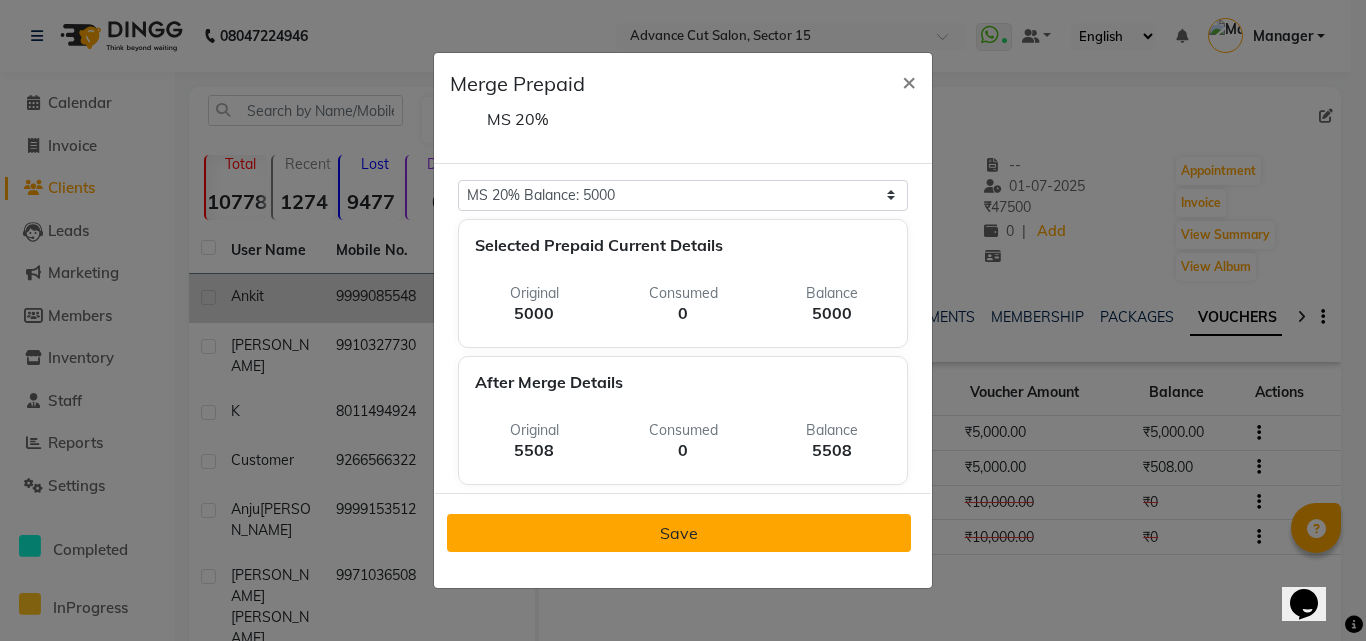 click on "Save" at bounding box center [679, 533] 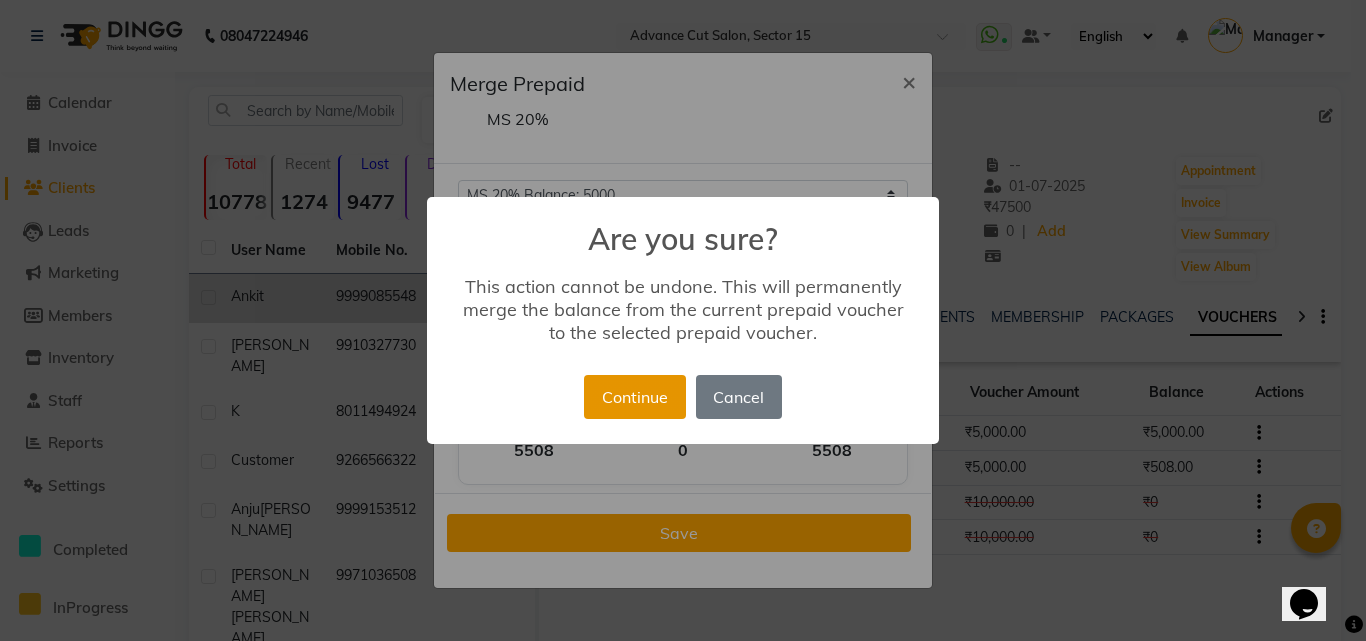 click on "Continue" at bounding box center [634, 397] 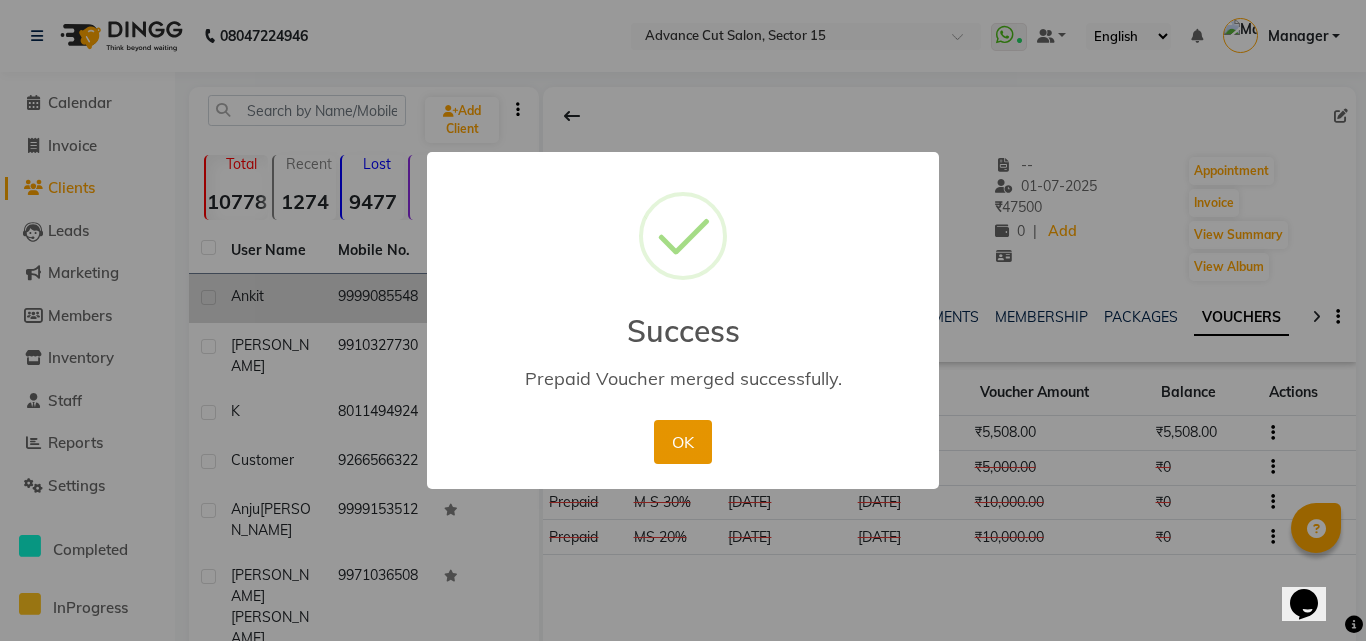 click on "OK" at bounding box center [682, 442] 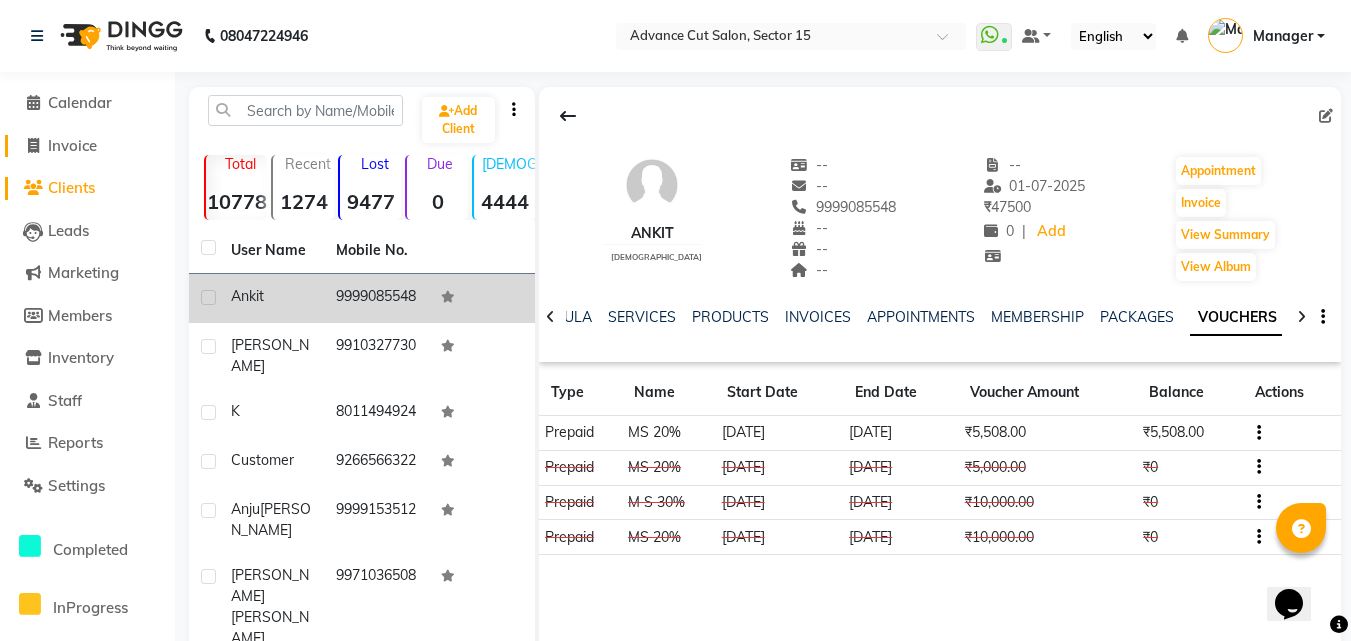 click on "Invoice" 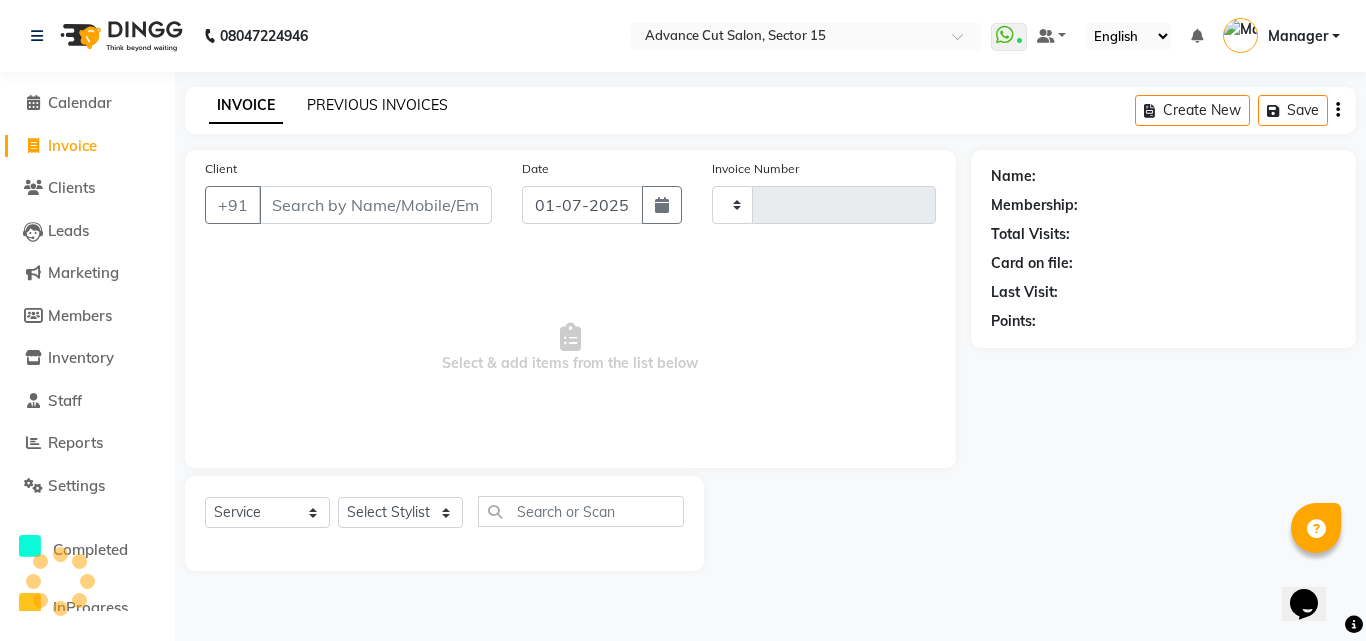 click on "PREVIOUS INVOICES" 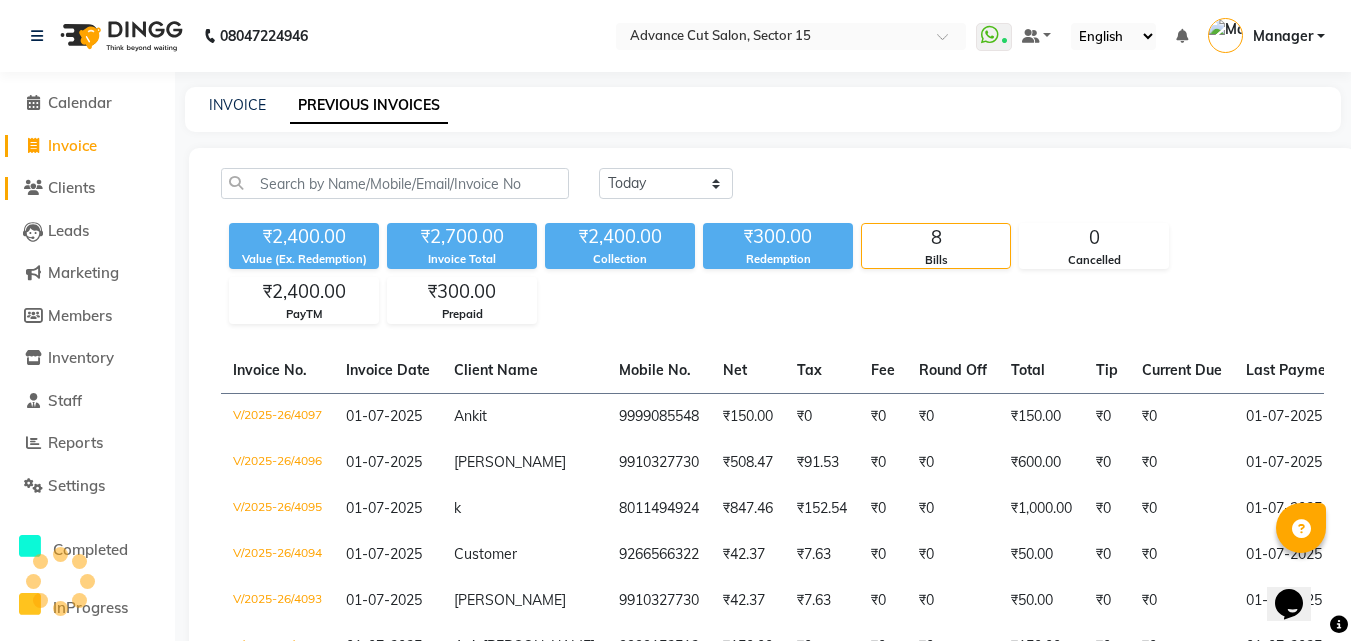 click on "Clients" 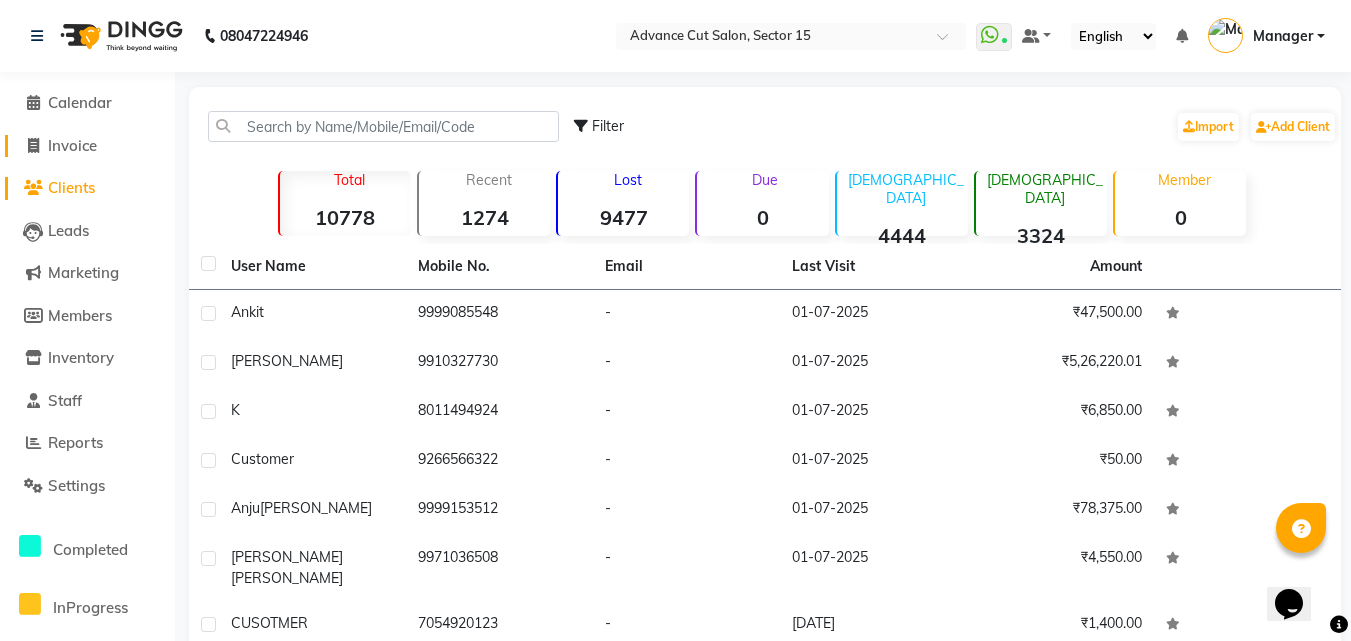 click on "Invoice" 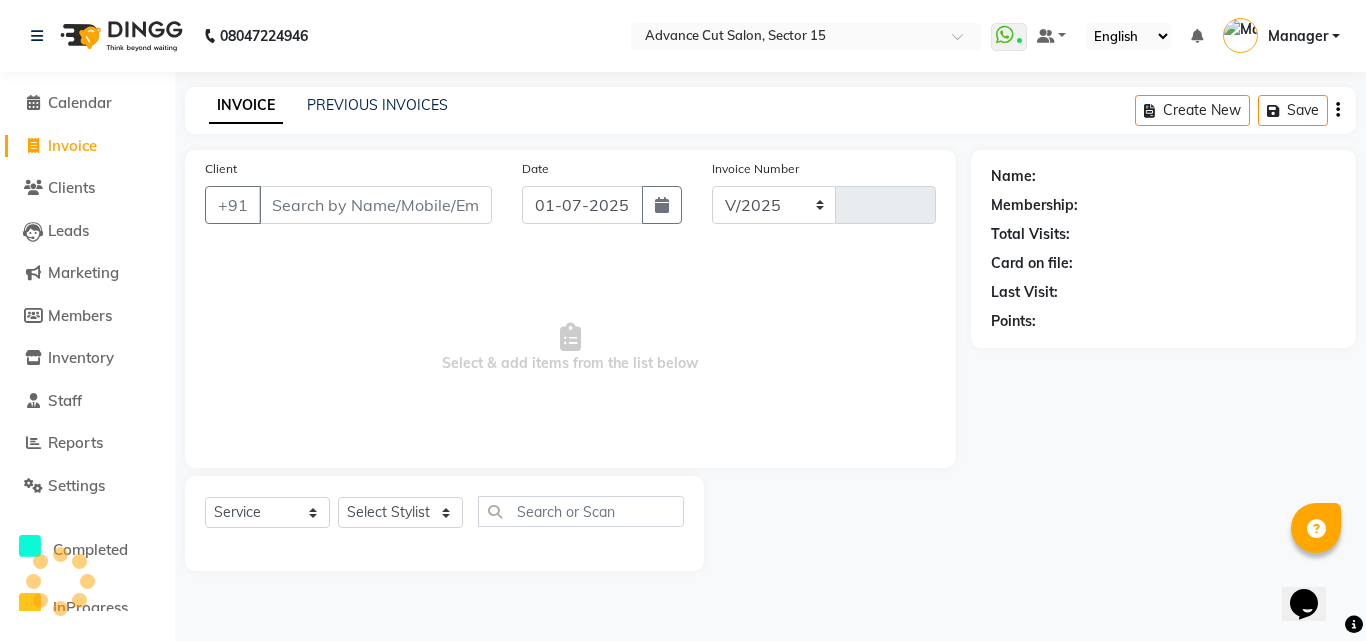 select on "6255" 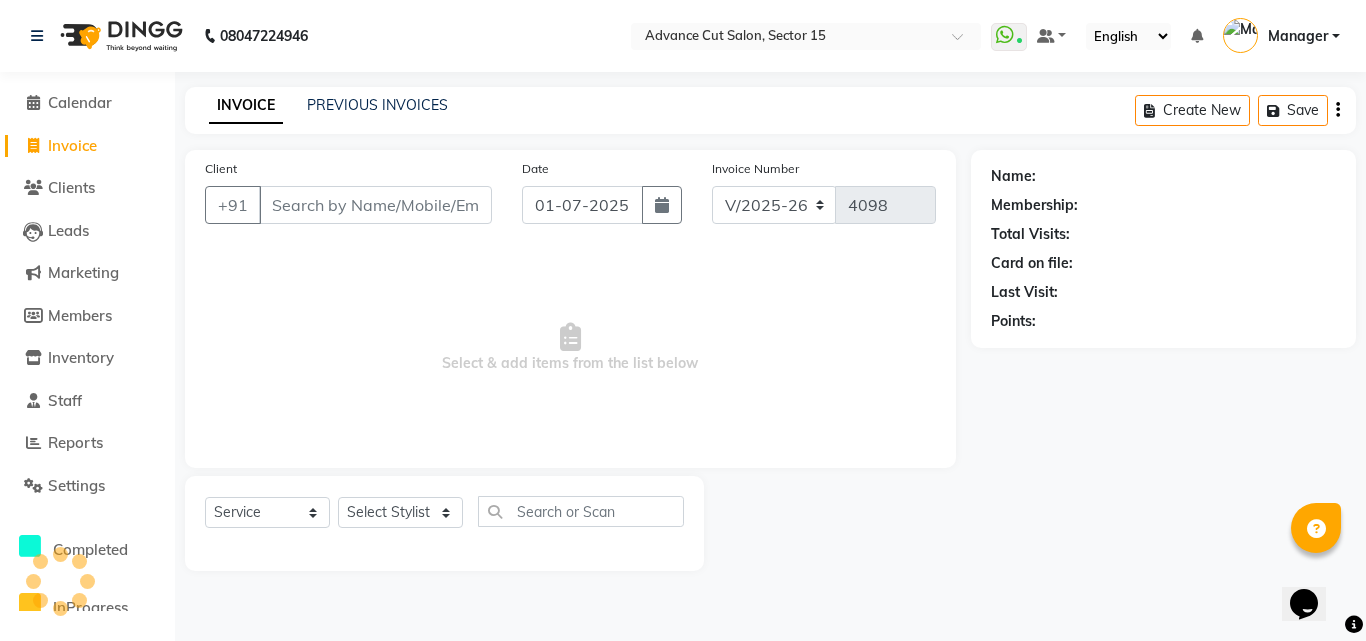 click on "Client" at bounding box center [375, 205] 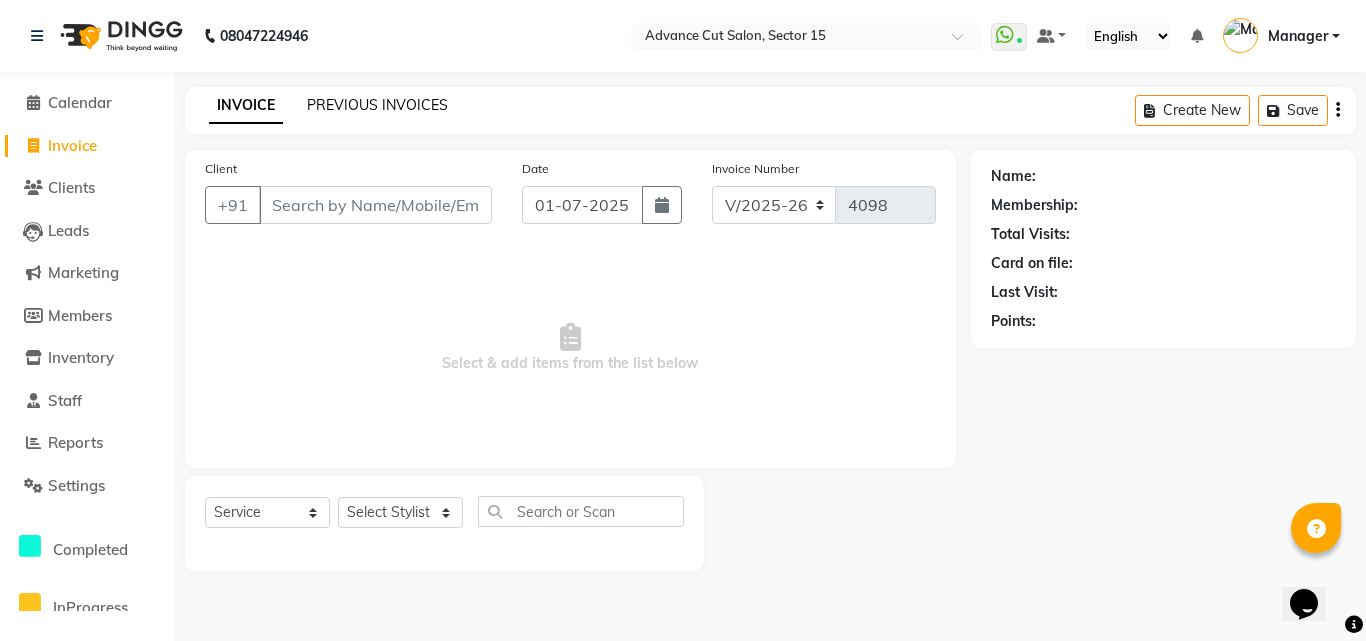 click on "PREVIOUS INVOICES" 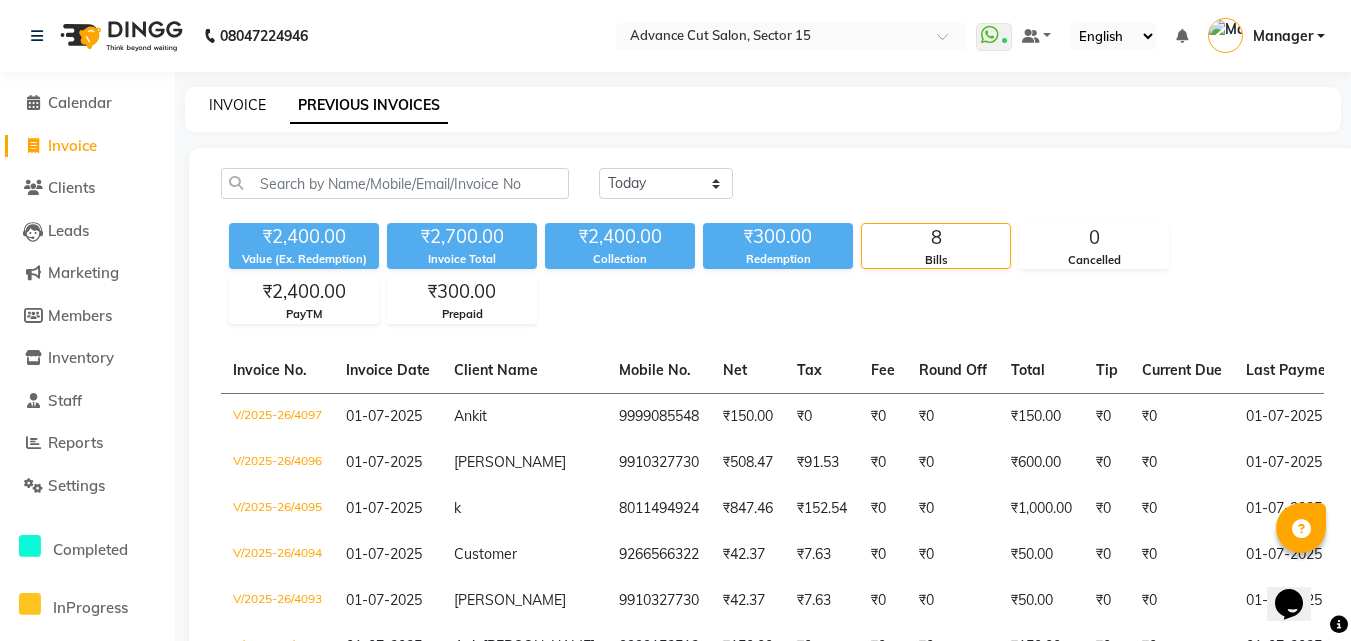 click on "INVOICE" 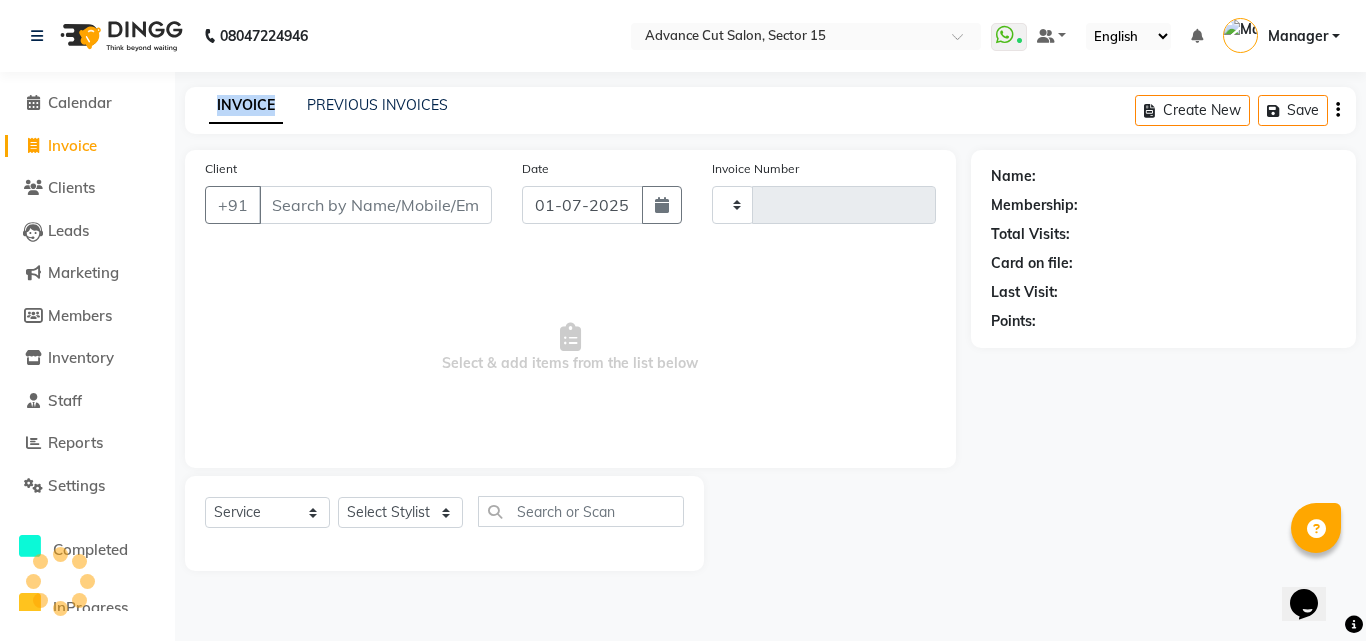 type on "4098" 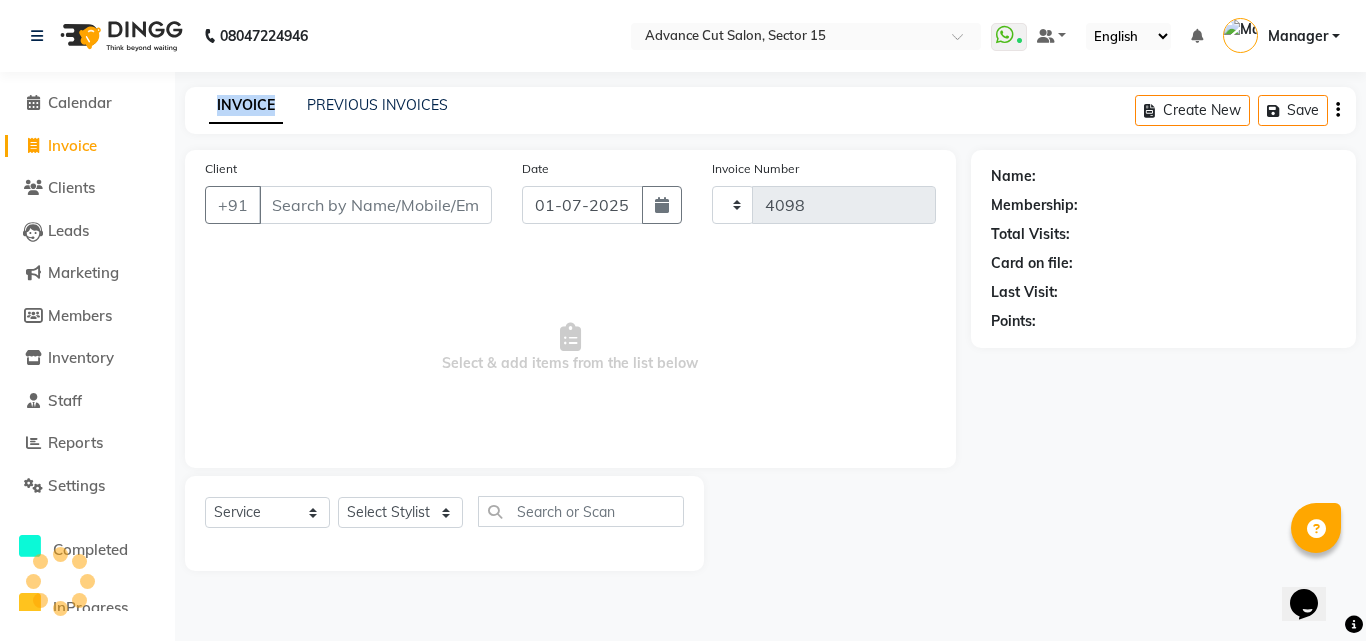 select on "6255" 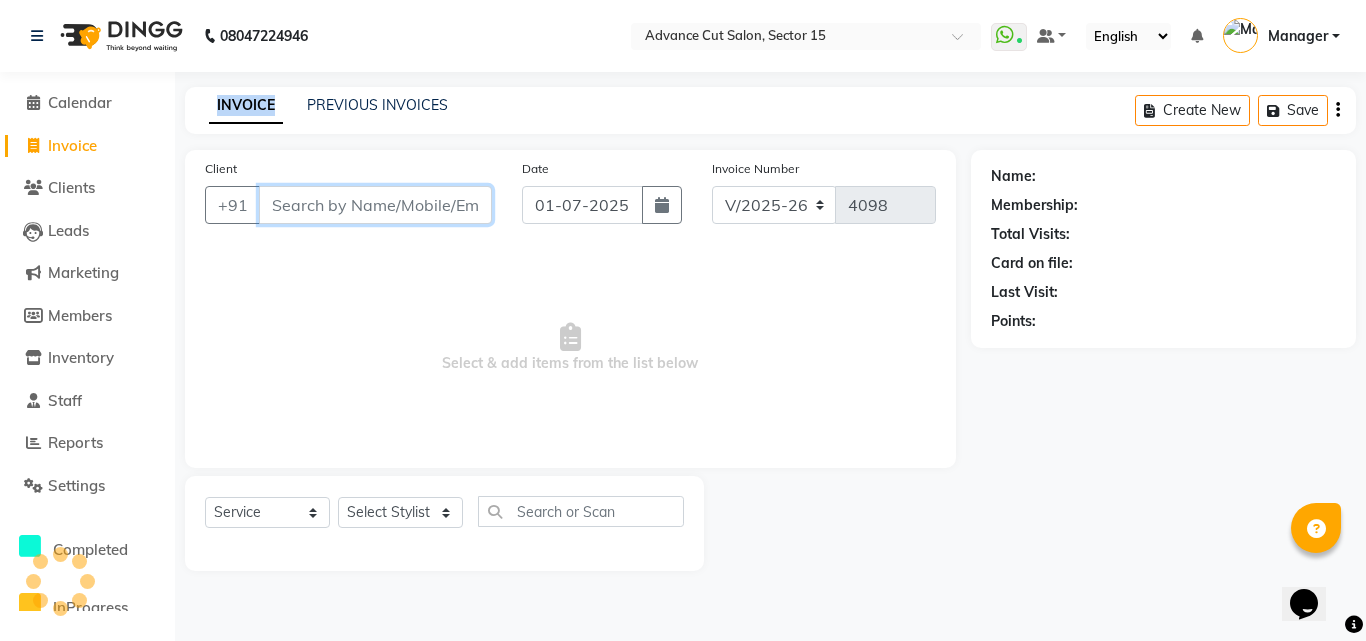 click on "Client" at bounding box center [375, 205] 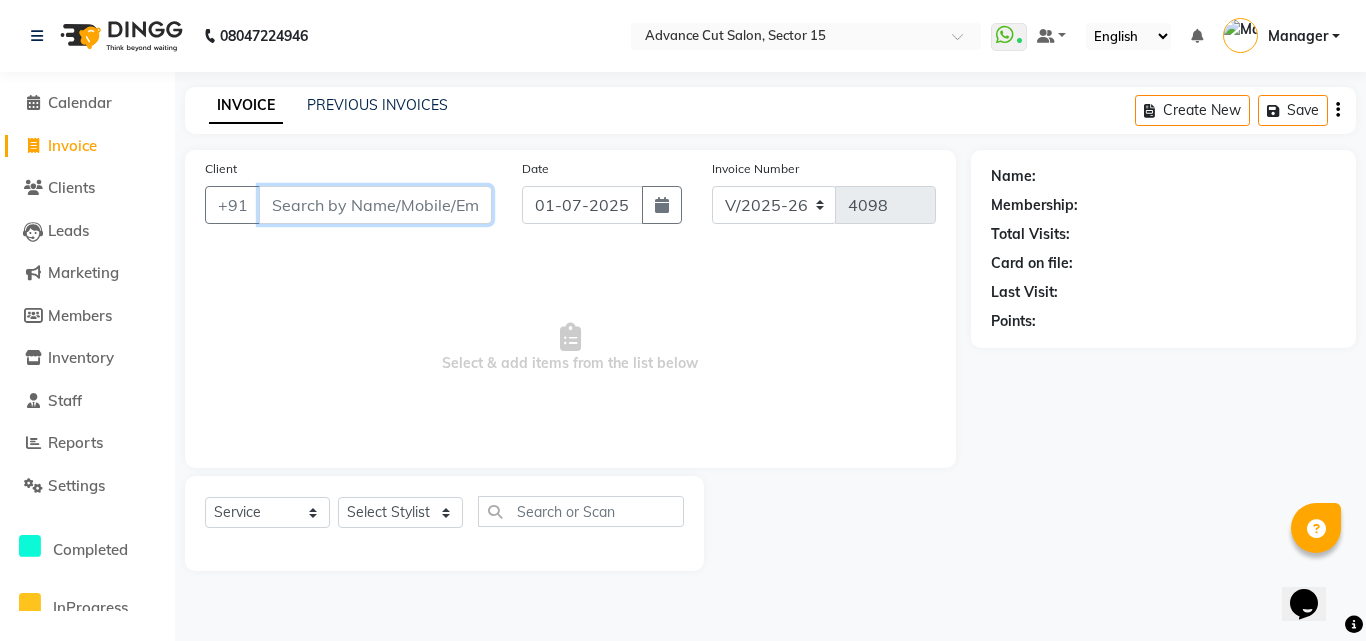 click on "Client" at bounding box center [375, 205] 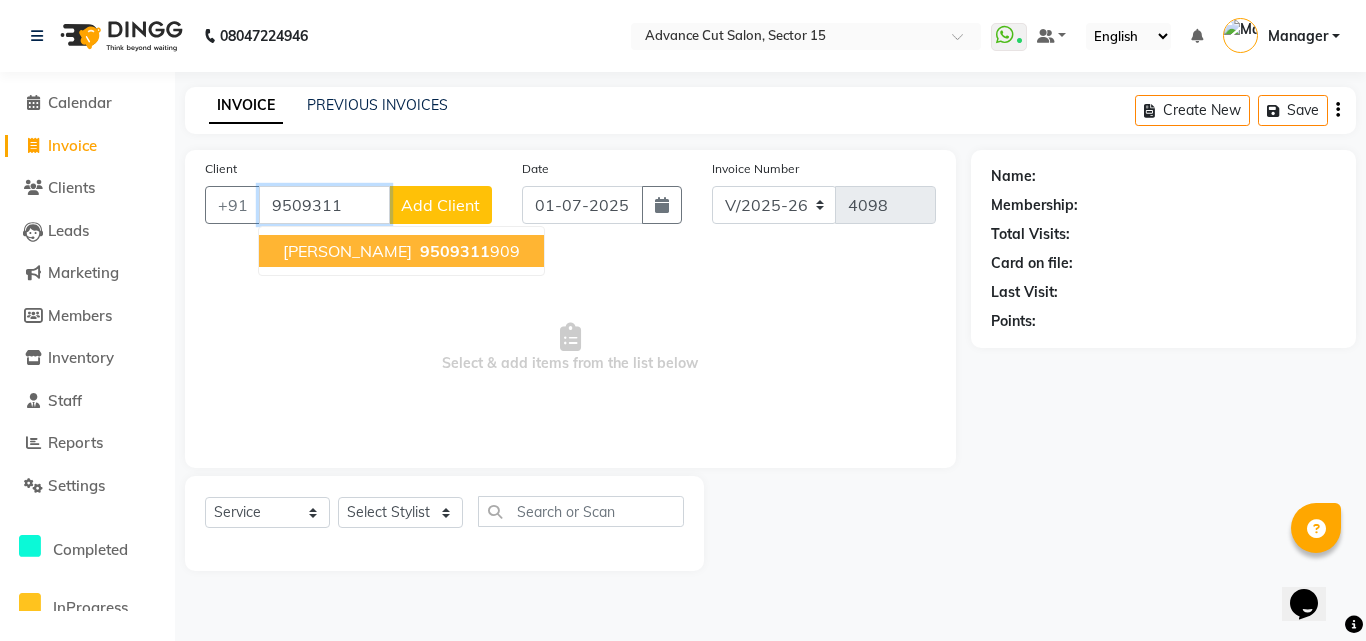 click on "[PERSON_NAME]   9509311 909" at bounding box center (401, 251) 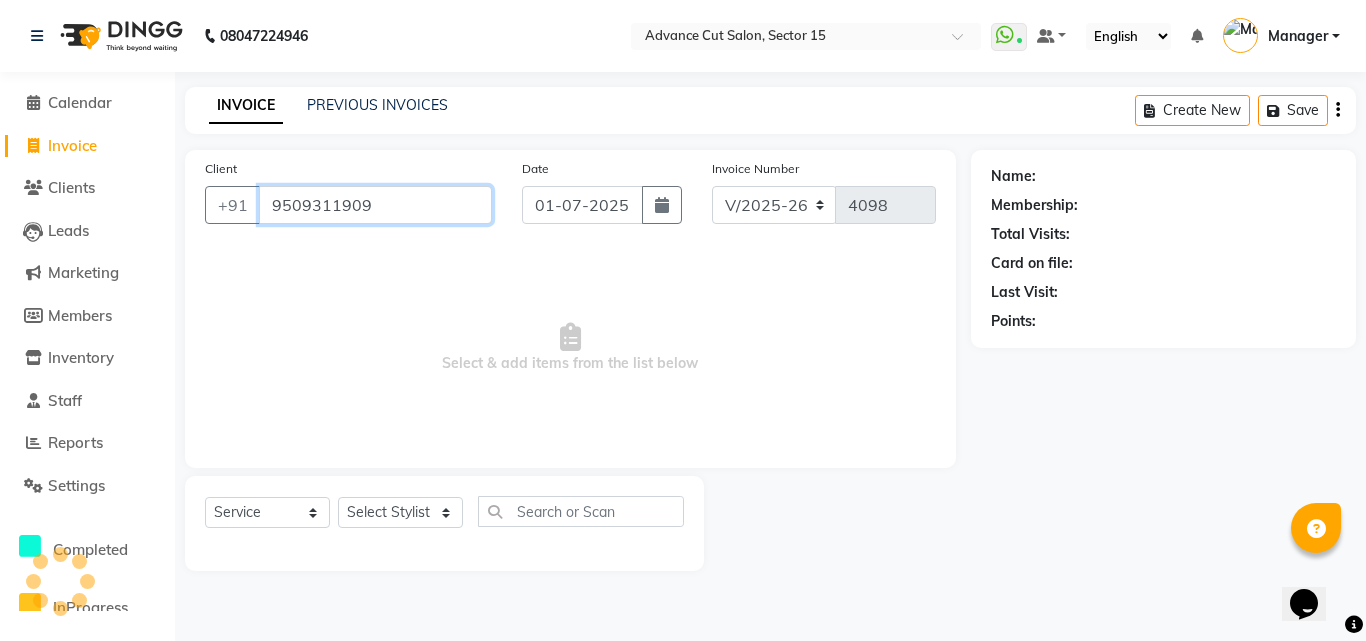 type on "9509311909" 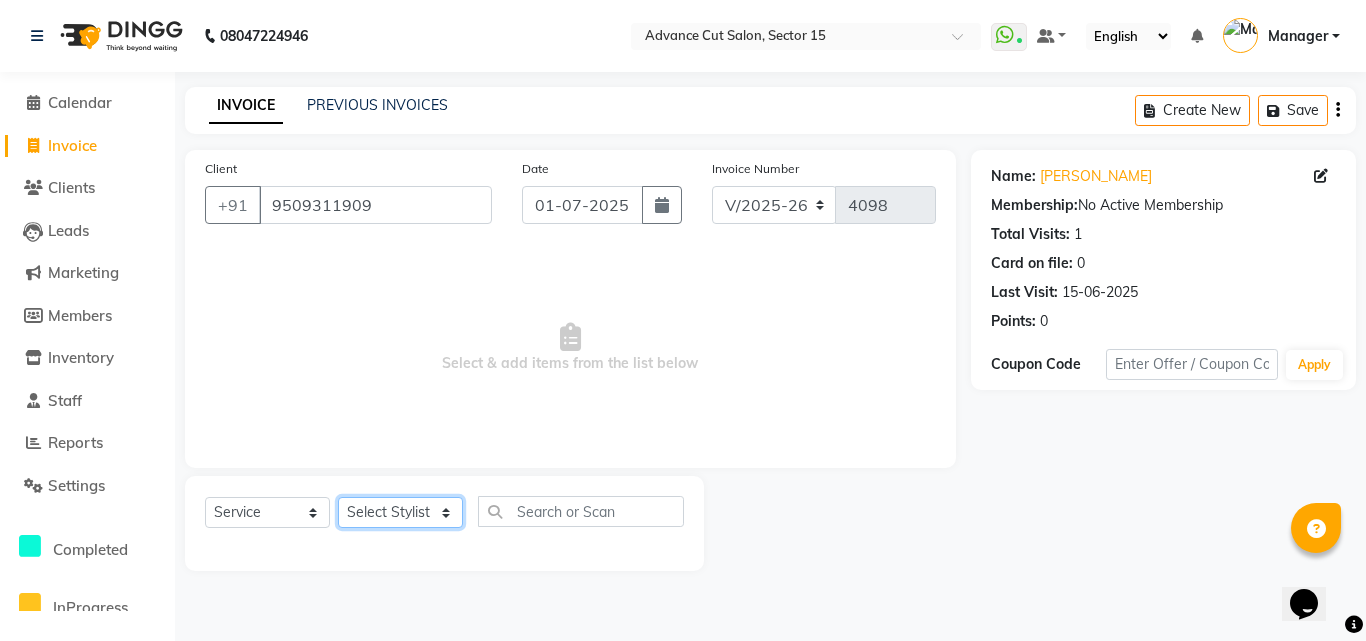 click on "Select Stylist Advance Cut  [PERSON_NAME] [PERSON_NAME] [PERSON_NAME] LUCKY Manager [PERSON_NAME] [PERSON_NAME] Pooja  [PERSON_NAME] RANI [PERSON_NAME] [PERSON_NAME] [PERSON_NAME] [PERSON_NAME]" 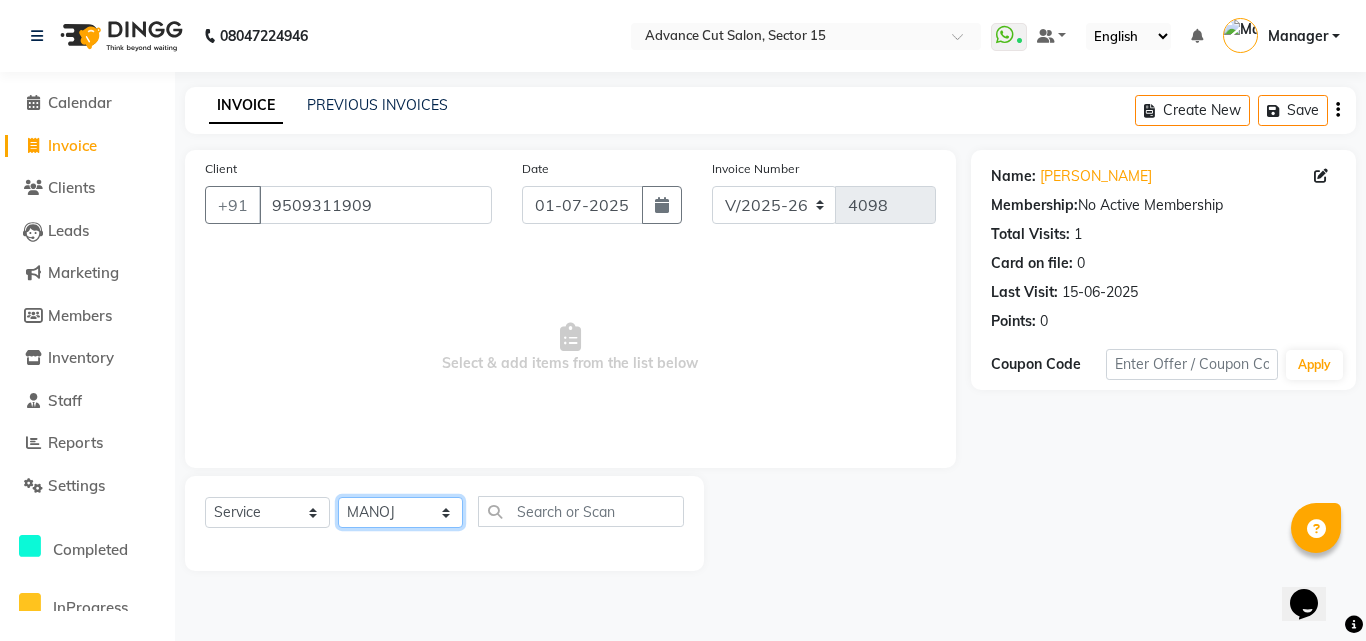 click on "Select Stylist Advance Cut  [PERSON_NAME] [PERSON_NAME] [PERSON_NAME] LUCKY Manager [PERSON_NAME] [PERSON_NAME] Pooja  [PERSON_NAME] RANI [PERSON_NAME] [PERSON_NAME] [PERSON_NAME] [PERSON_NAME]" 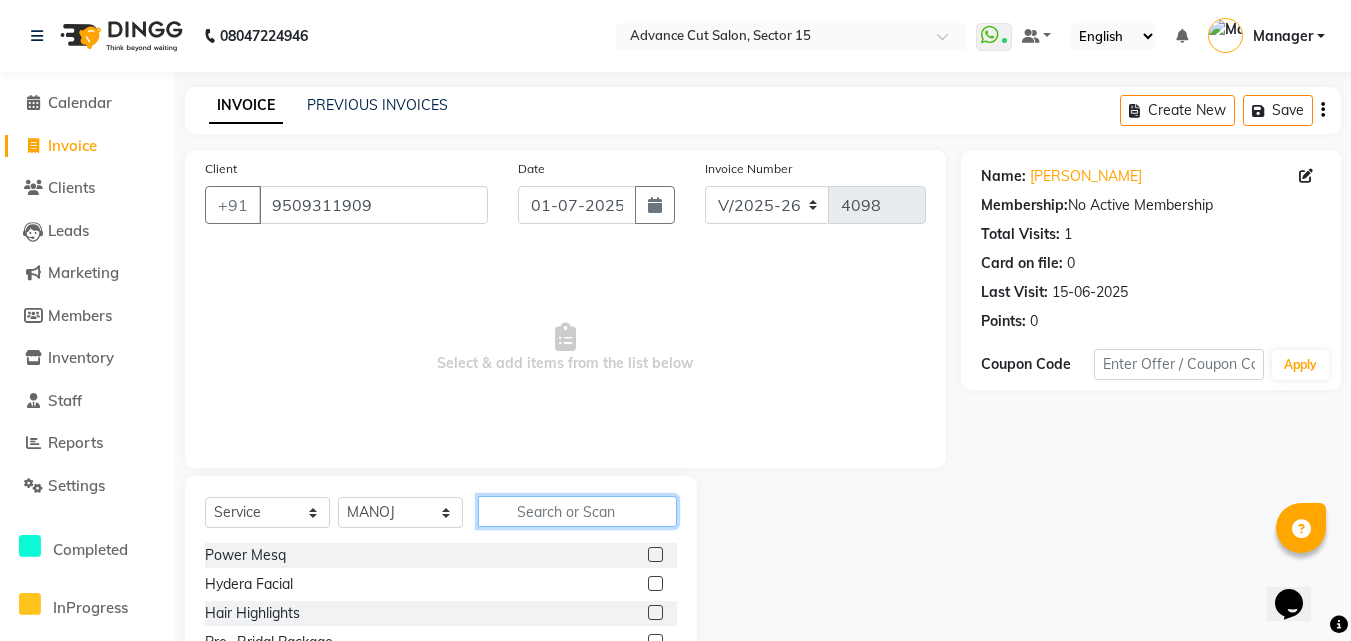 click 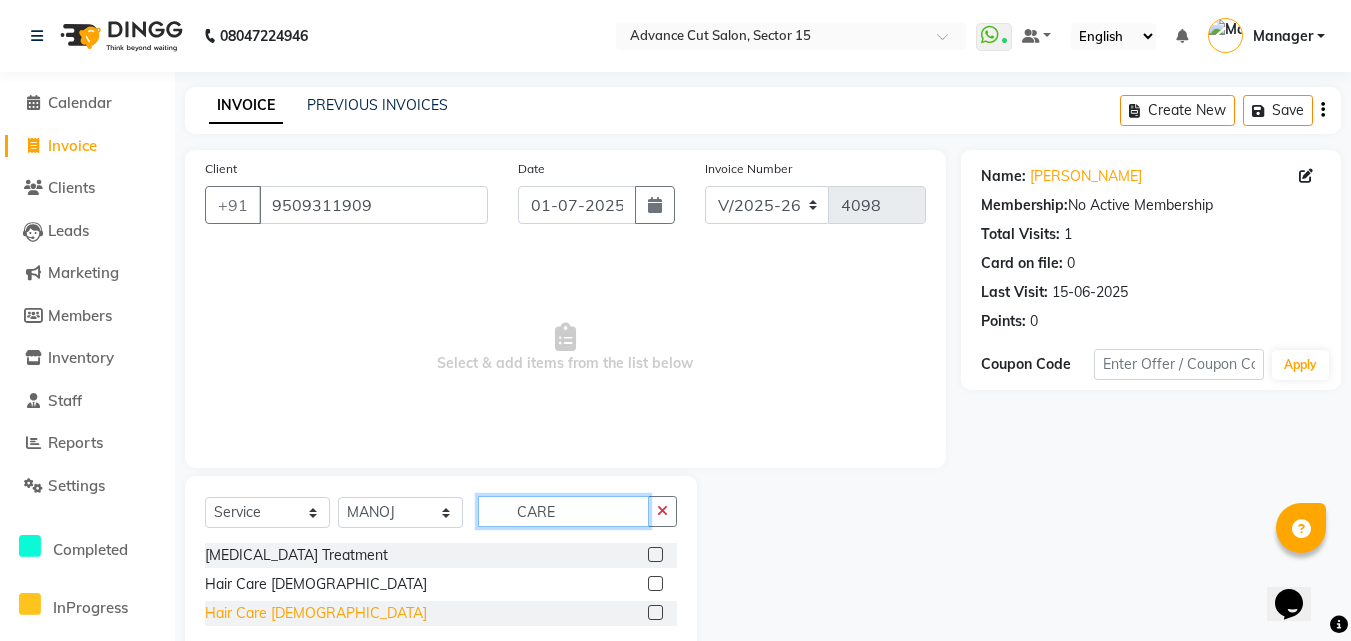type on "CARE" 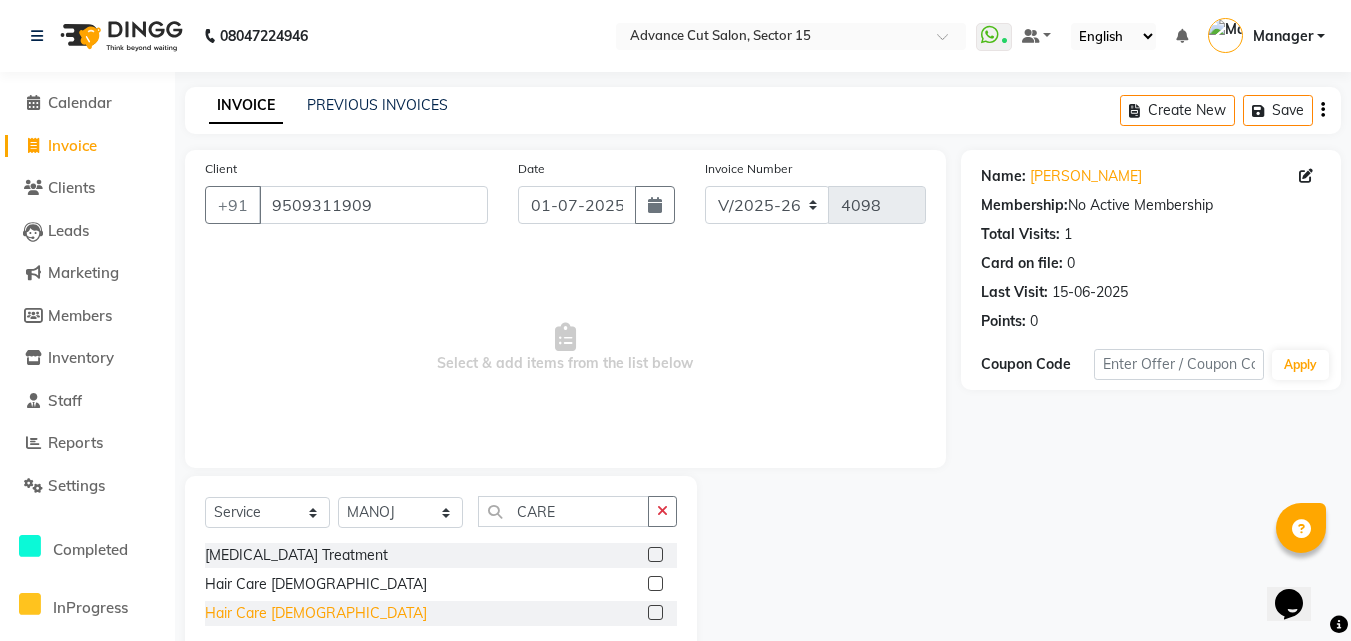 click on "Hair Care [DEMOGRAPHIC_DATA]" 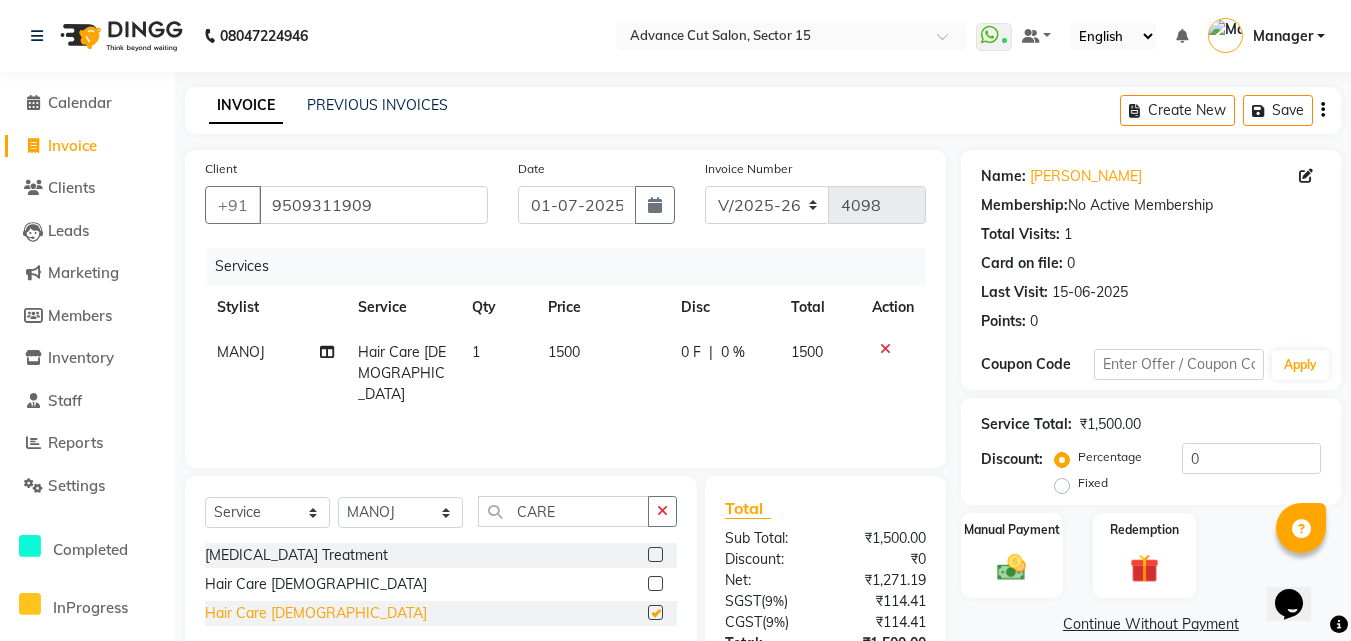 checkbox on "false" 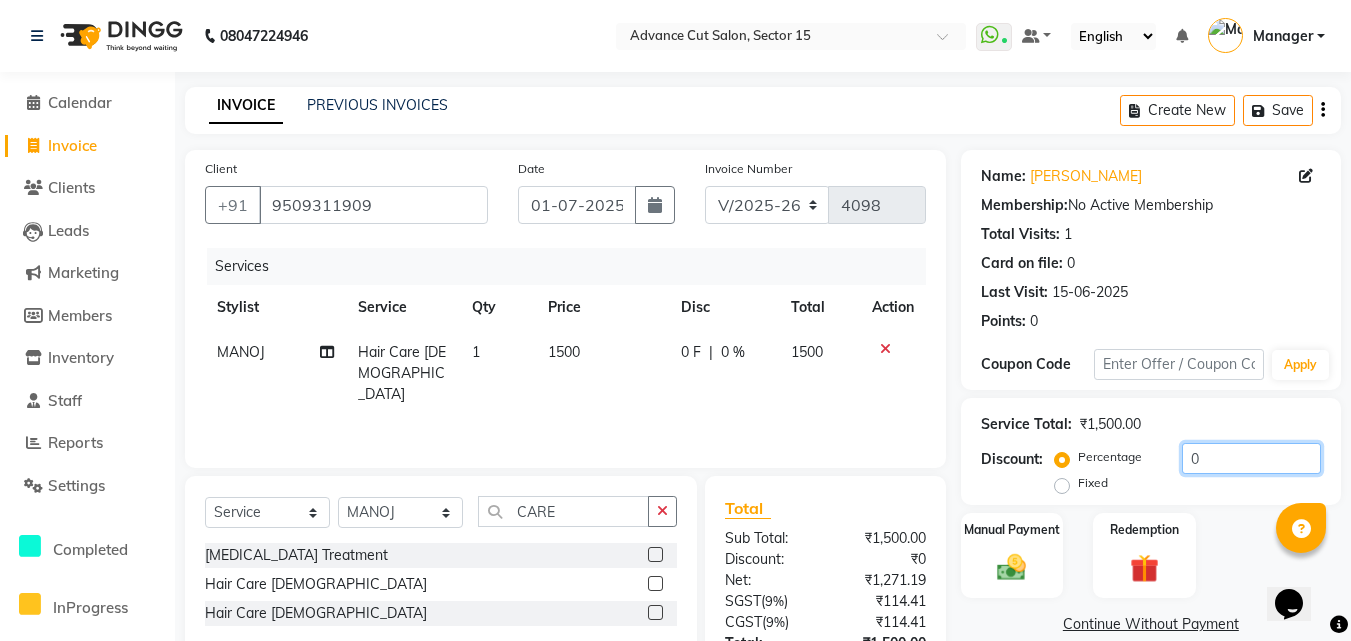 click on "0" 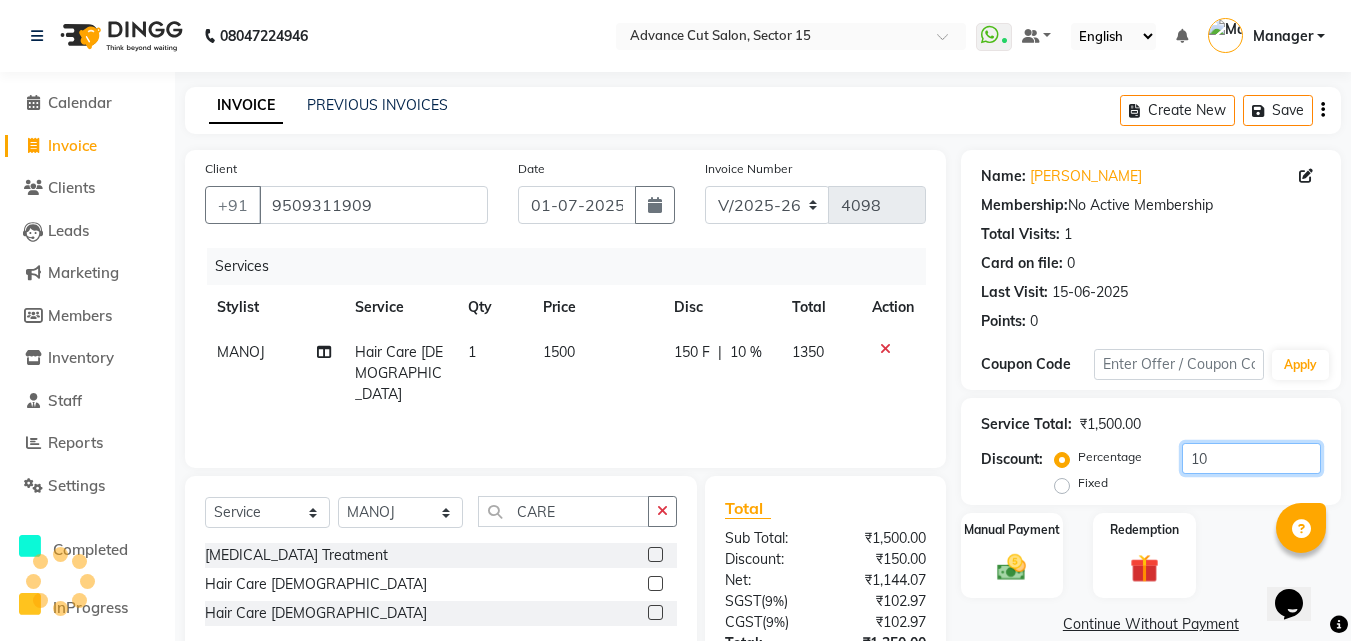 scroll, scrollTop: 159, scrollLeft: 0, axis: vertical 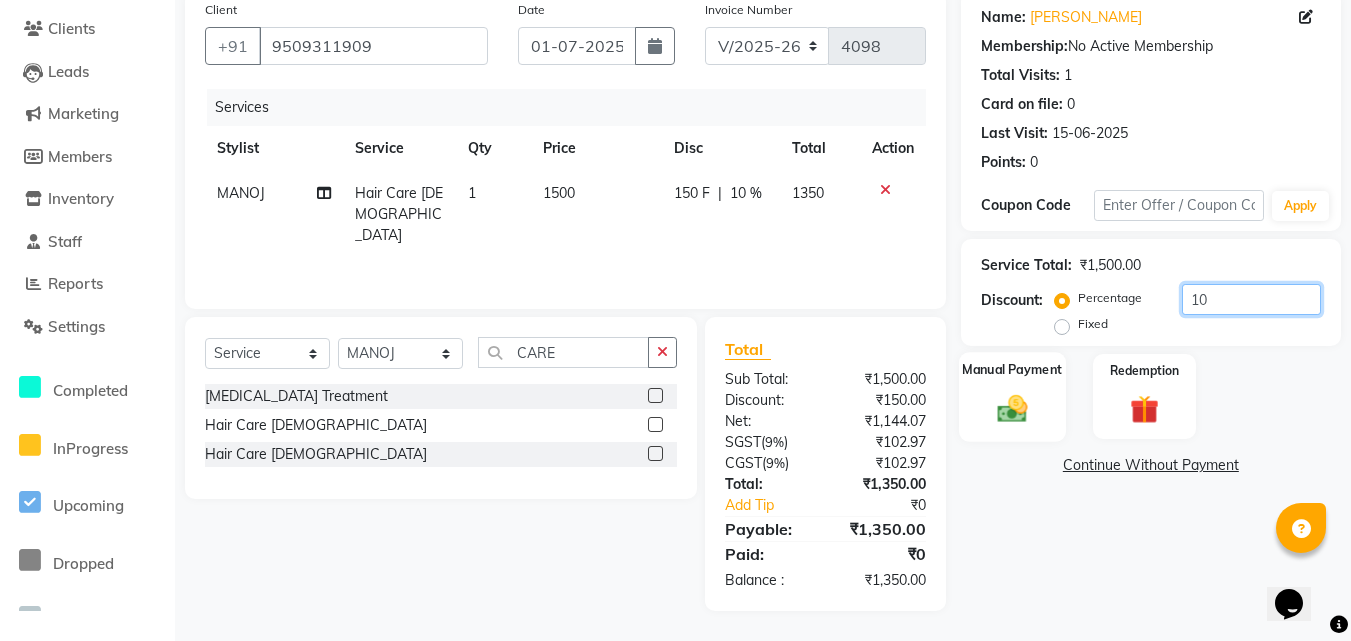 type on "10" 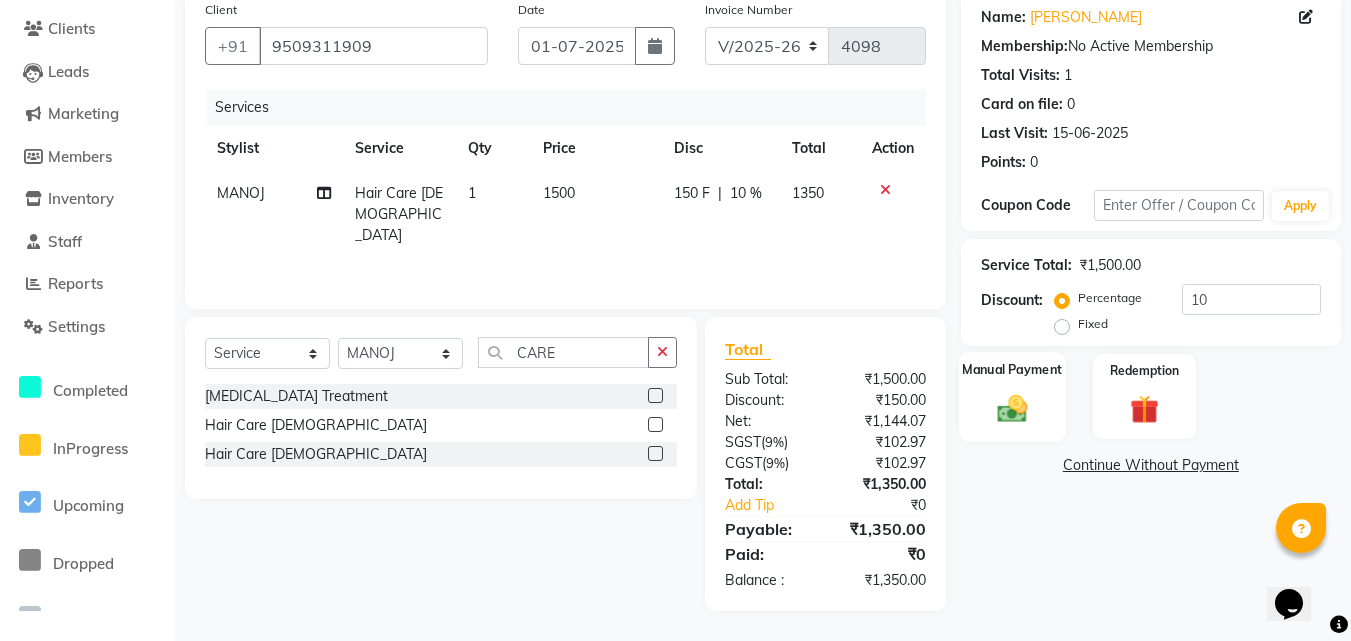 click 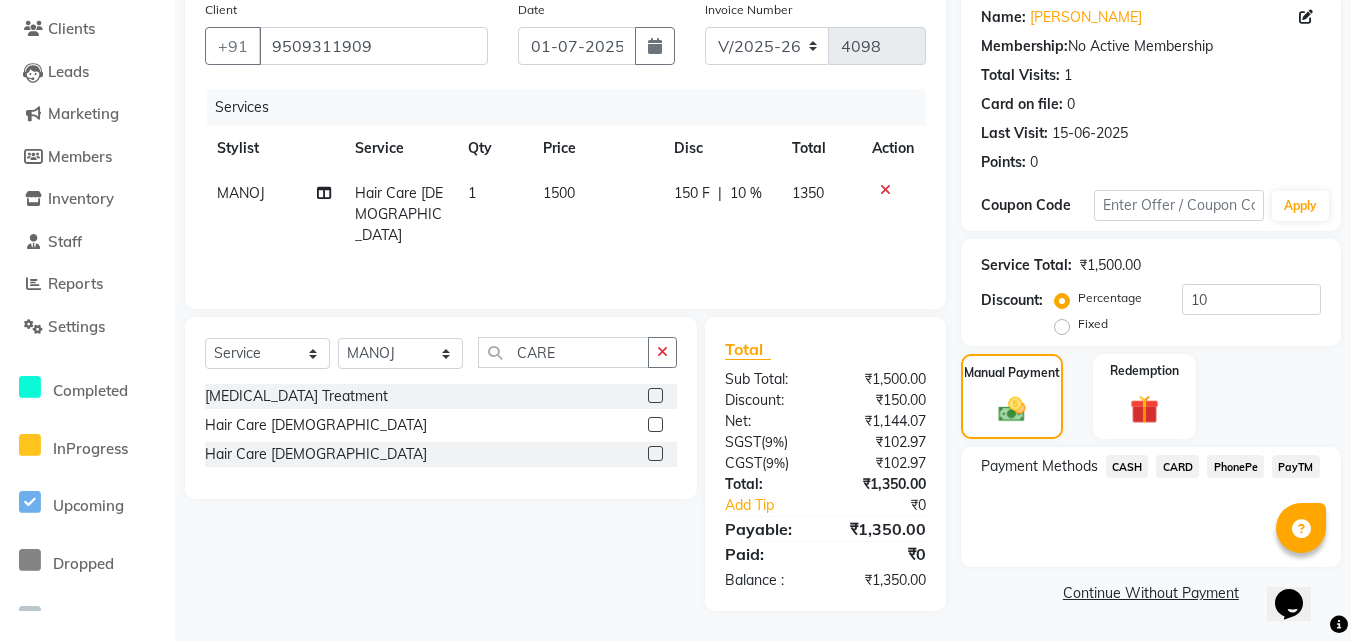 click on "CASH" 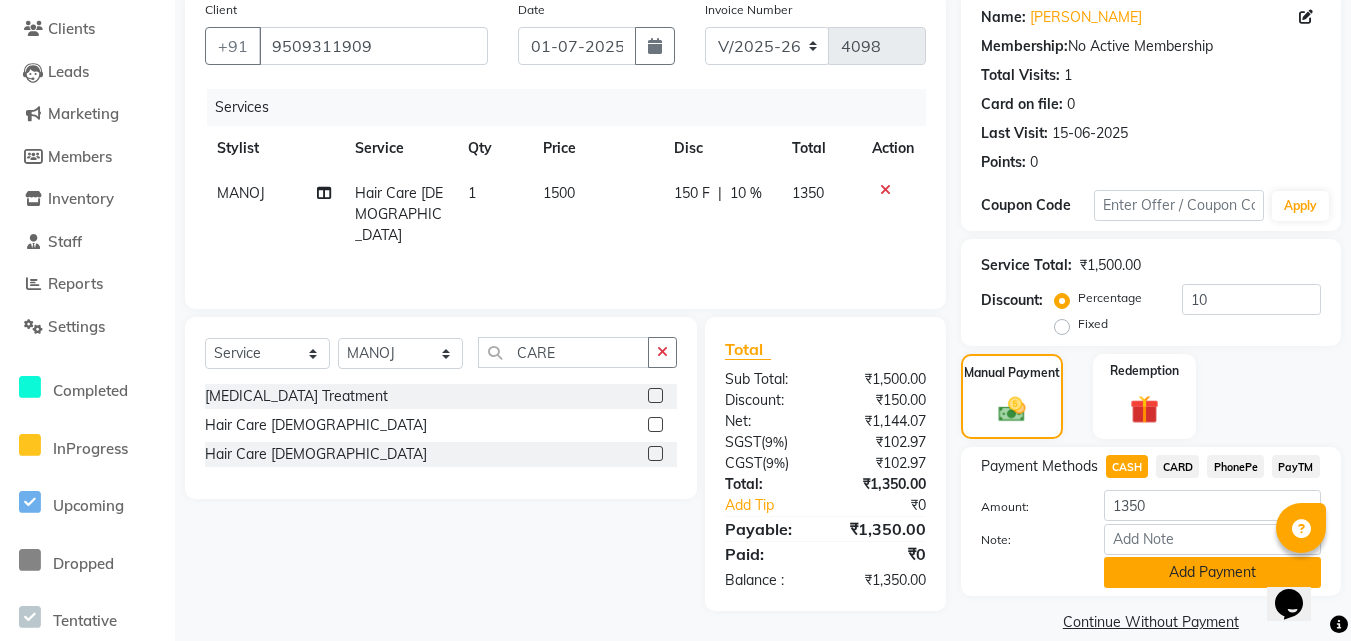 click on "Add Payment" 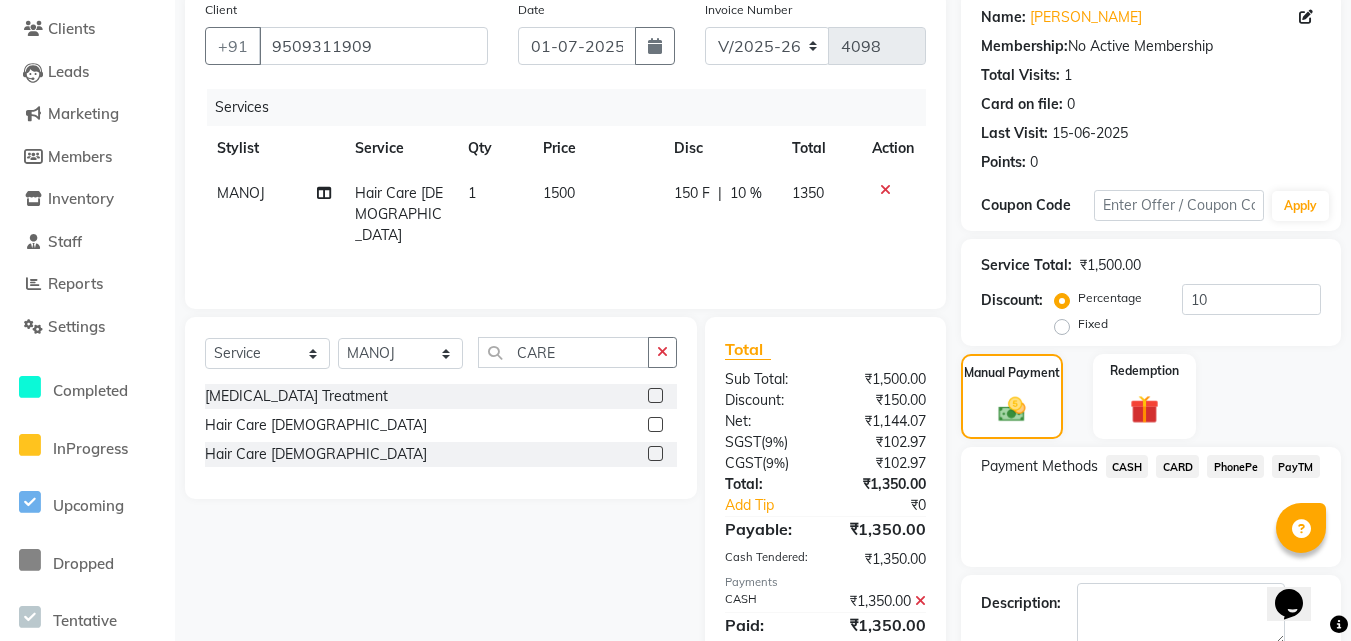 scroll, scrollTop: 267, scrollLeft: 0, axis: vertical 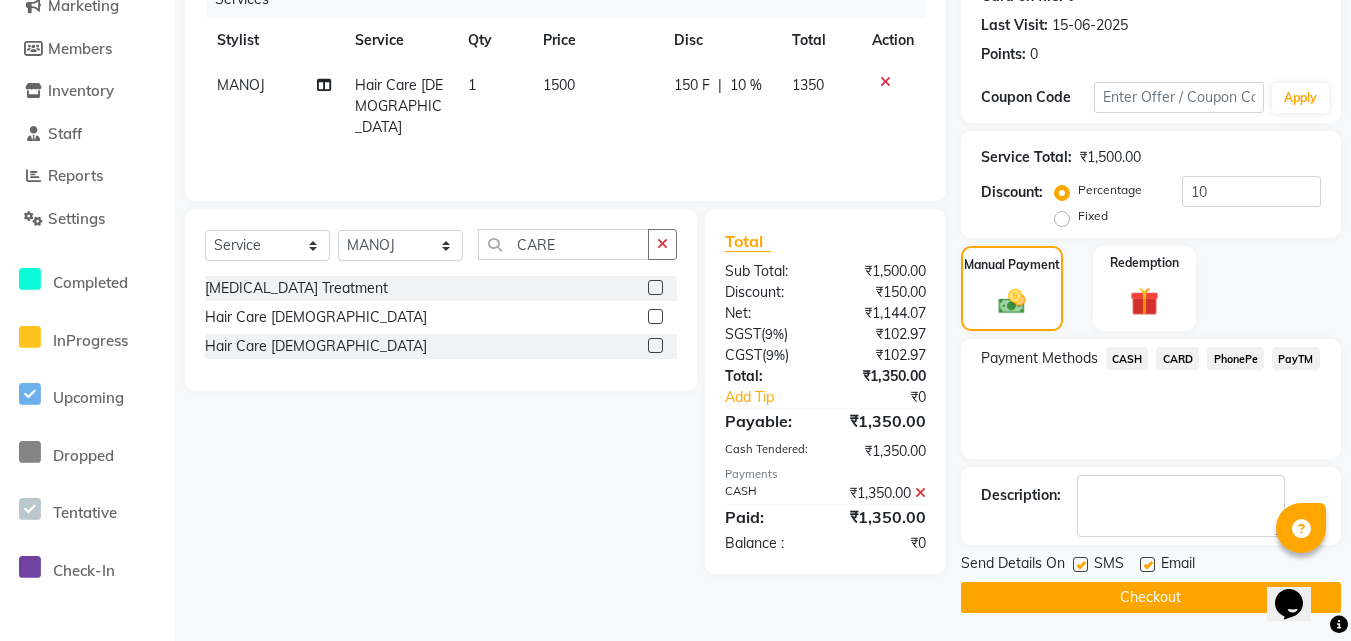 click on "Checkout" 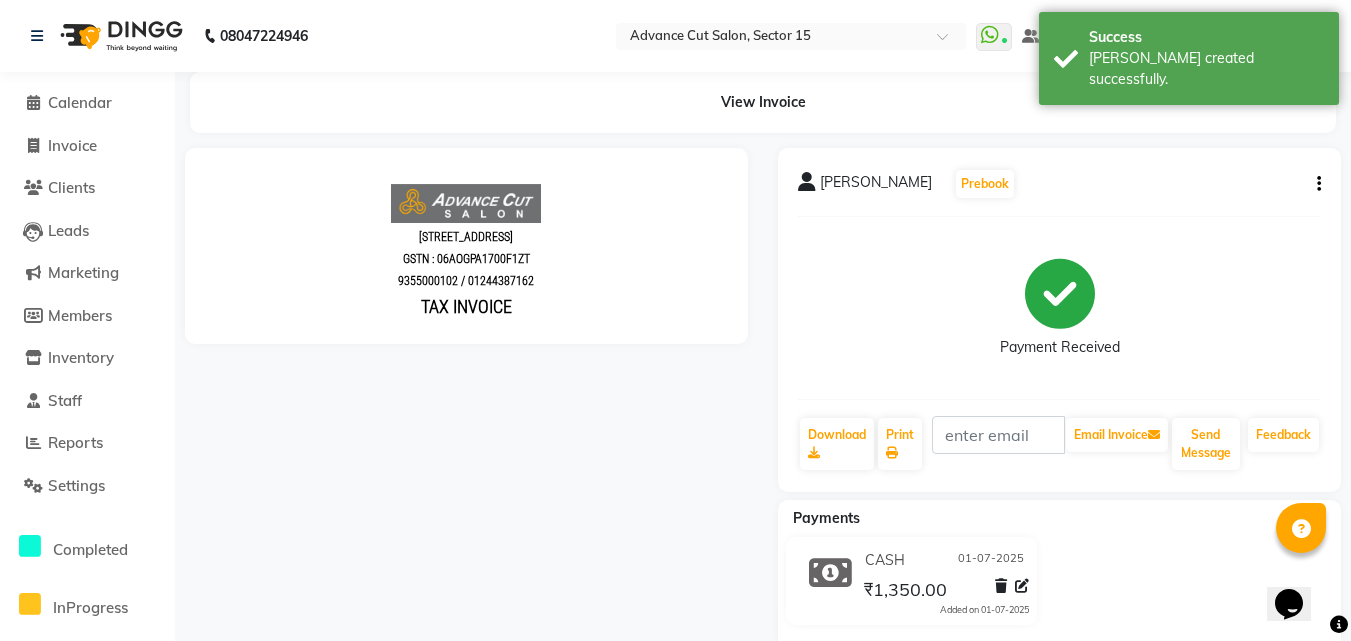scroll, scrollTop: 0, scrollLeft: 0, axis: both 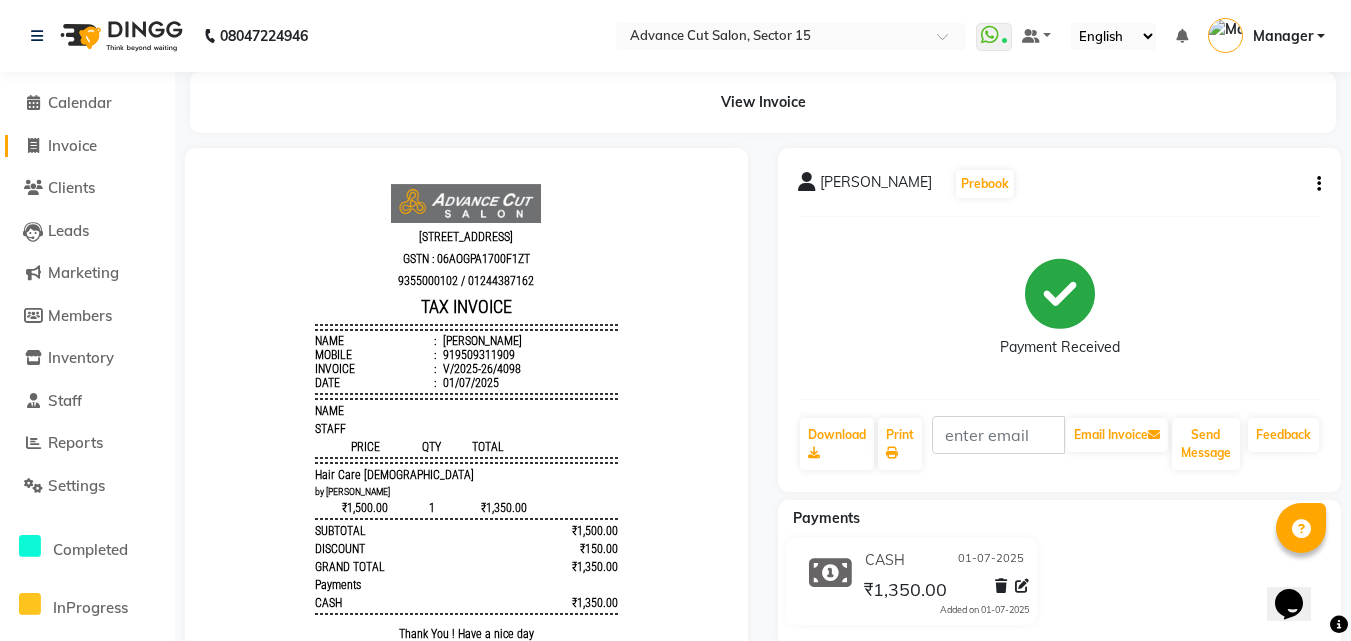 click on "Invoice" 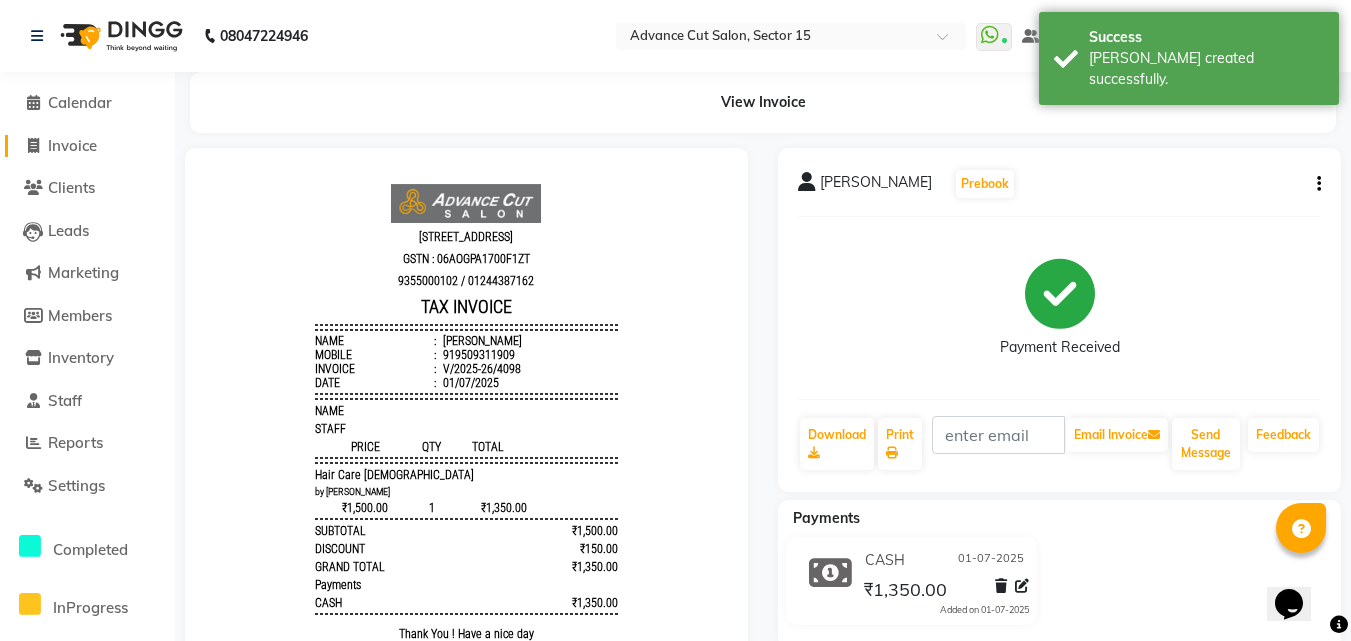 select on "service" 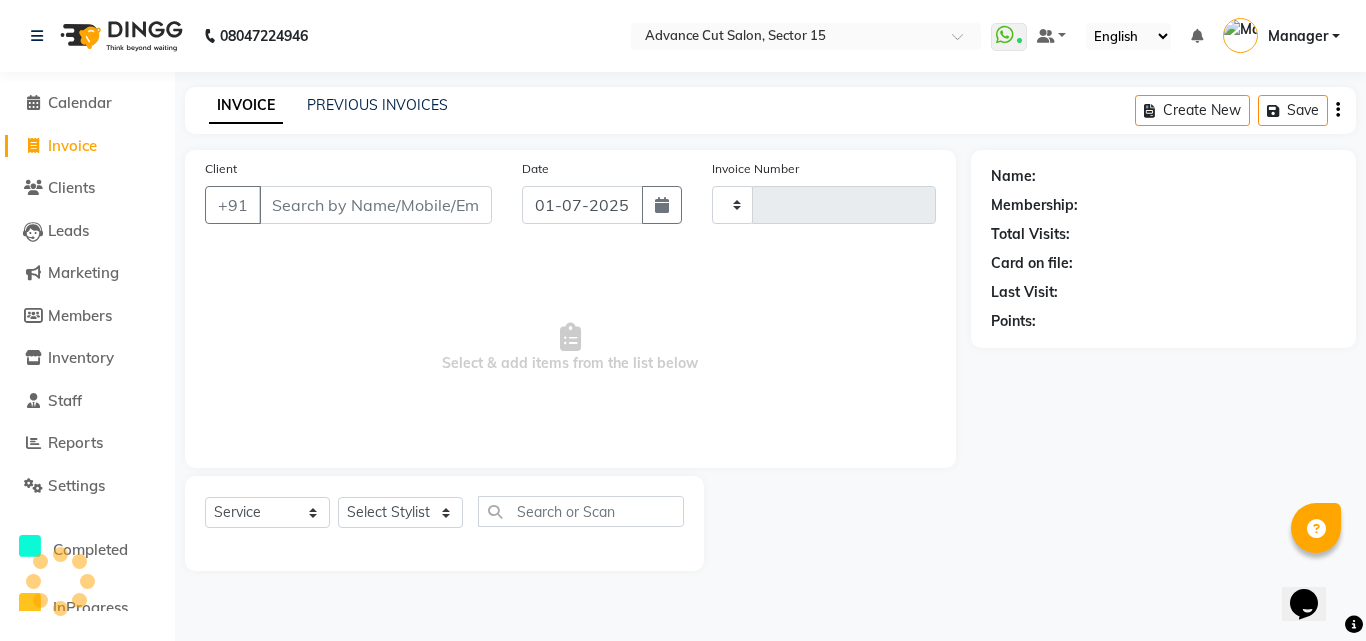 type on "4099" 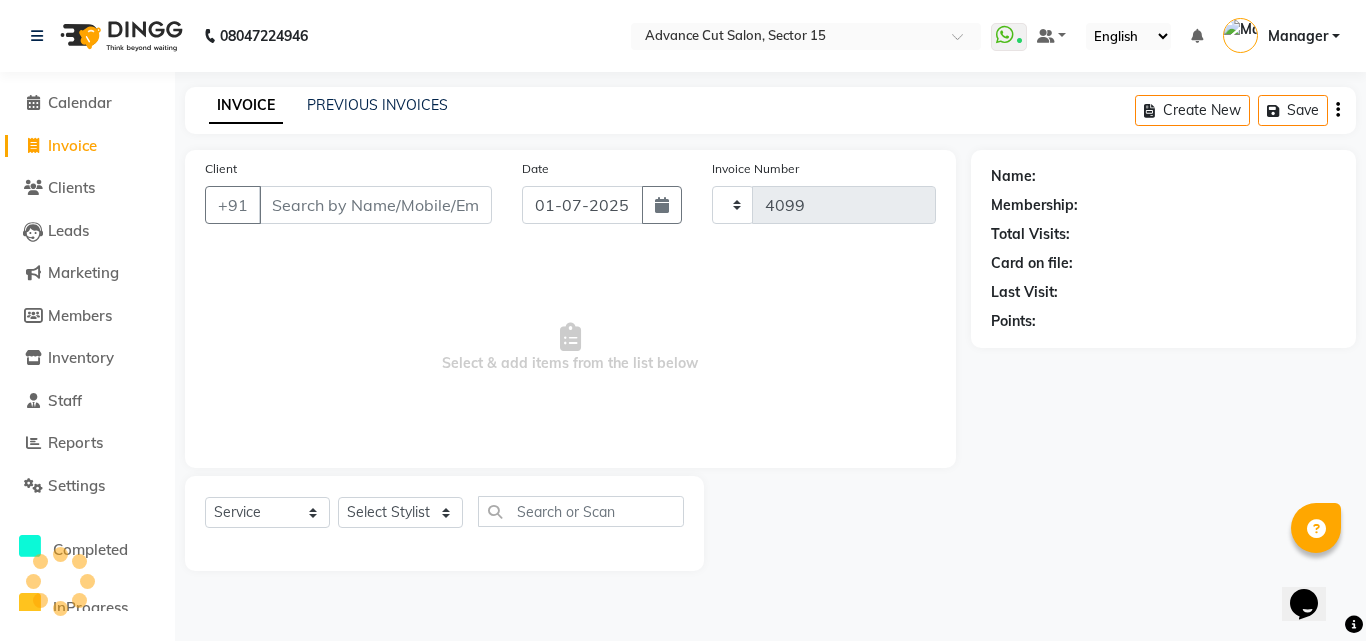 select on "6255" 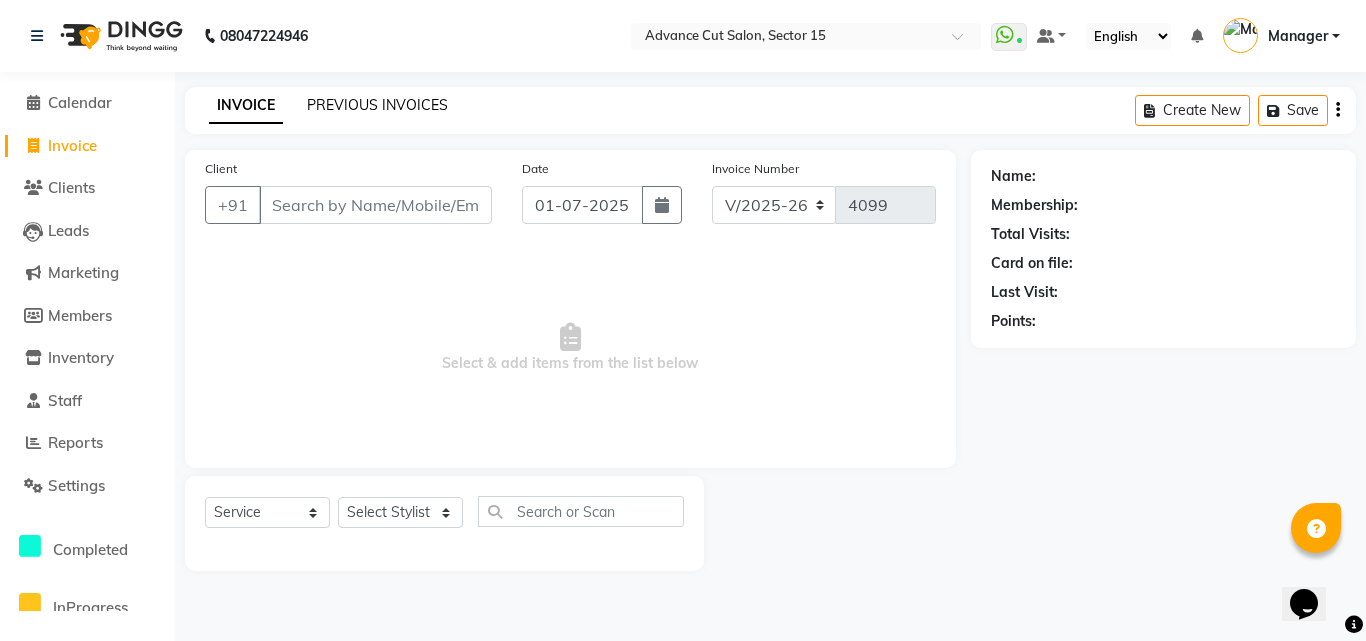 click on "PREVIOUS INVOICES" 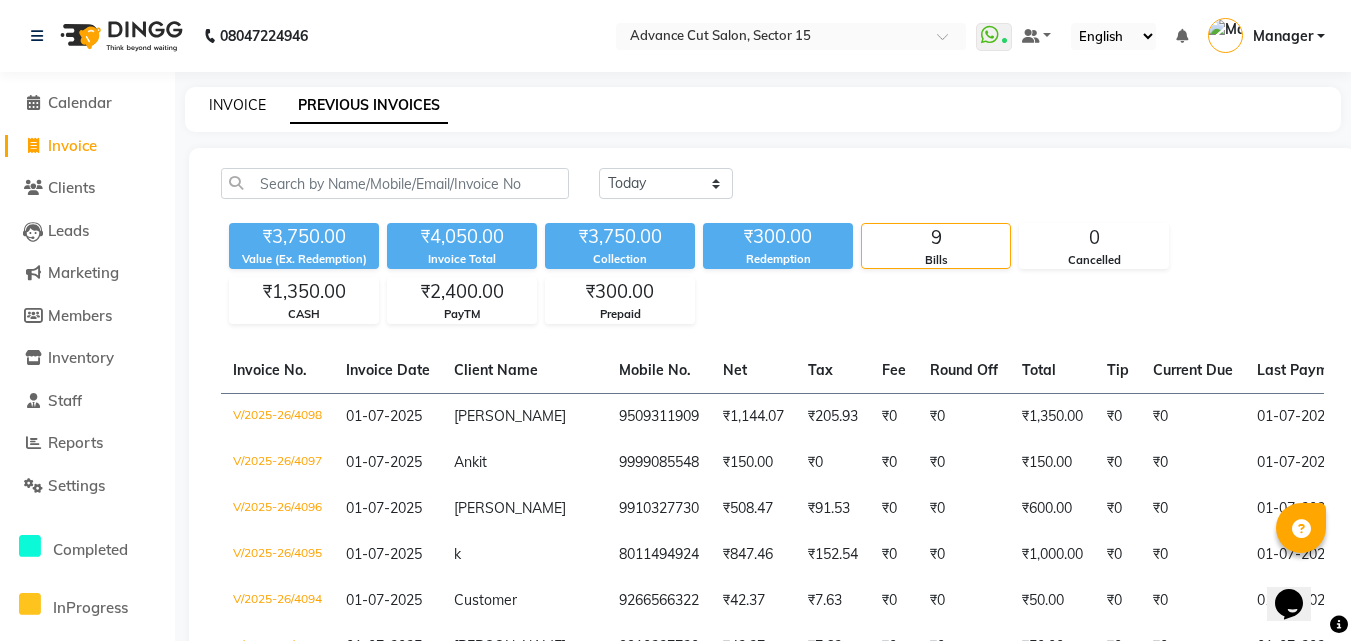 click on "INVOICE" 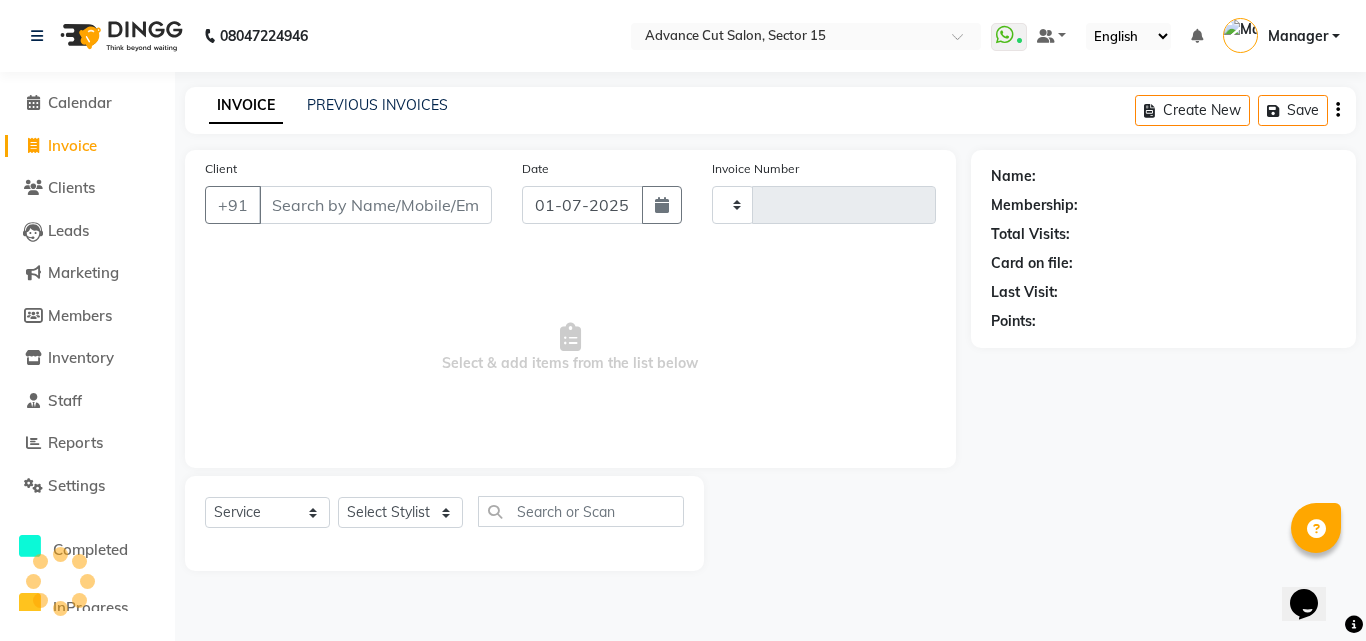 type on "4099" 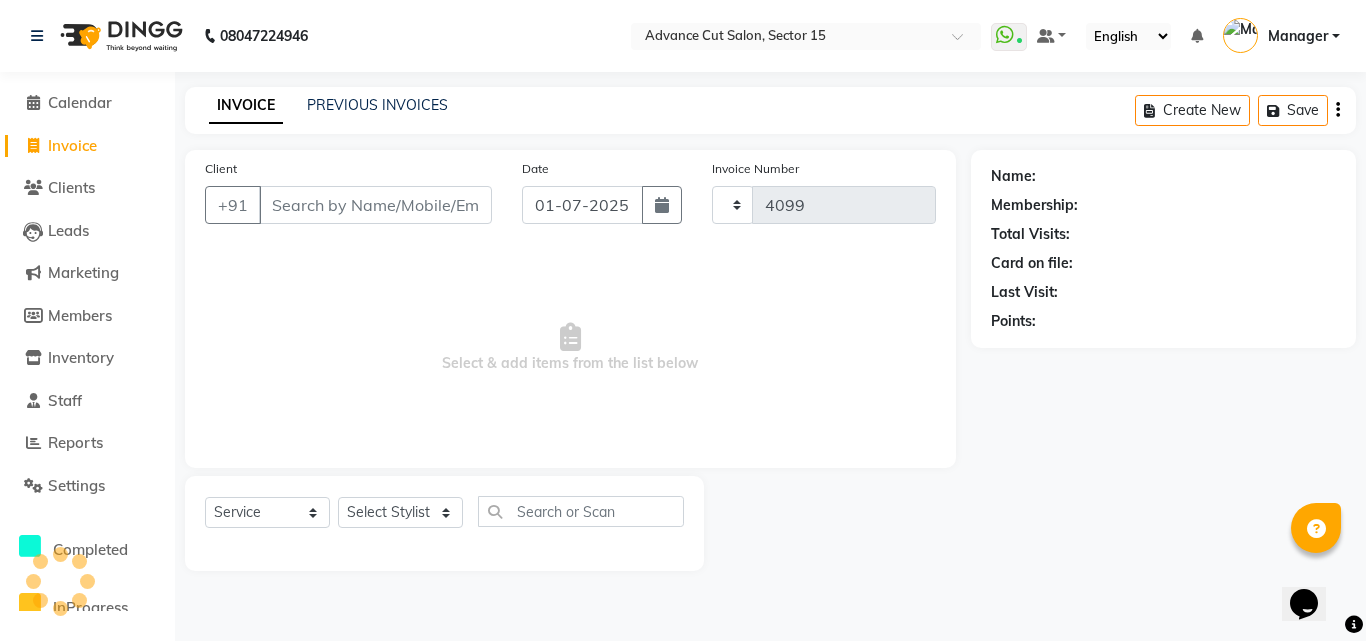 select on "6255" 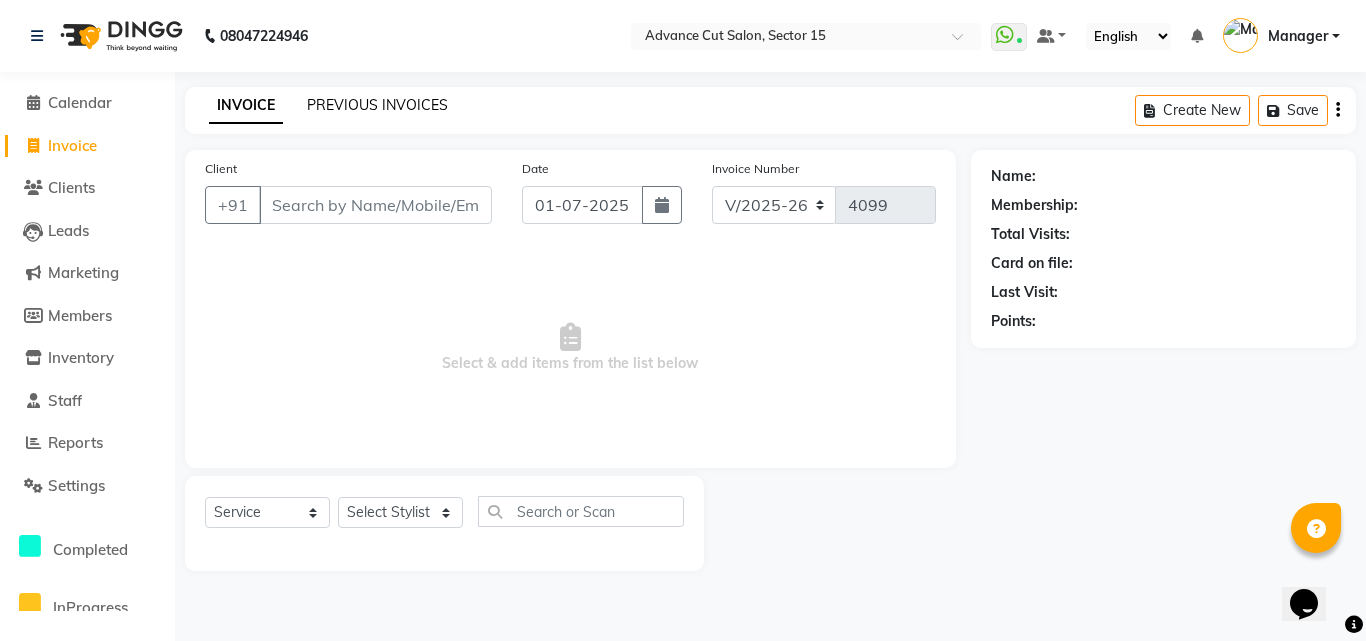click on "PREVIOUS INVOICES" 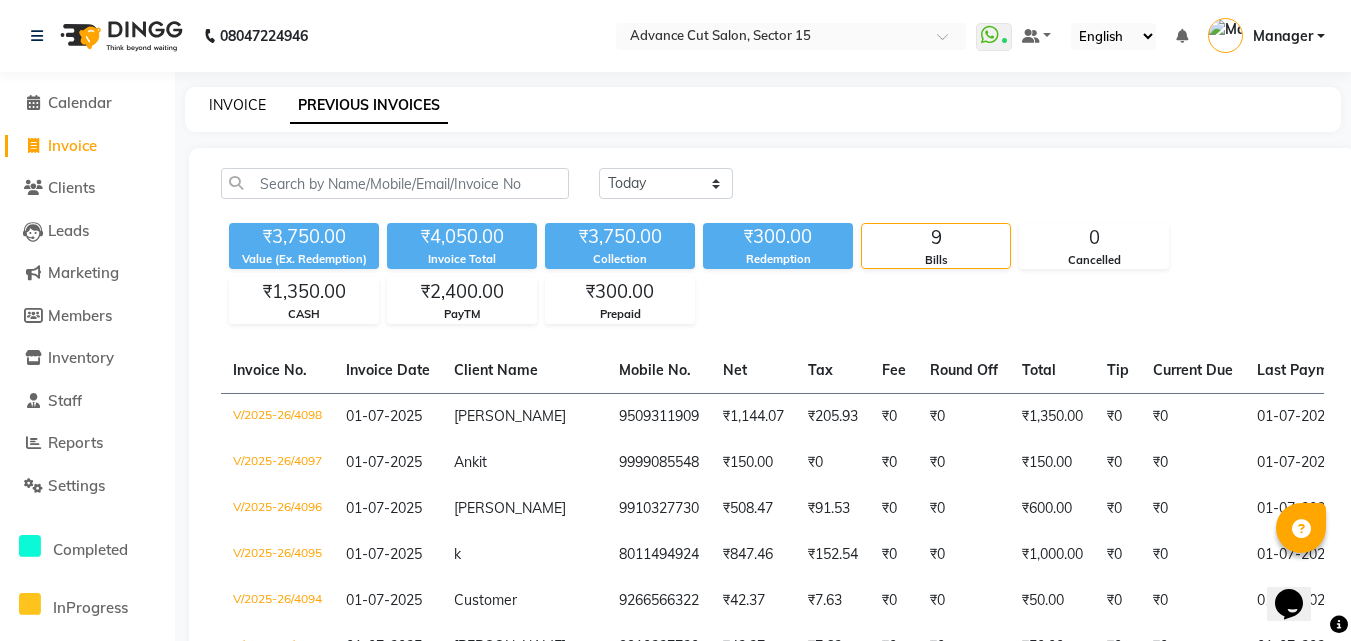 click on "INVOICE" 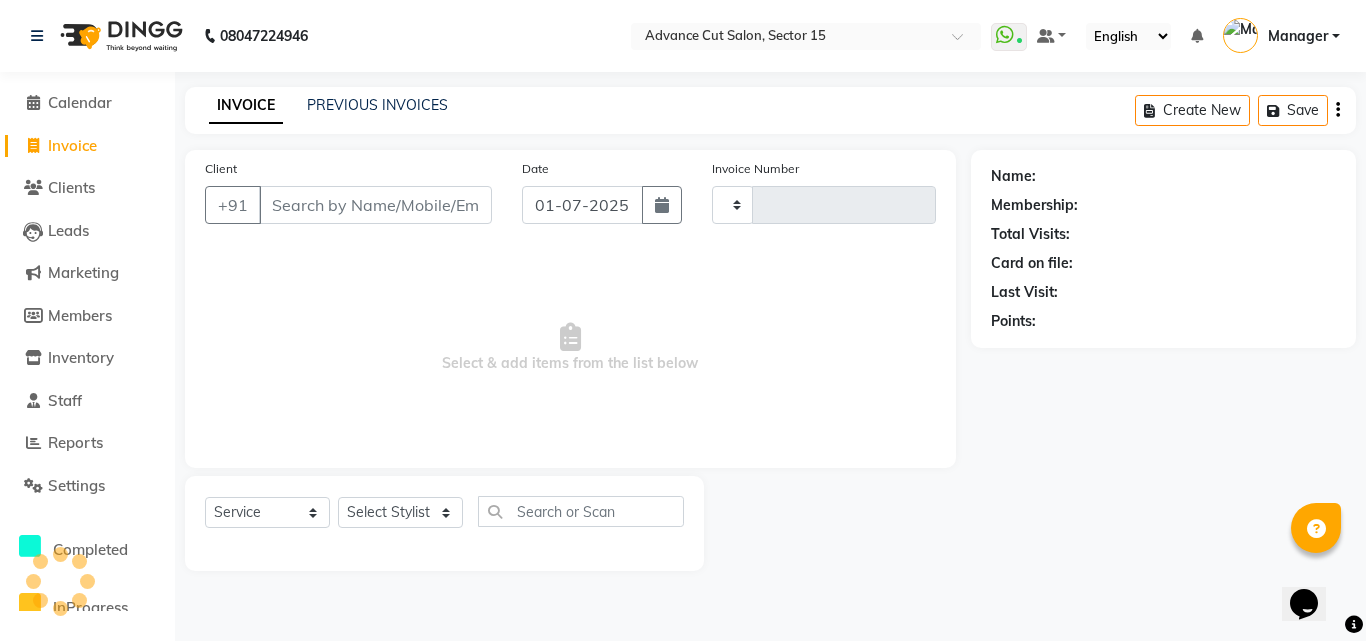 click on "Client" at bounding box center [375, 205] 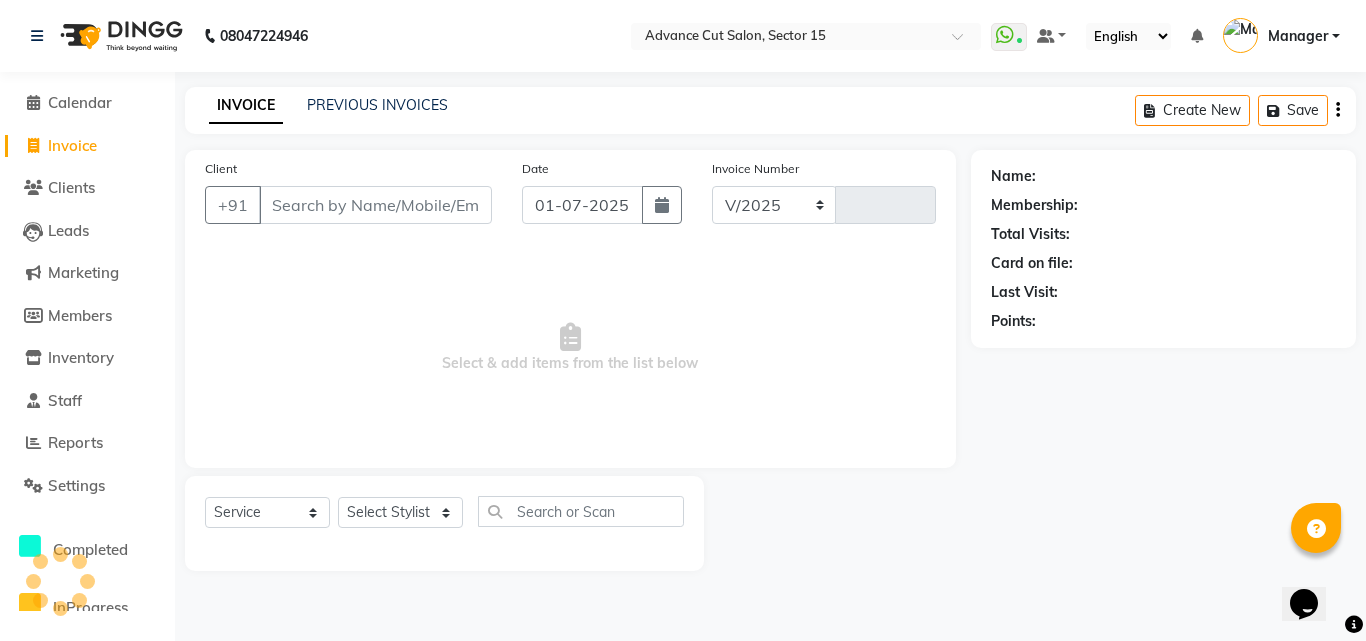 select on "6255" 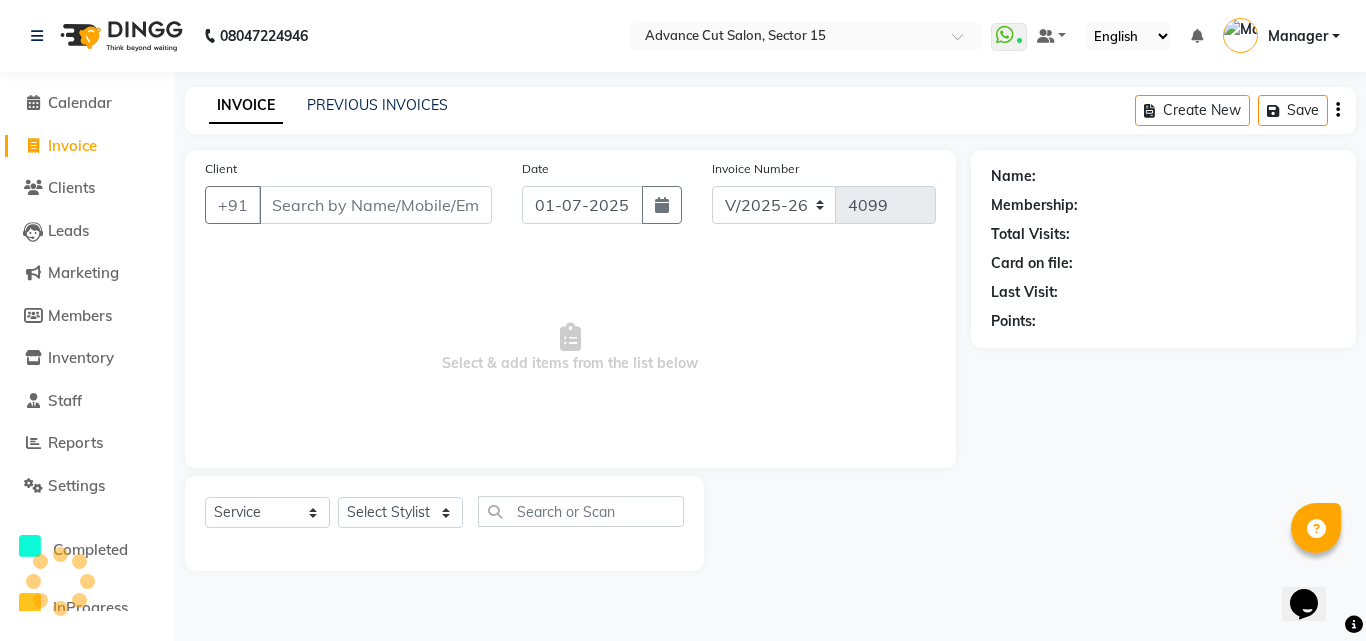 click on "Client" at bounding box center (375, 205) 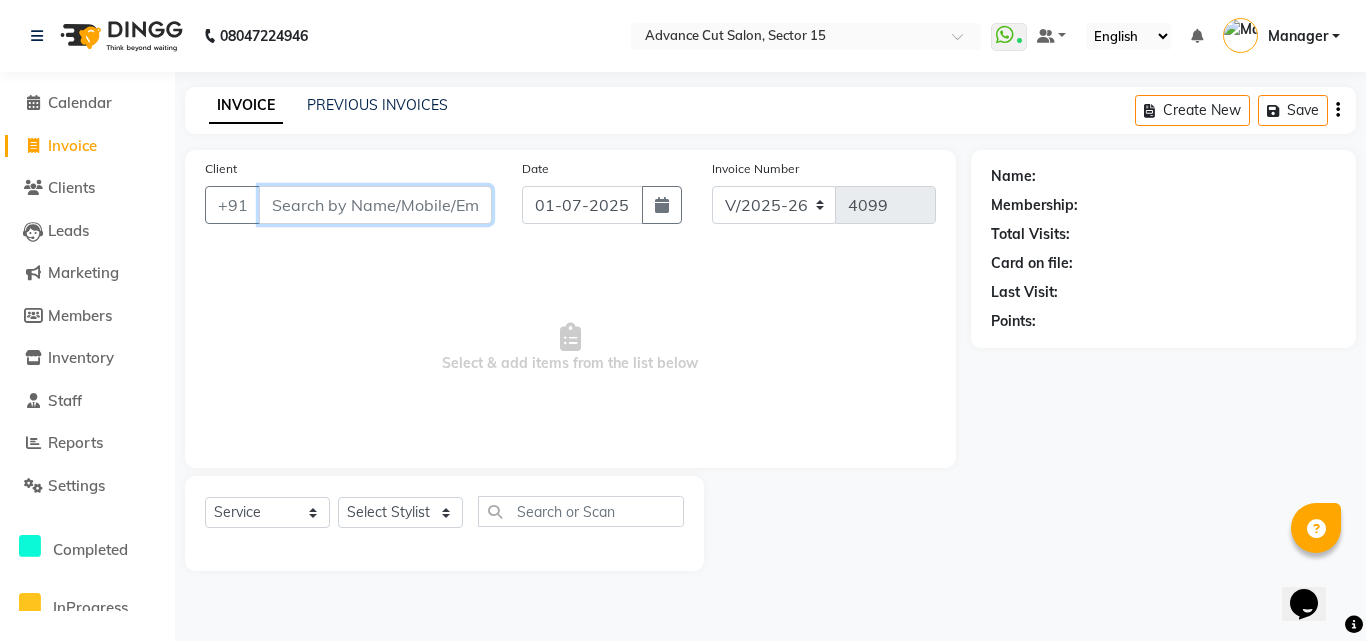 click on "Client" at bounding box center (375, 205) 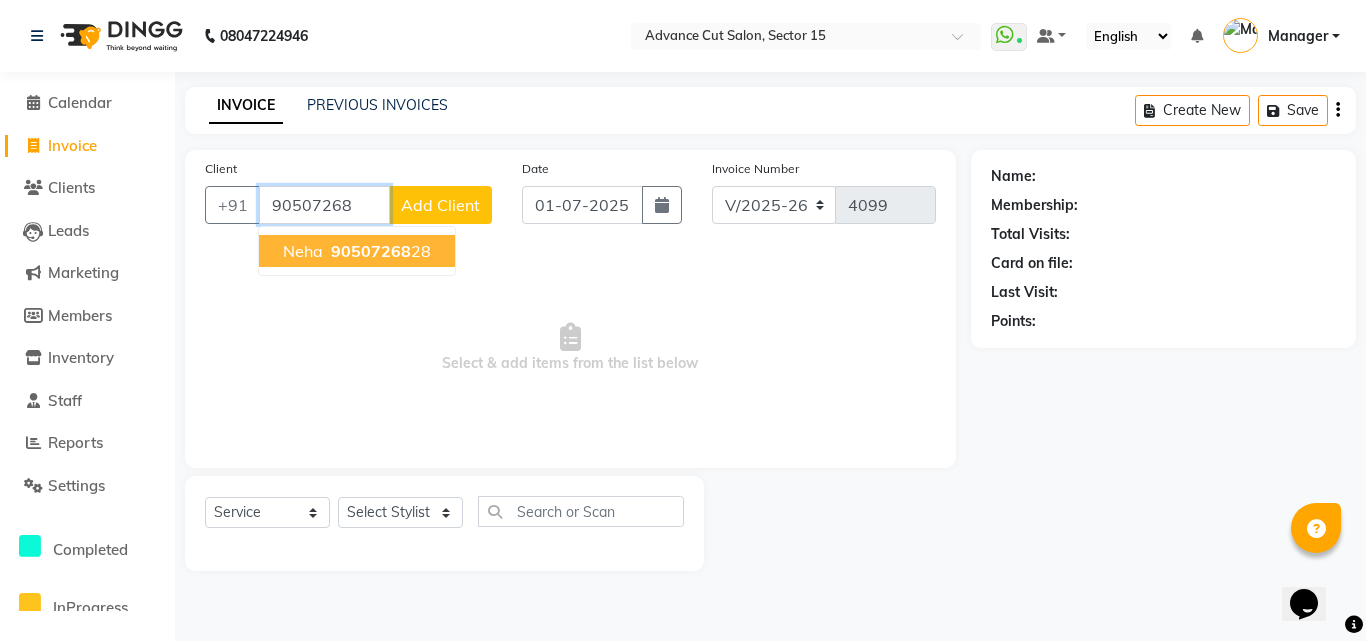 click on "90507268" at bounding box center [371, 251] 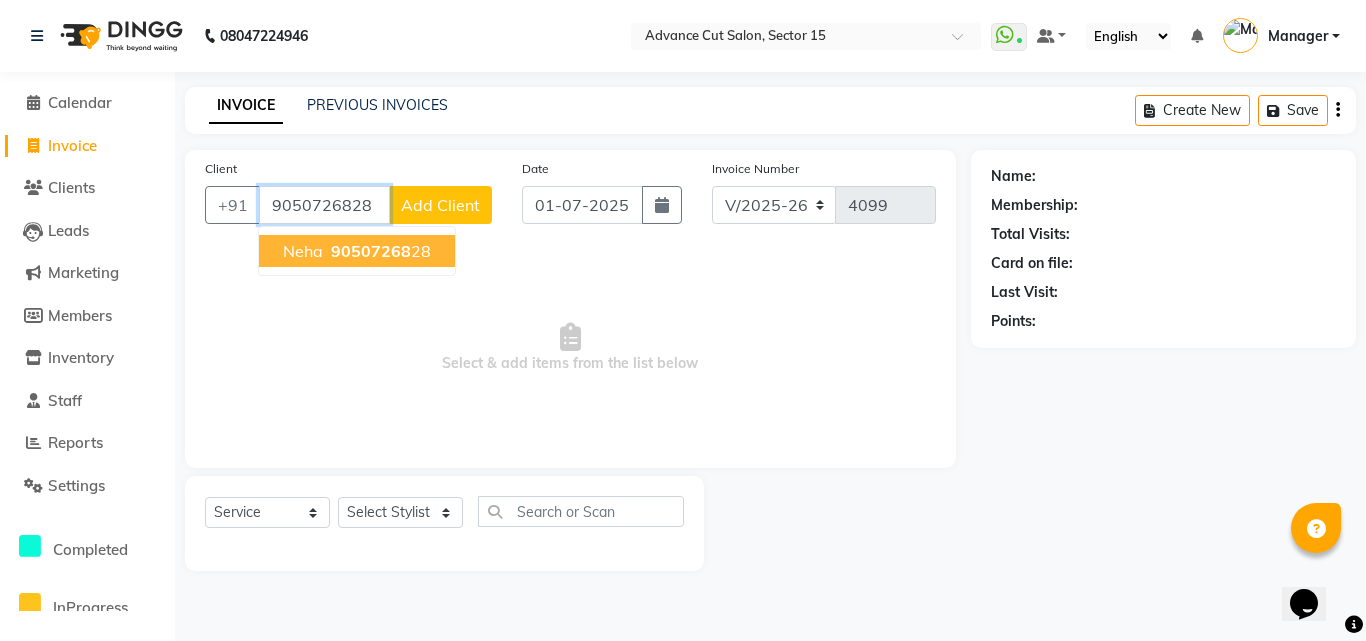 type on "9050726828" 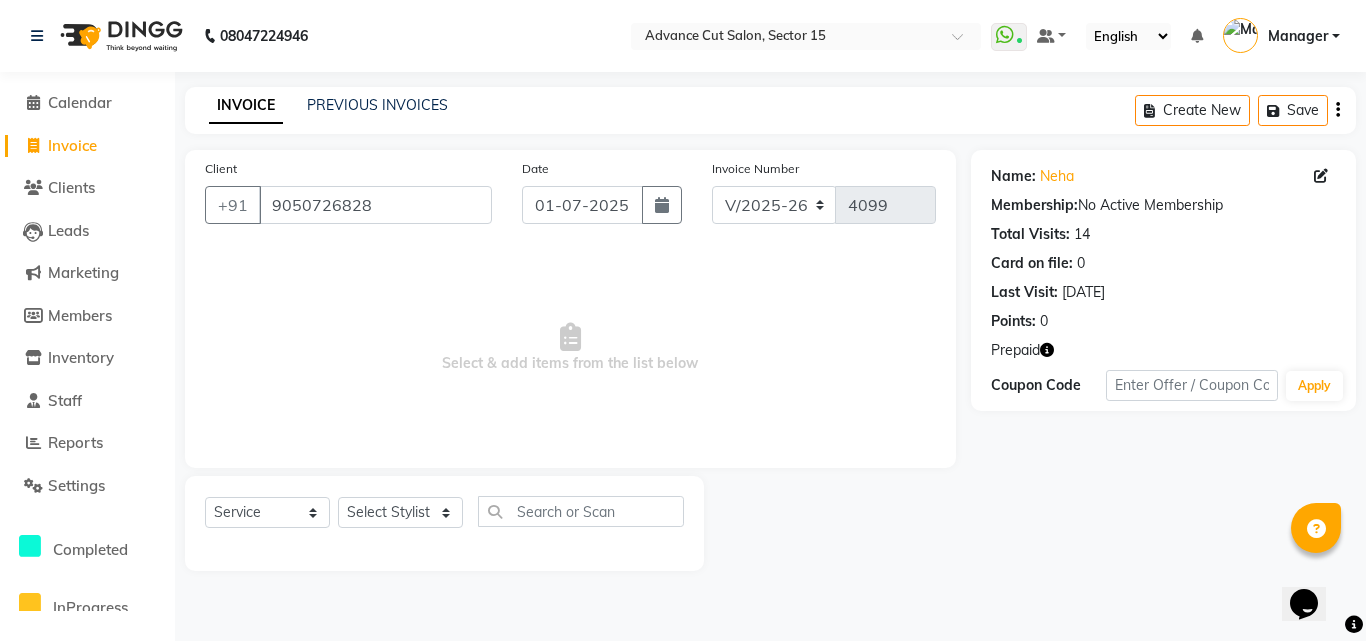 click 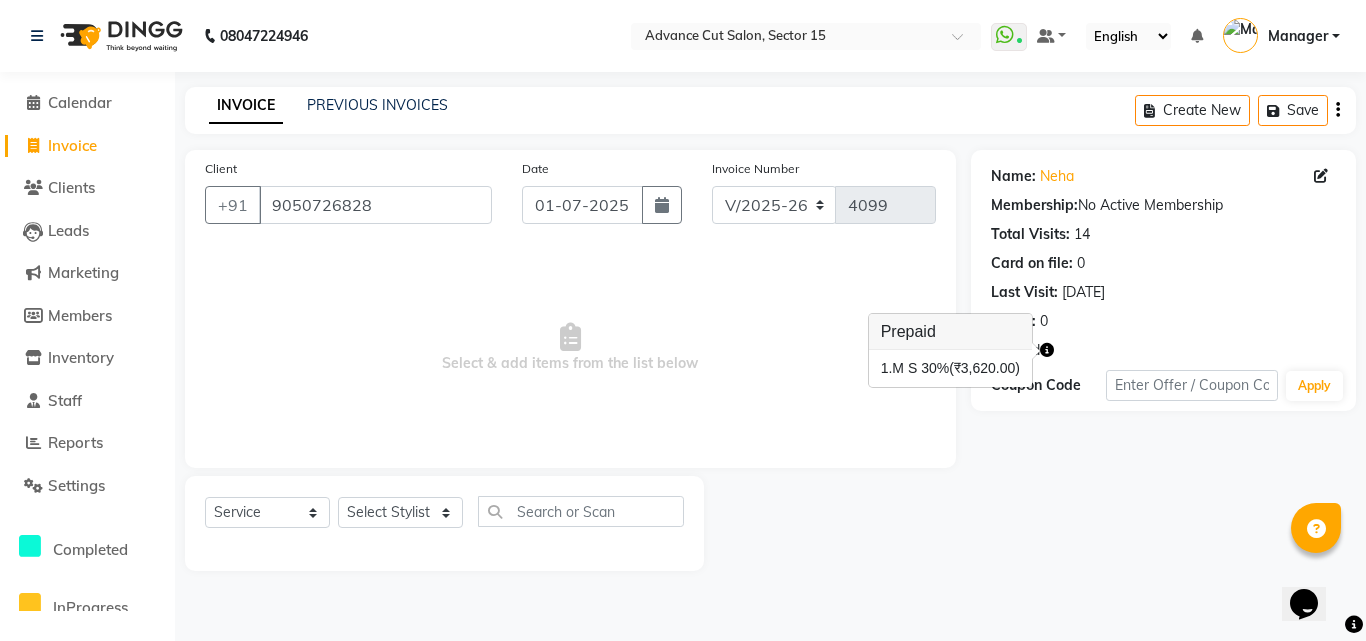 type 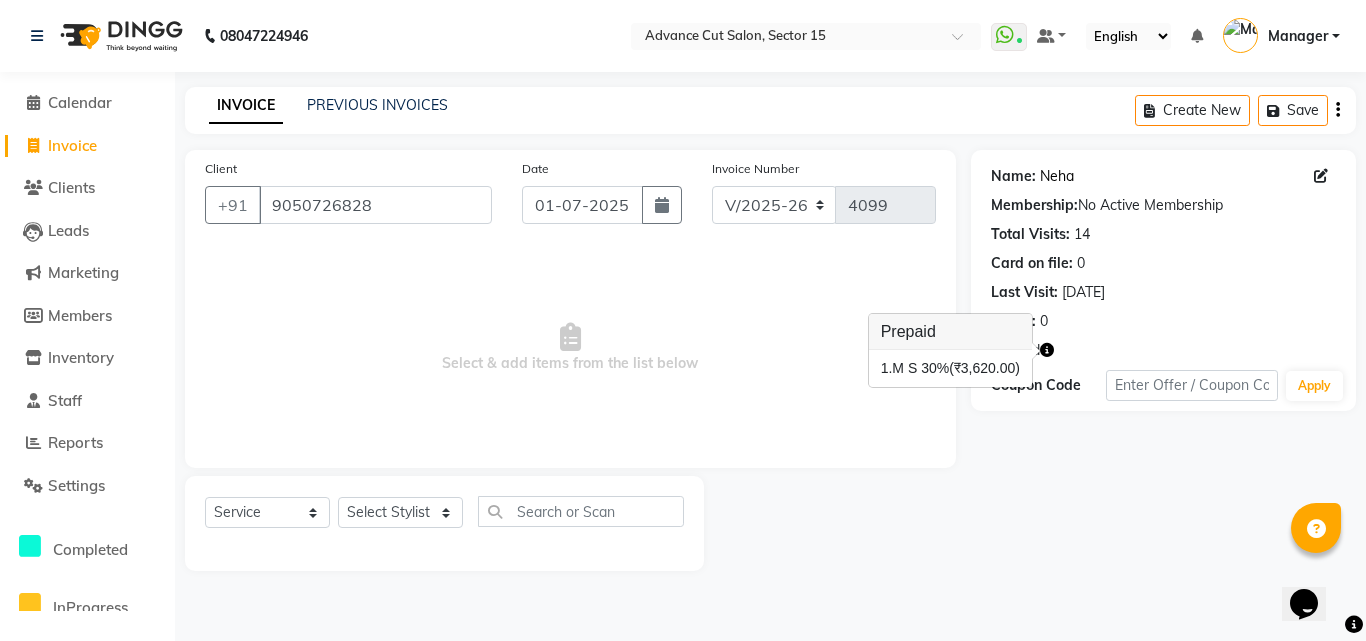 click on "Neha" 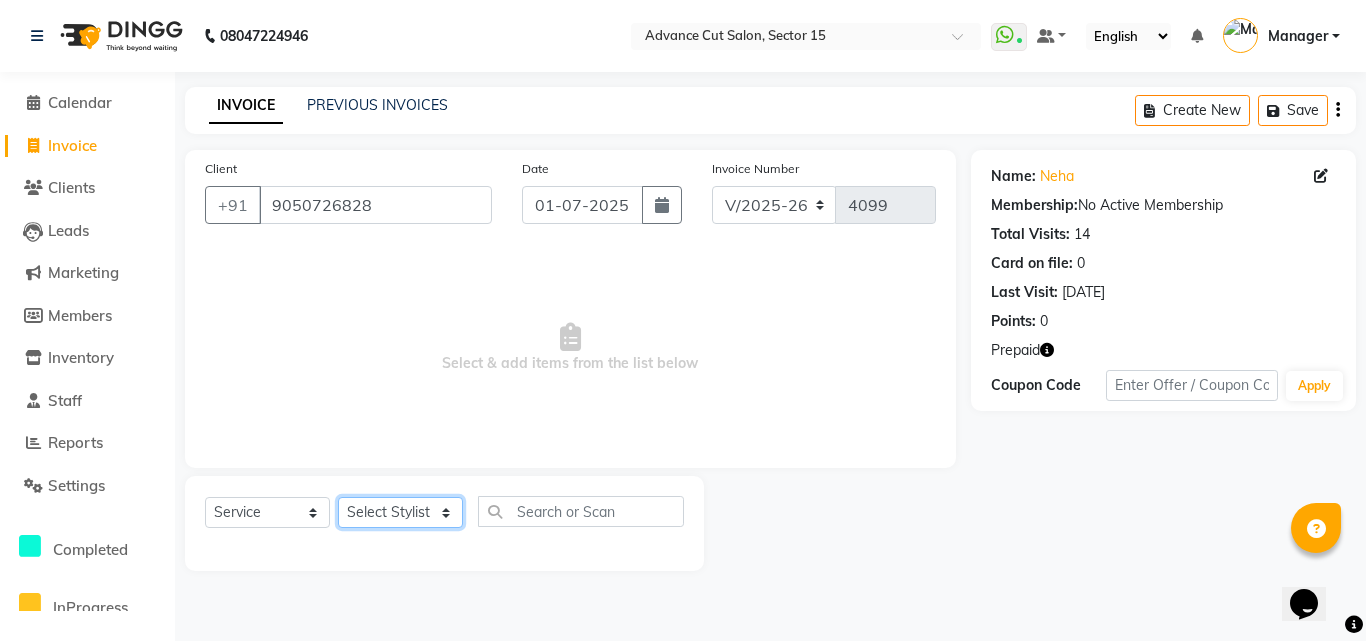 click on "Select Stylist Advance Cut  [PERSON_NAME] [PERSON_NAME] [PERSON_NAME] LUCKY Manager [PERSON_NAME] [PERSON_NAME] Pooja  [PERSON_NAME] RANI [PERSON_NAME] [PERSON_NAME] [PERSON_NAME] [PERSON_NAME]" 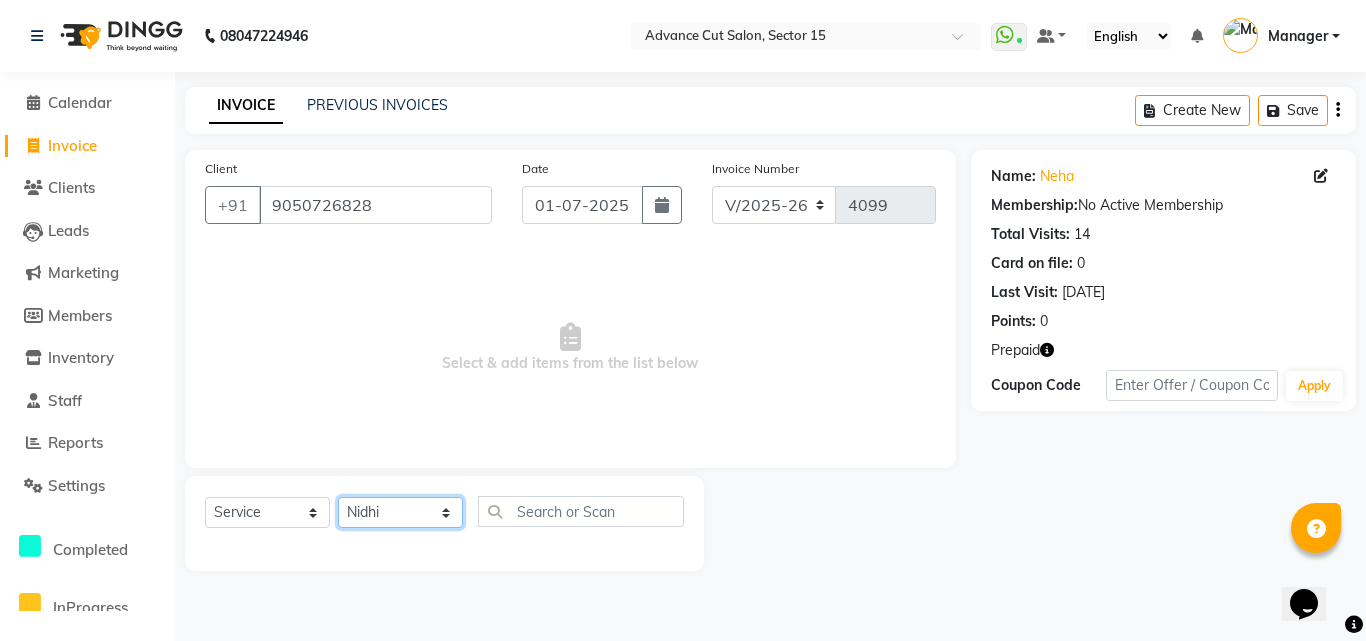 click on "Select Stylist Advance Cut  [PERSON_NAME] [PERSON_NAME] [PERSON_NAME] LUCKY Manager [PERSON_NAME] [PERSON_NAME] Pooja  [PERSON_NAME] RANI [PERSON_NAME] [PERSON_NAME] [PERSON_NAME] [PERSON_NAME]" 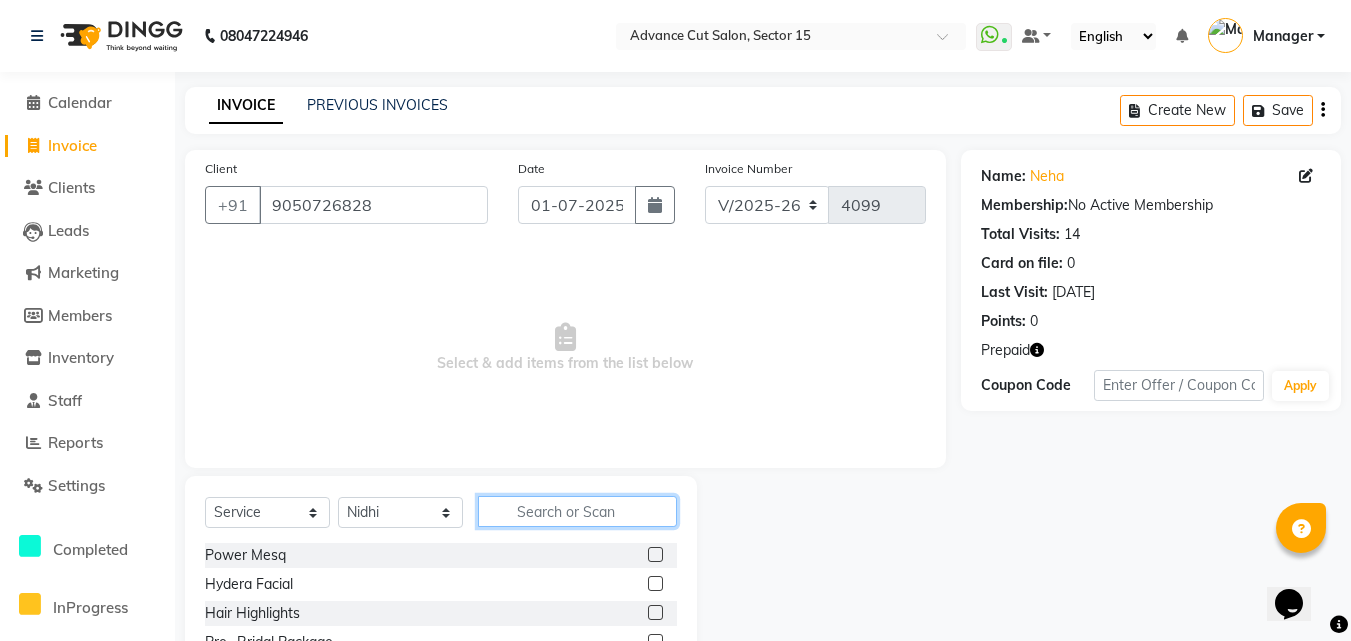 click 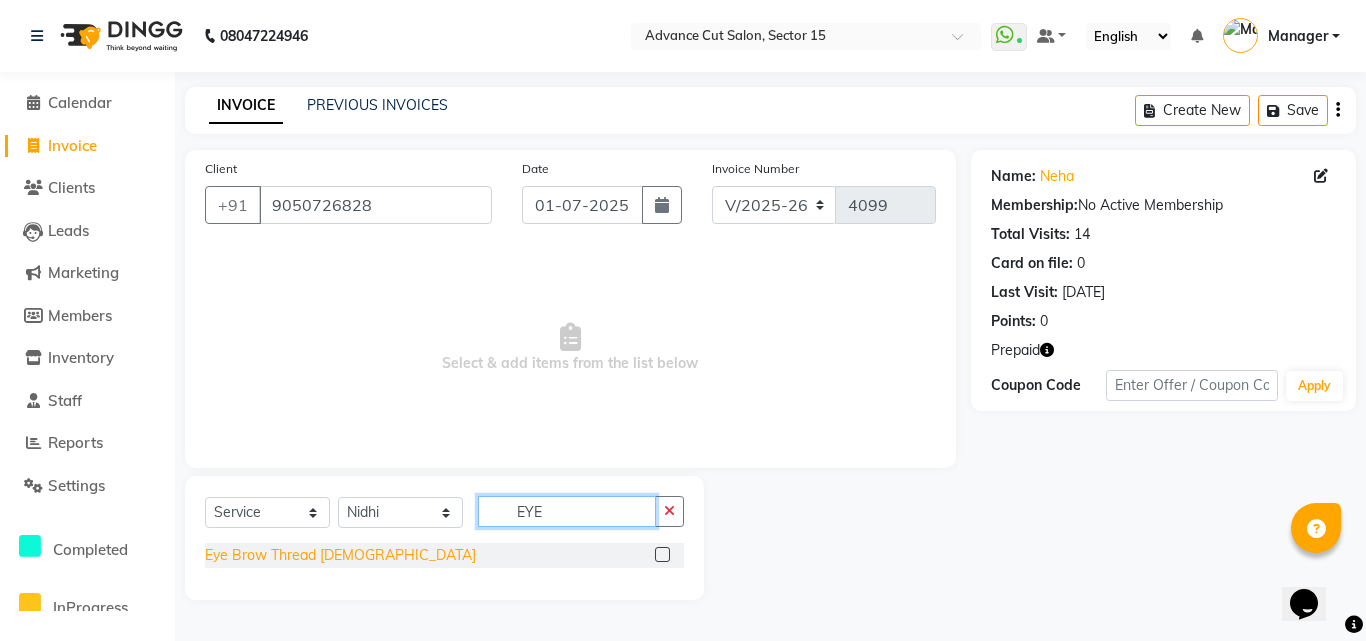 type on "EYE" 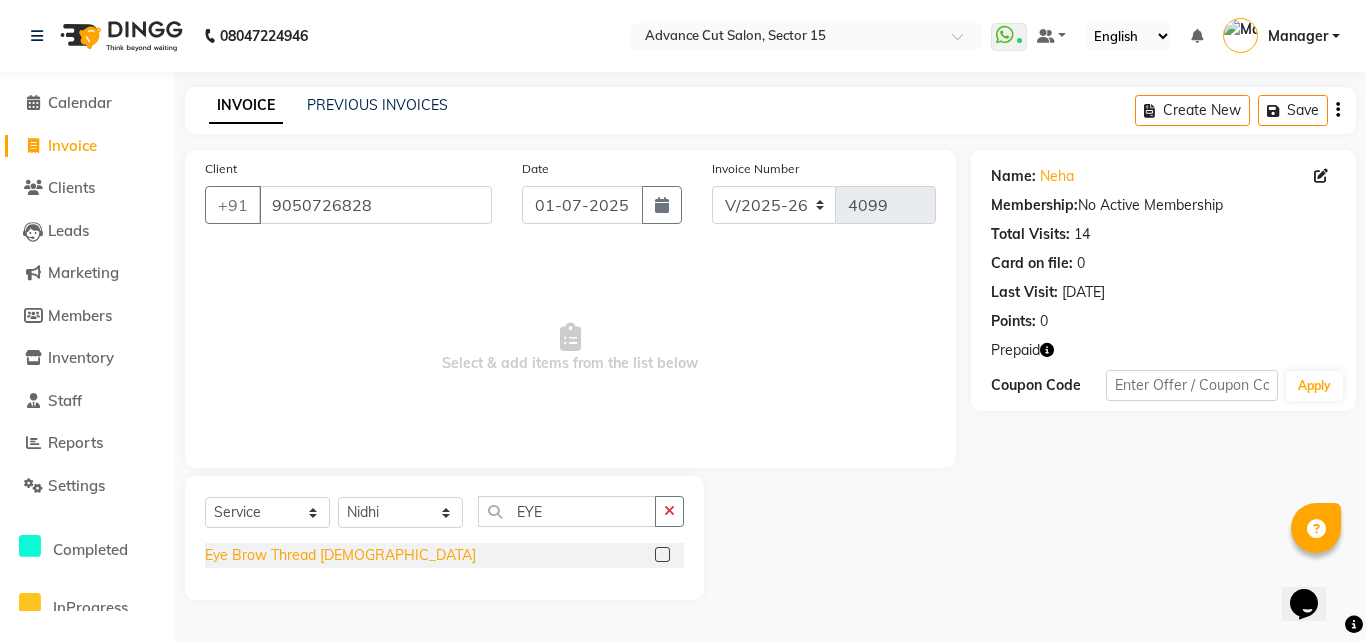 click on "Eye Brow Thread [DEMOGRAPHIC_DATA]" 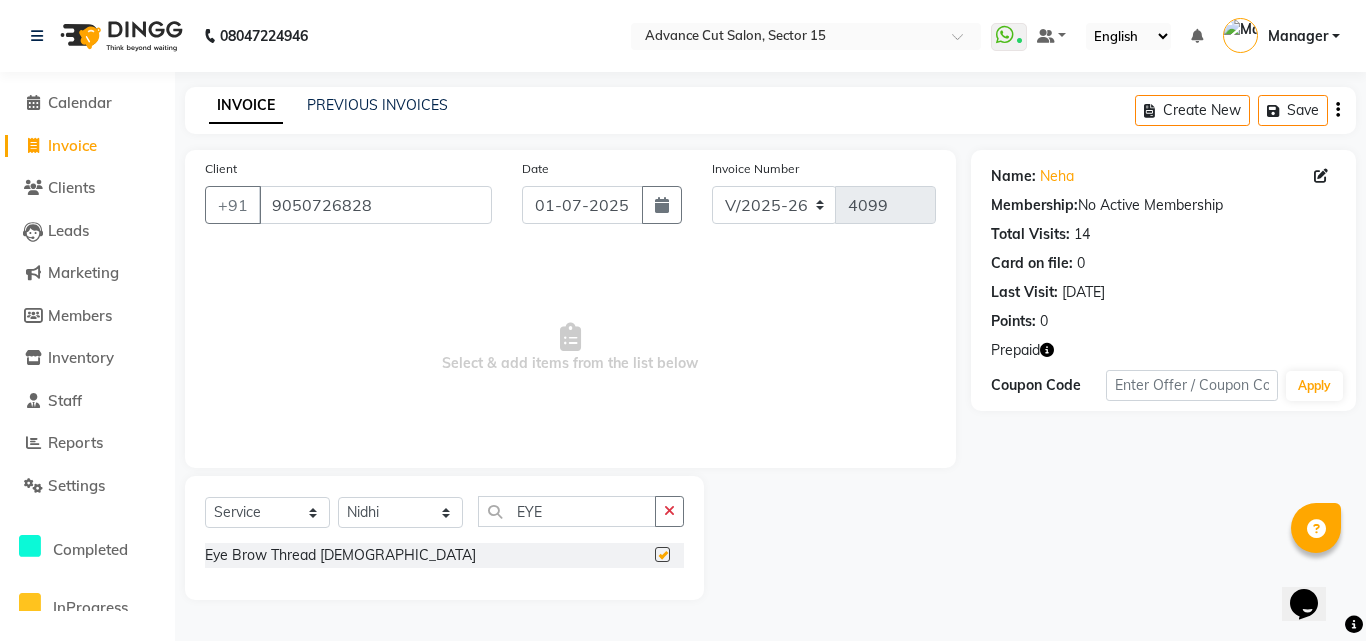 drag, startPoint x: 346, startPoint y: 560, endPoint x: 361, endPoint y: 547, distance: 19.849434 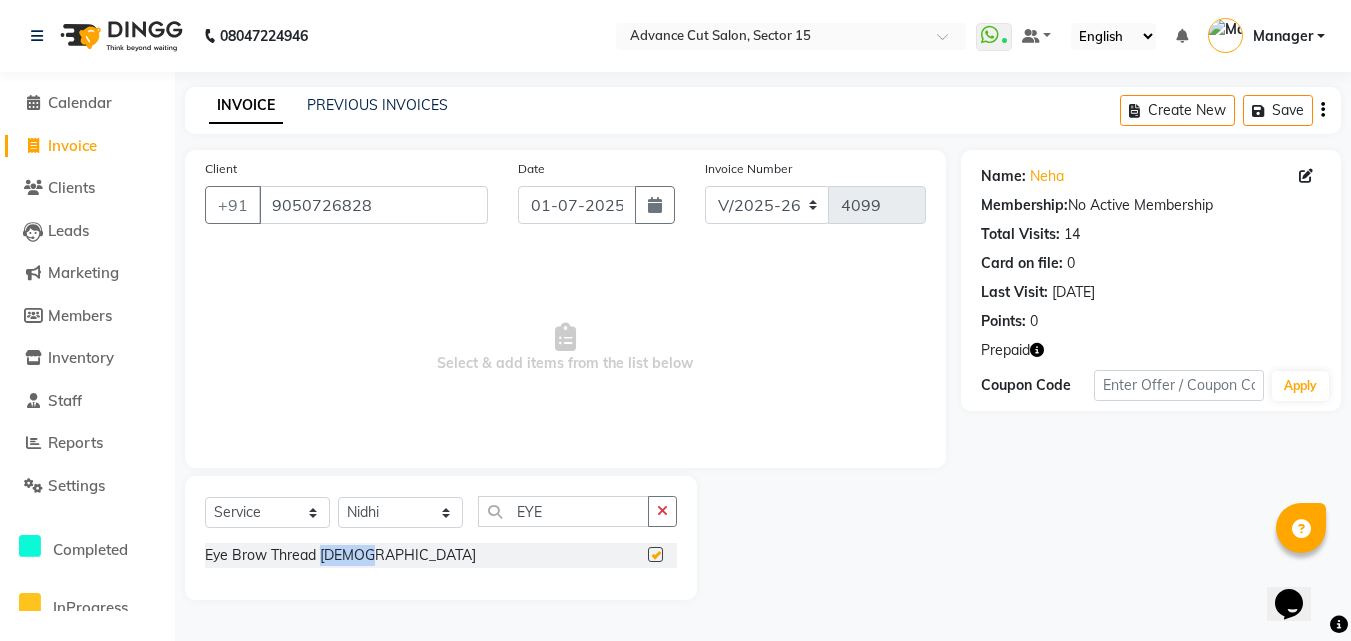 checkbox on "false" 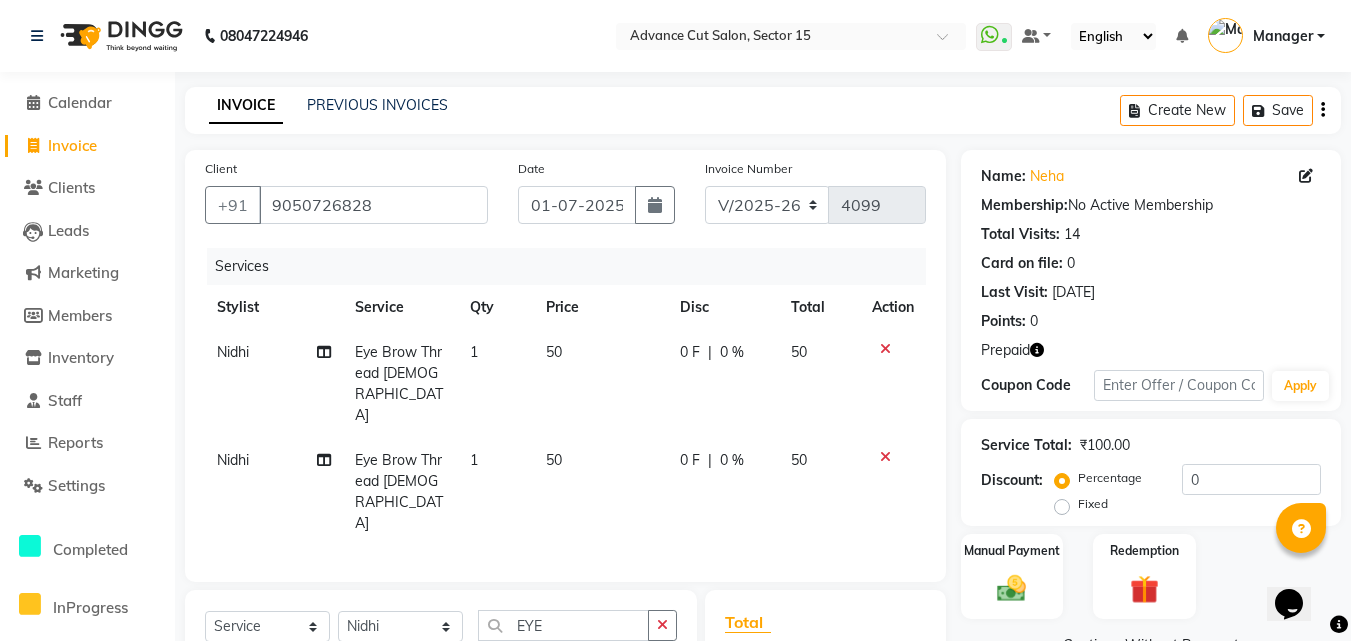 click 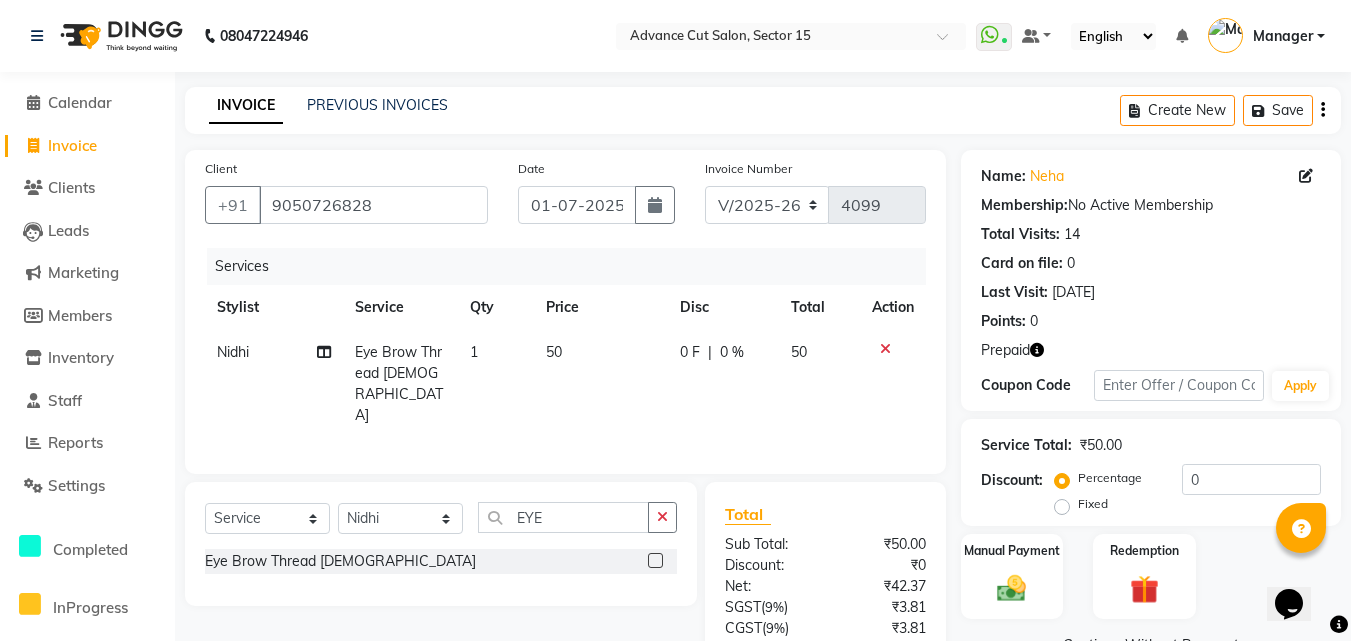 click on "1" 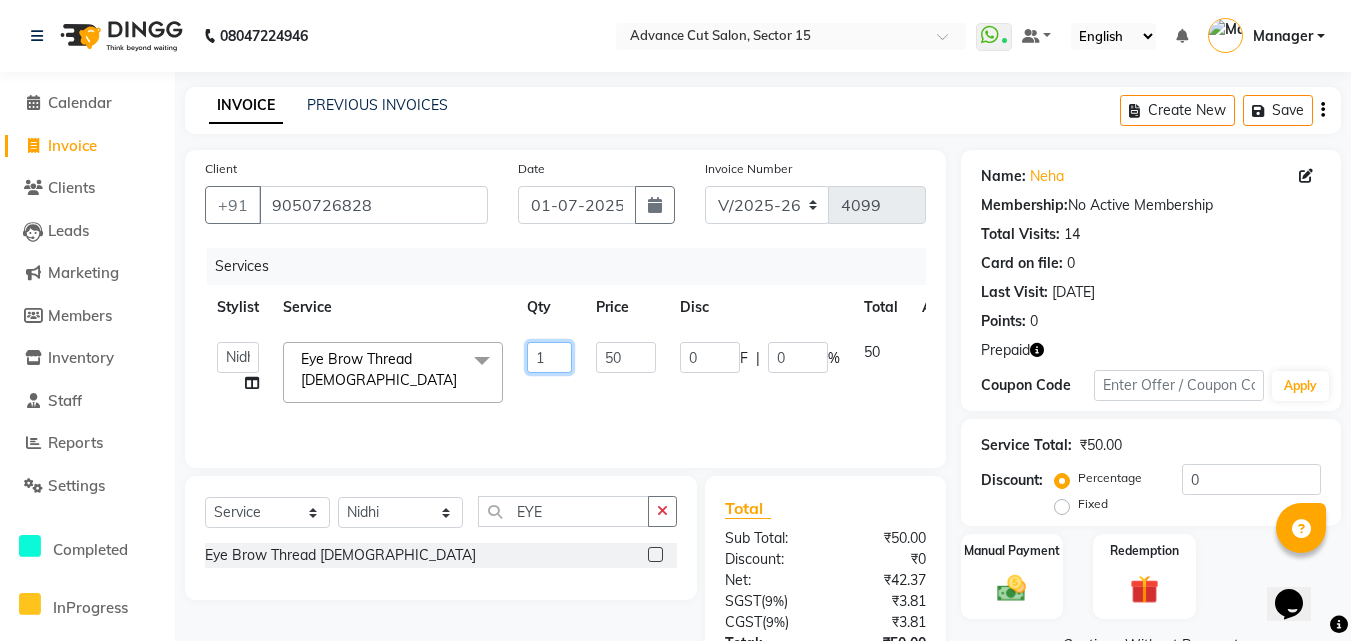 click on "1" 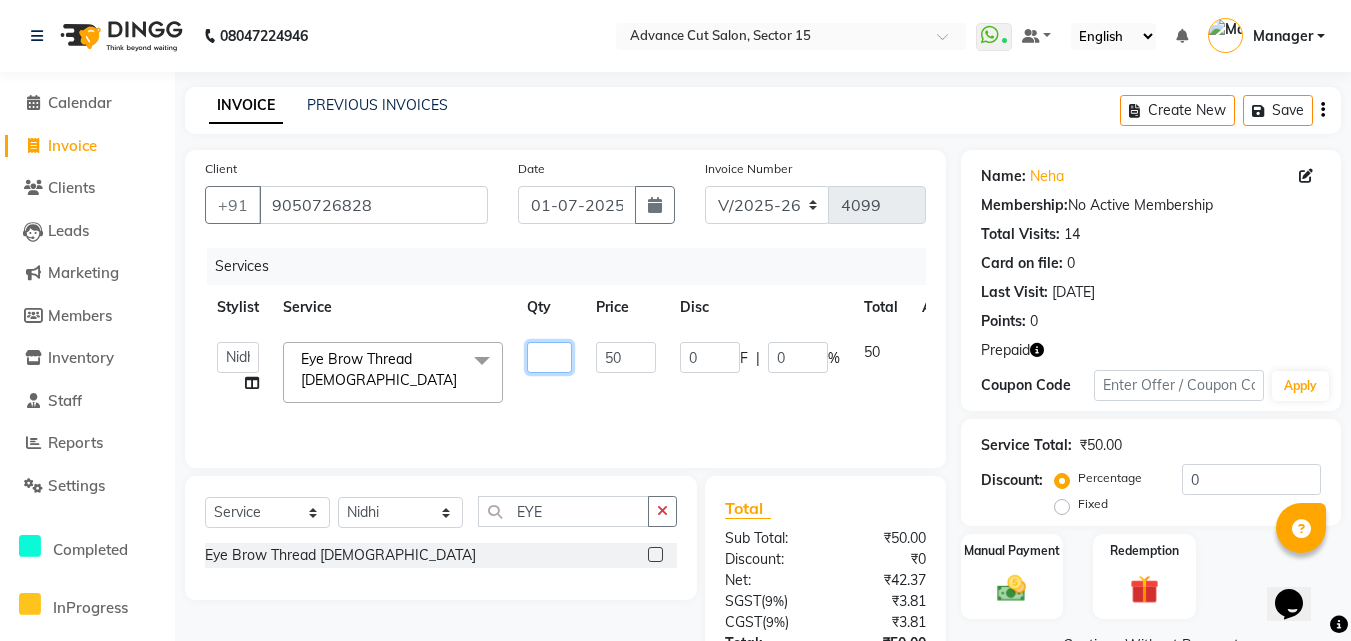 type on "2" 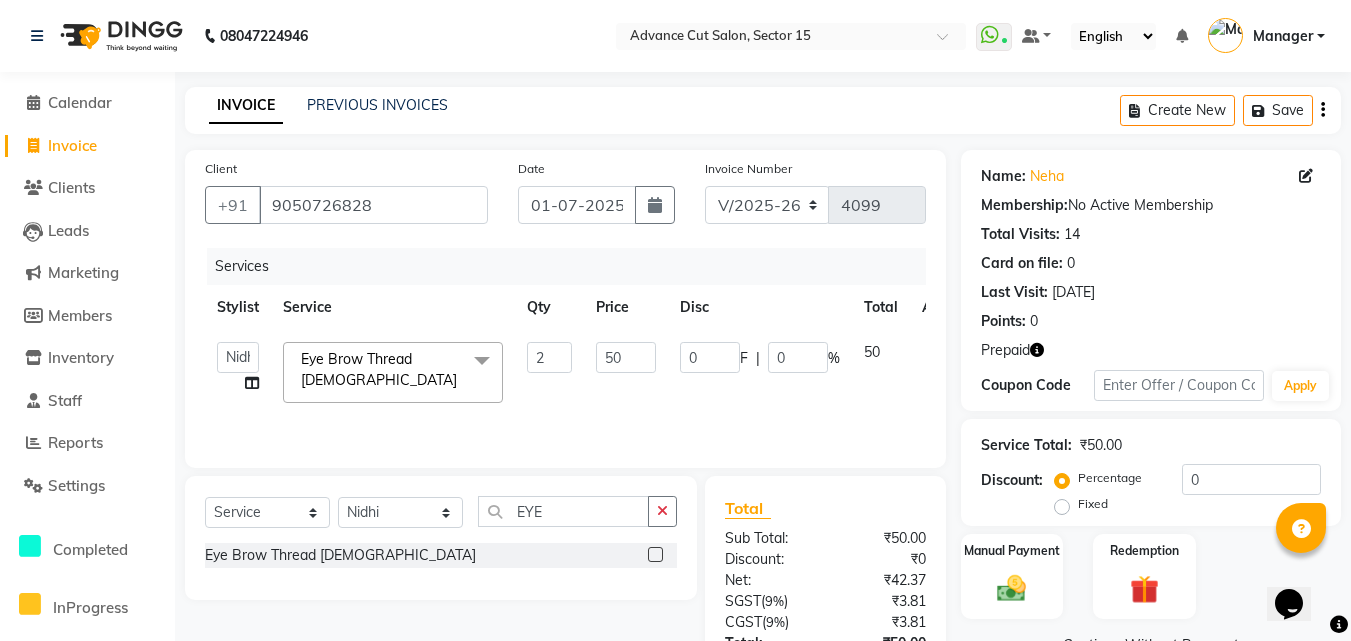 click on "Services" 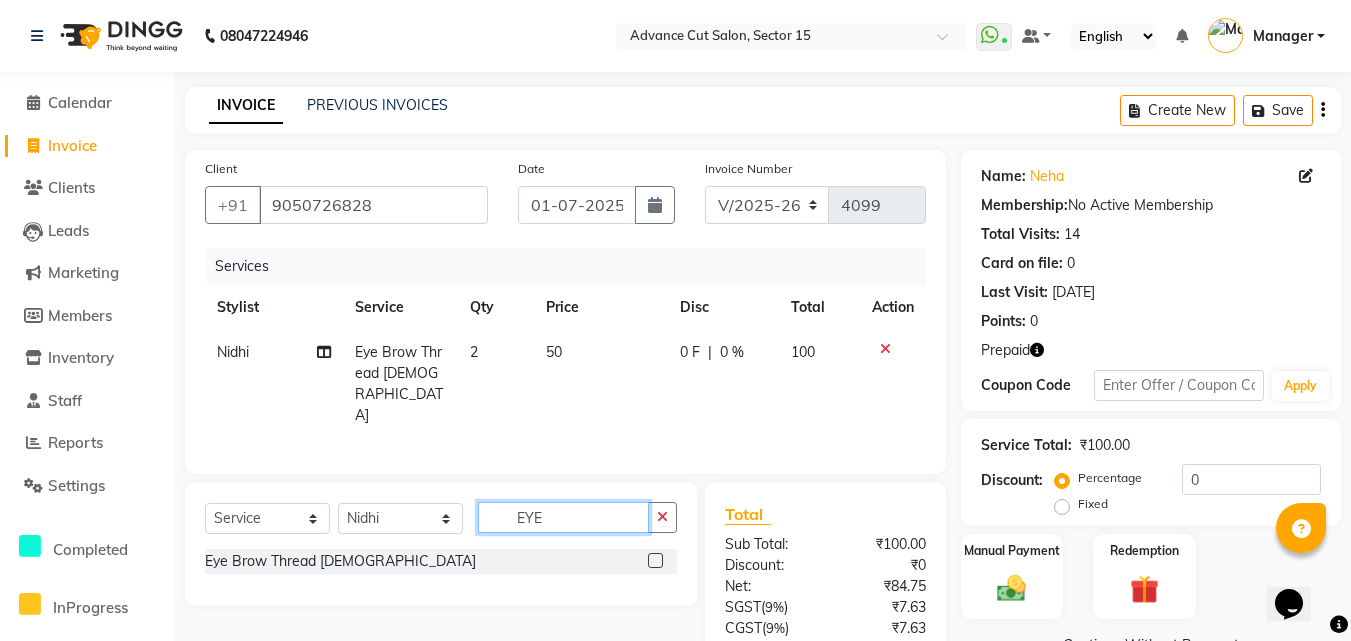 click on "EYE" 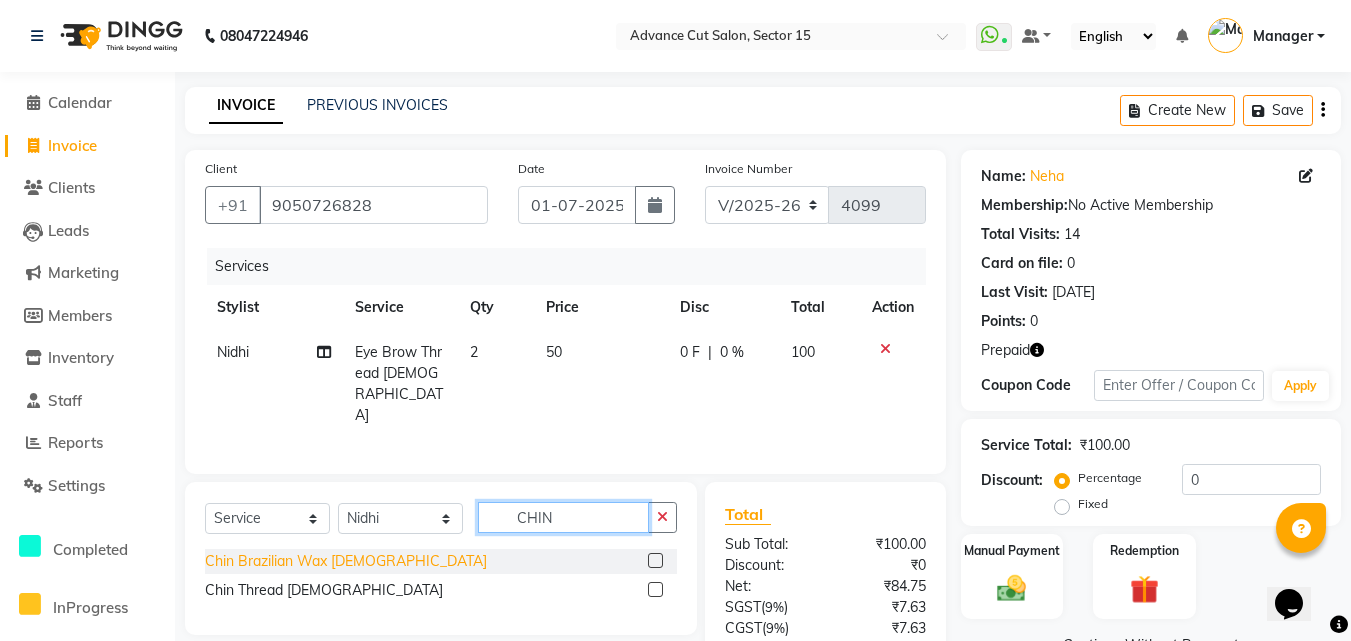 type on "CHIN" 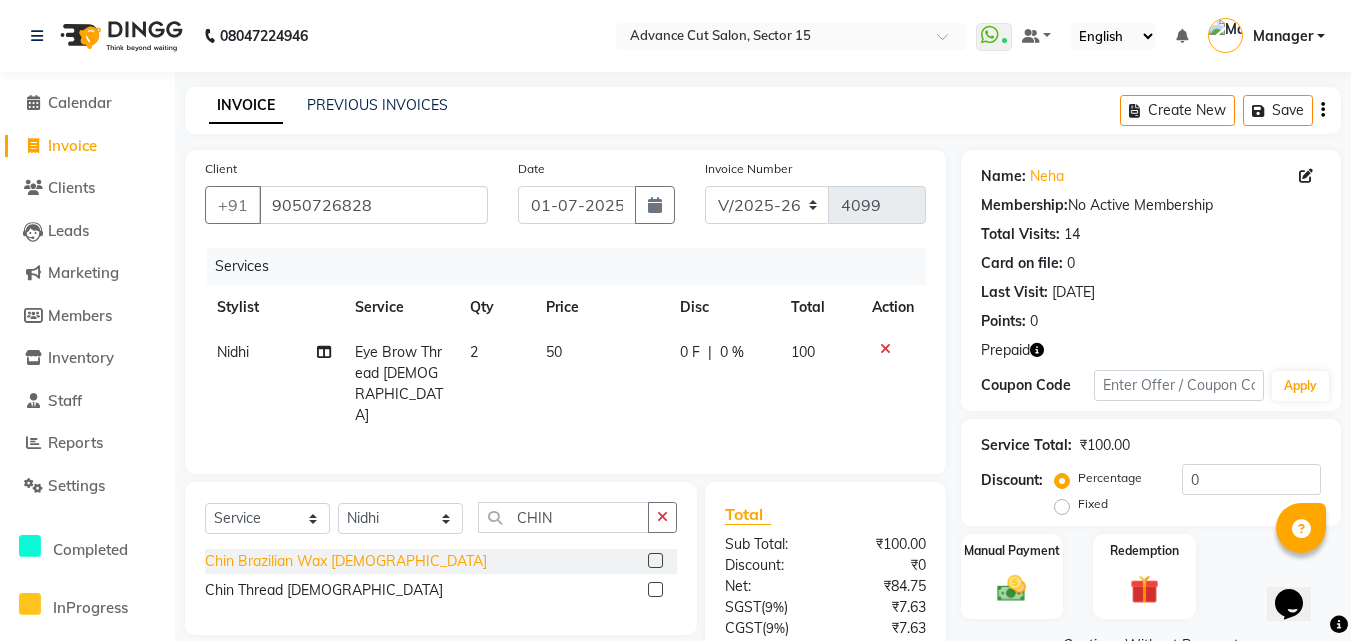 click on "Chin Brazilian Wax [DEMOGRAPHIC_DATA]" 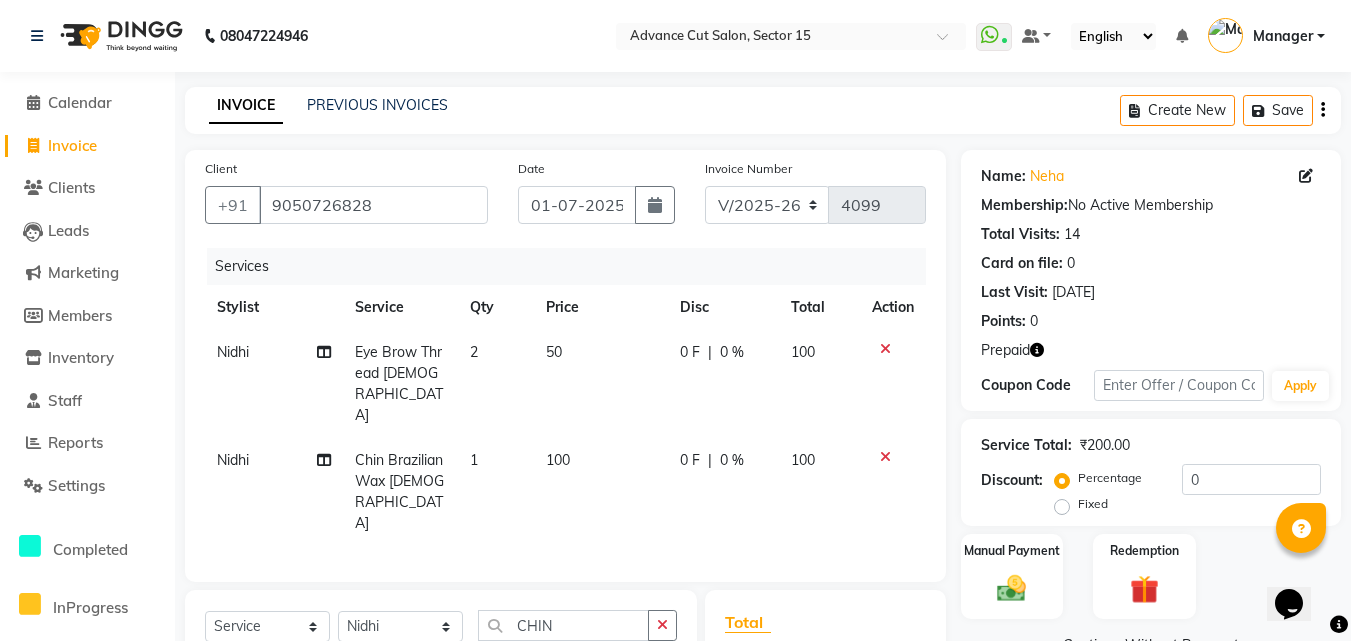 checkbox on "false" 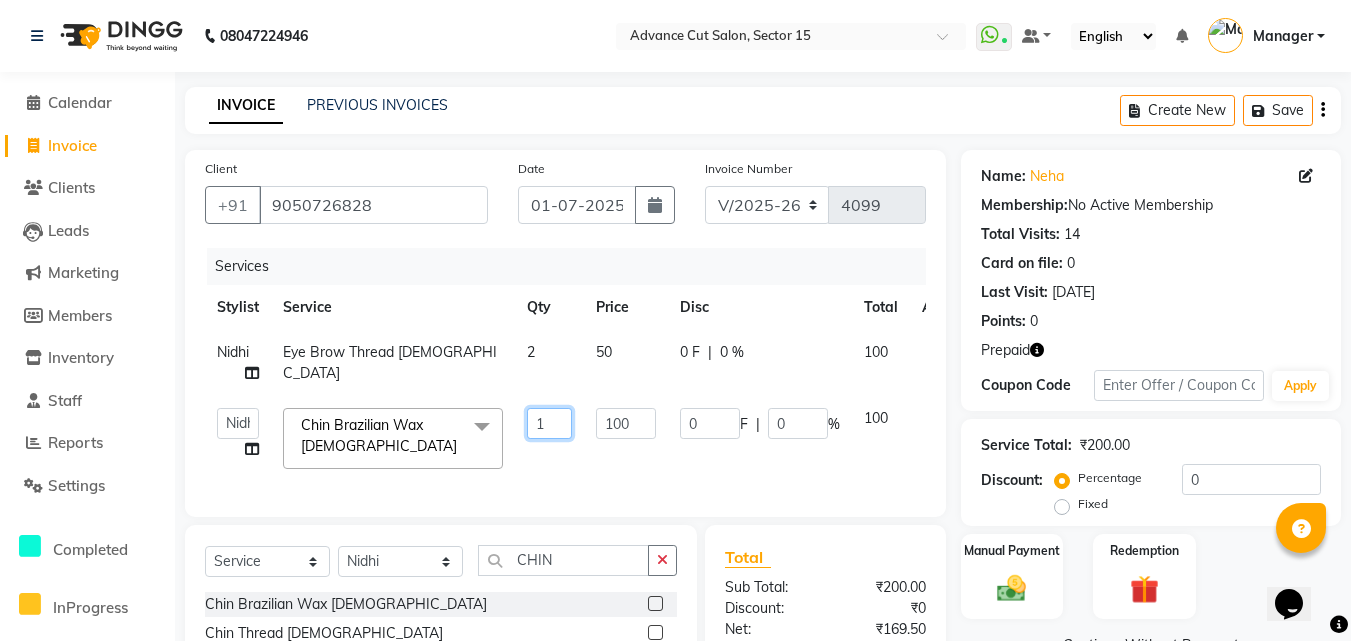 click on "1" 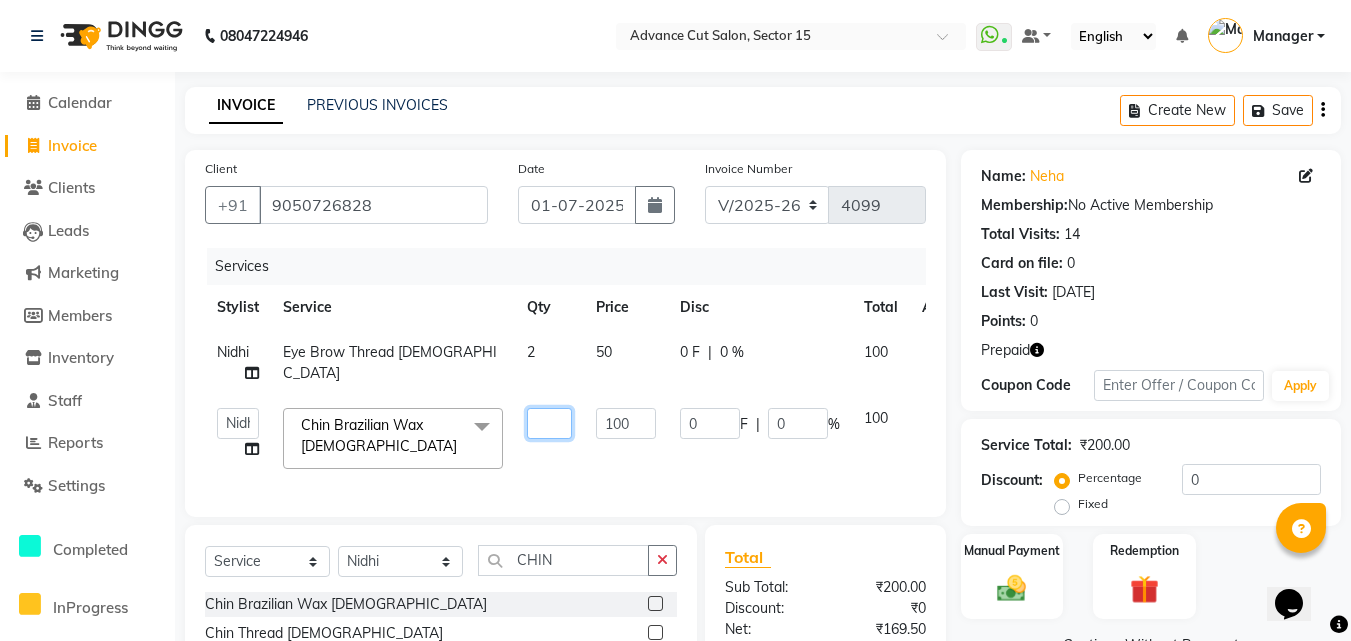 type on "3" 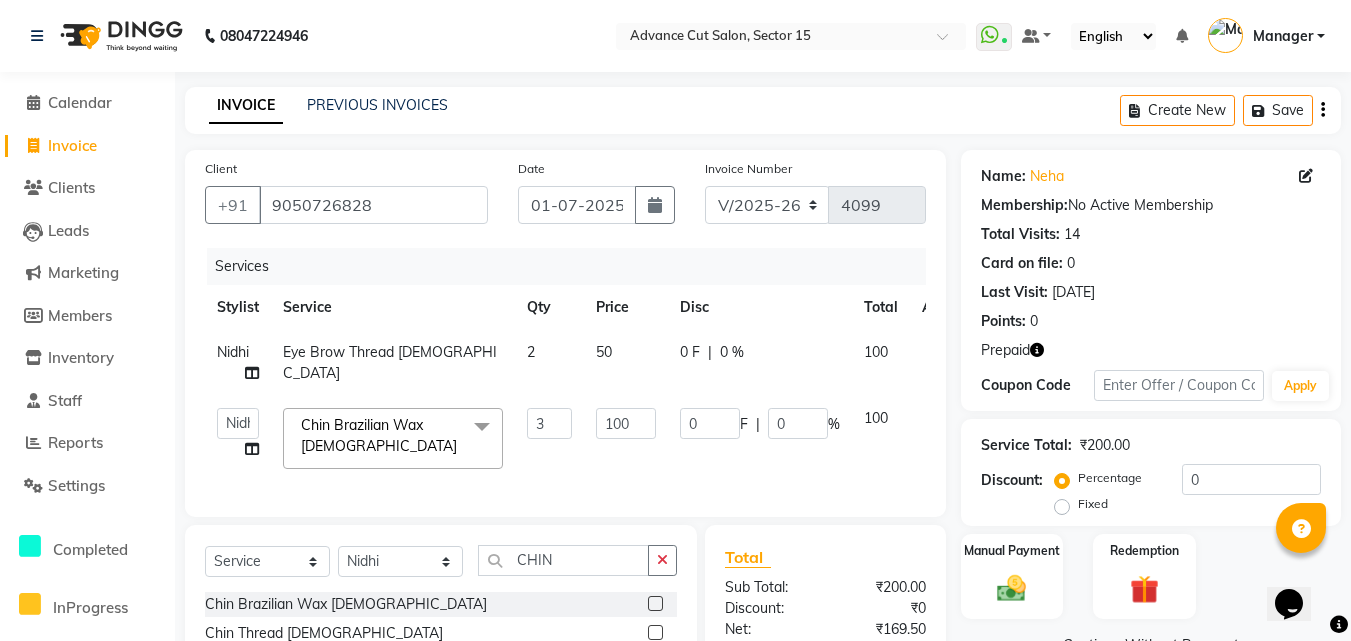 click on "Services" 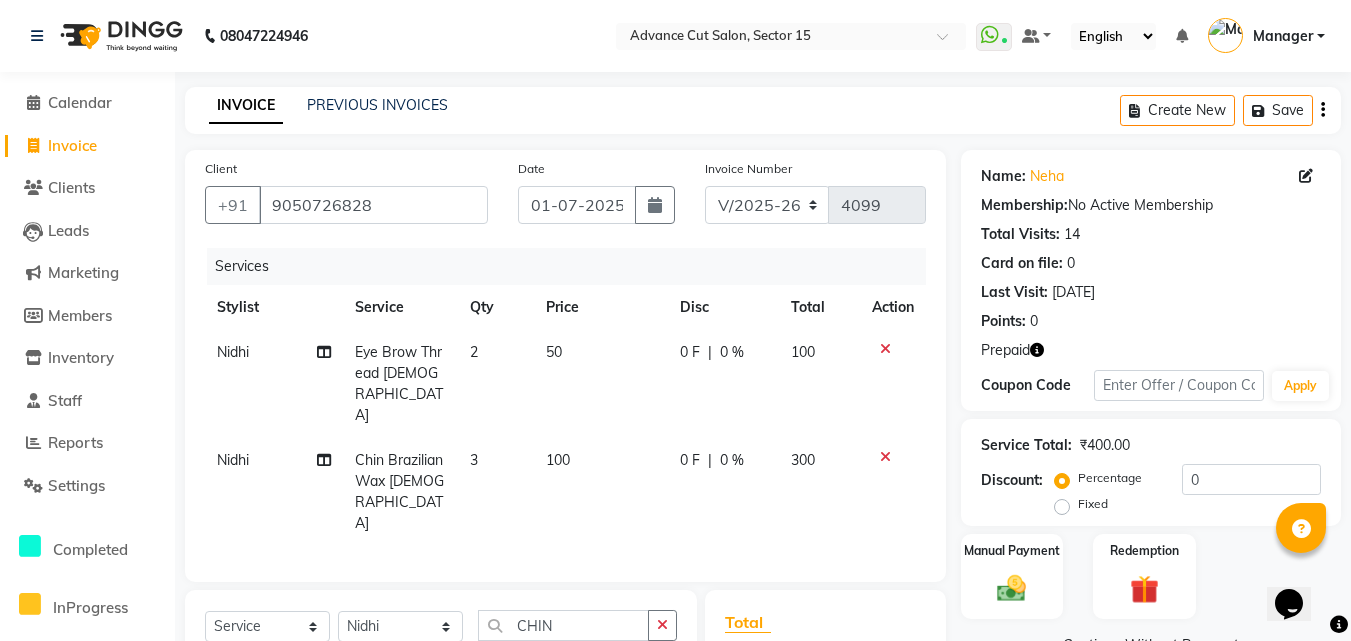 scroll, scrollTop: 101, scrollLeft: 0, axis: vertical 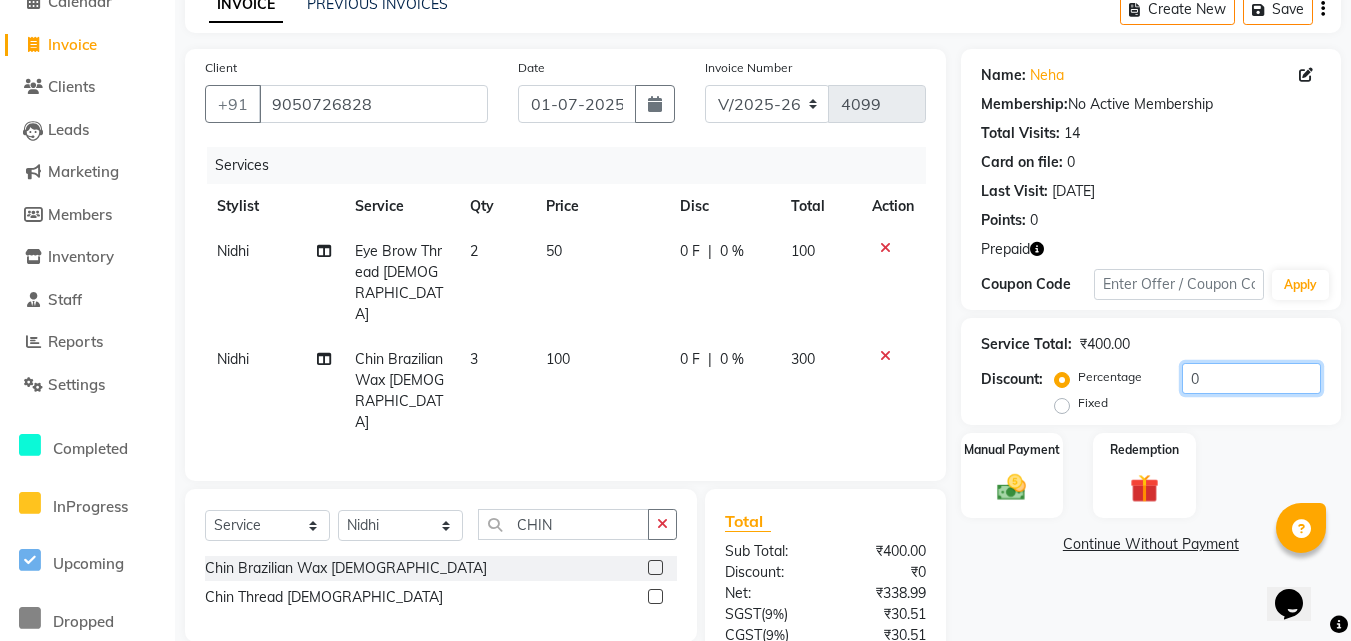 click on "0" 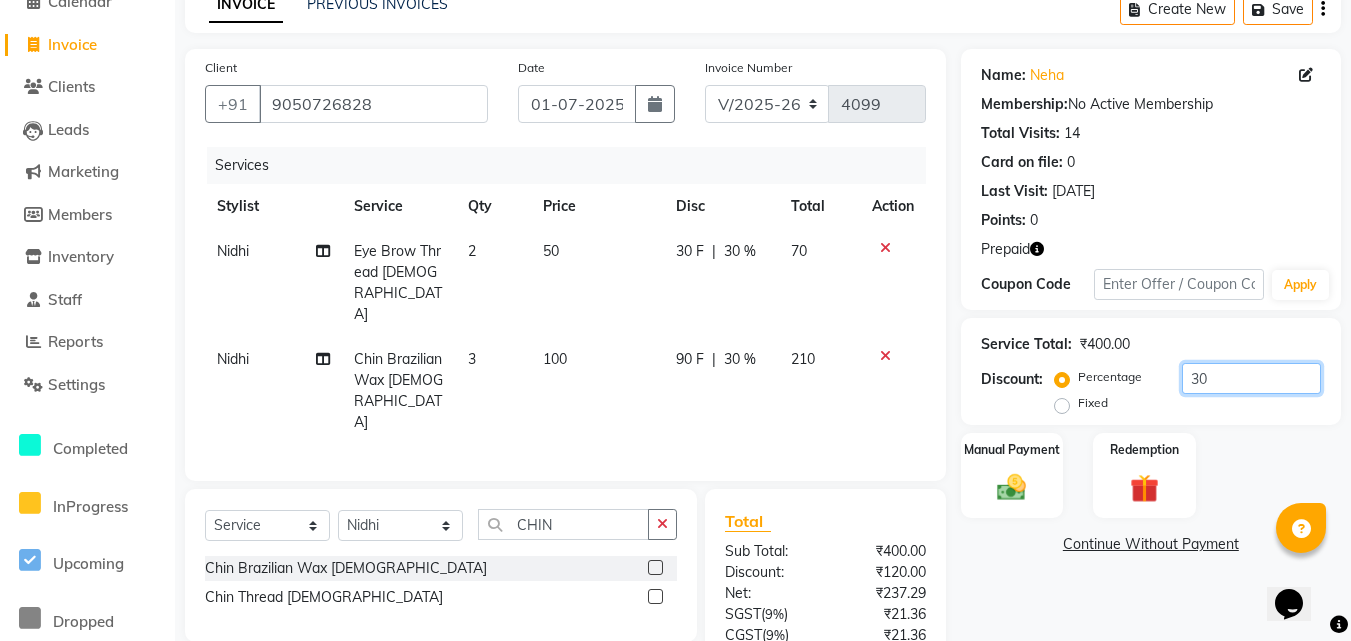 scroll, scrollTop: 225, scrollLeft: 0, axis: vertical 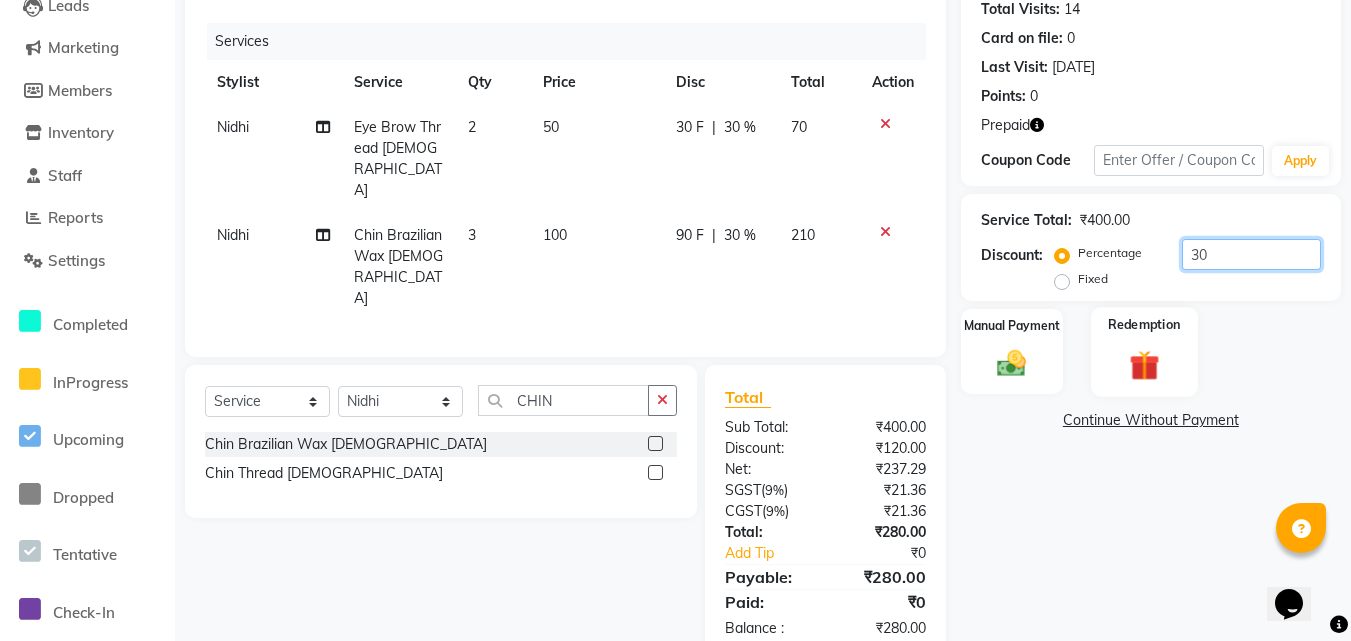 type on "30" 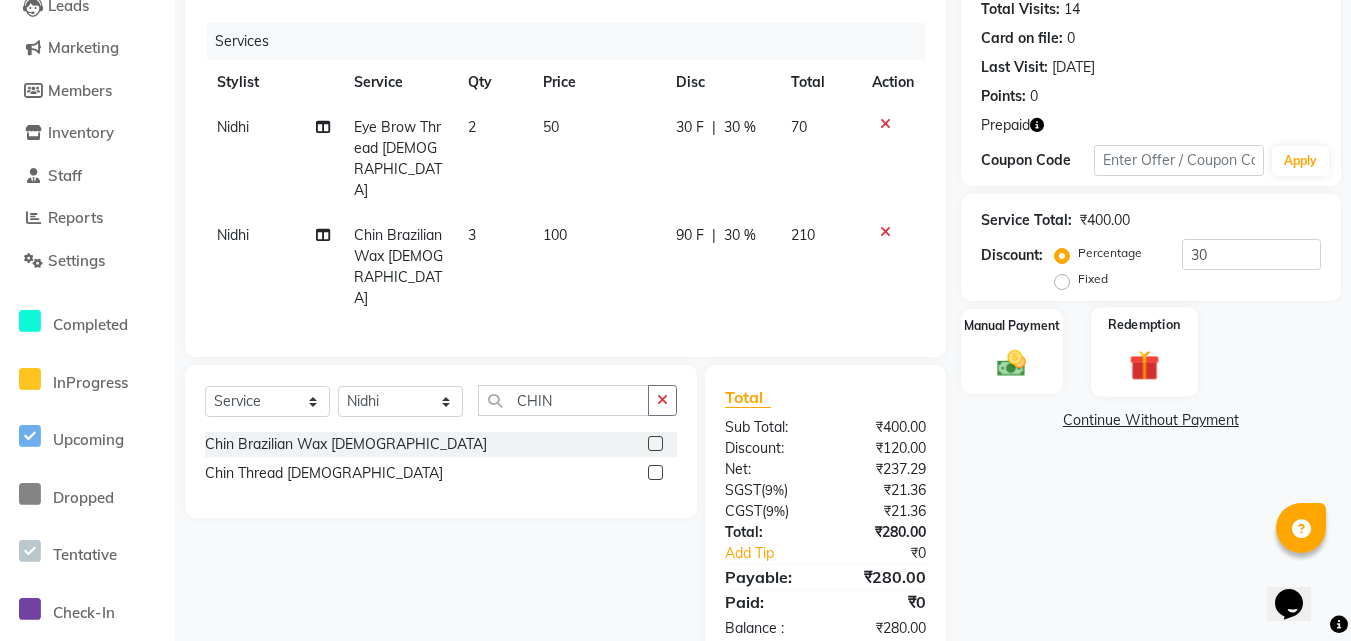 click on "Redemption" 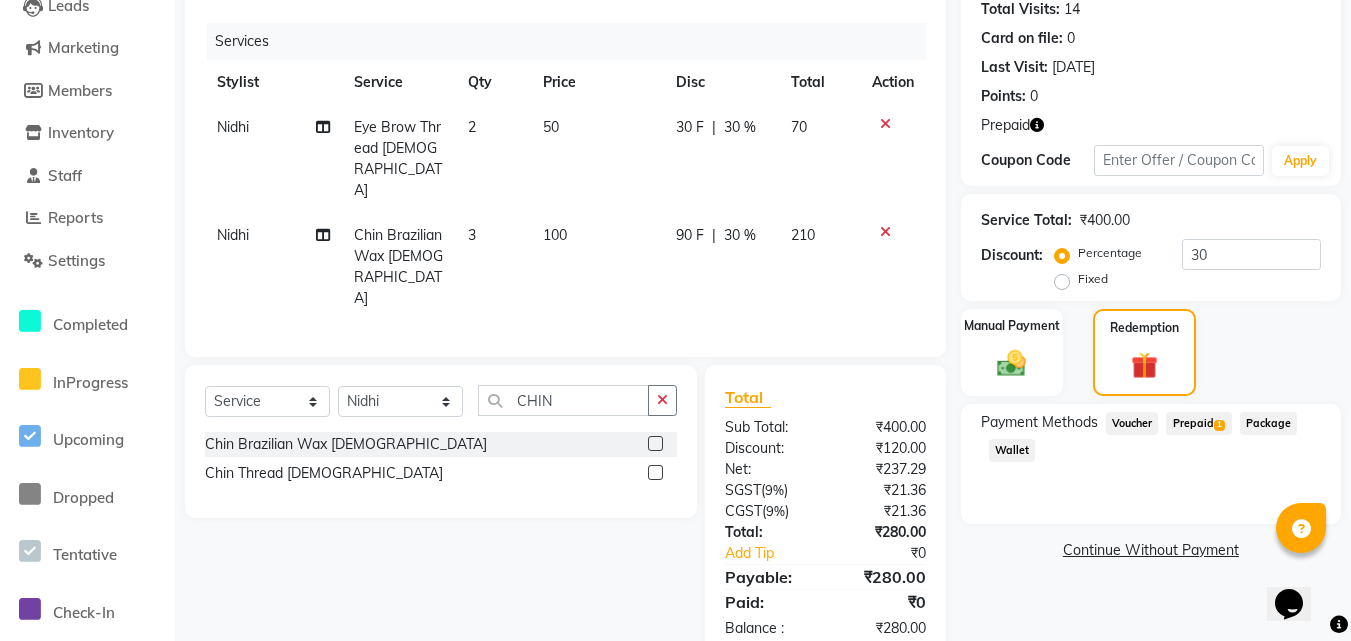 click on "Prepaid  1" 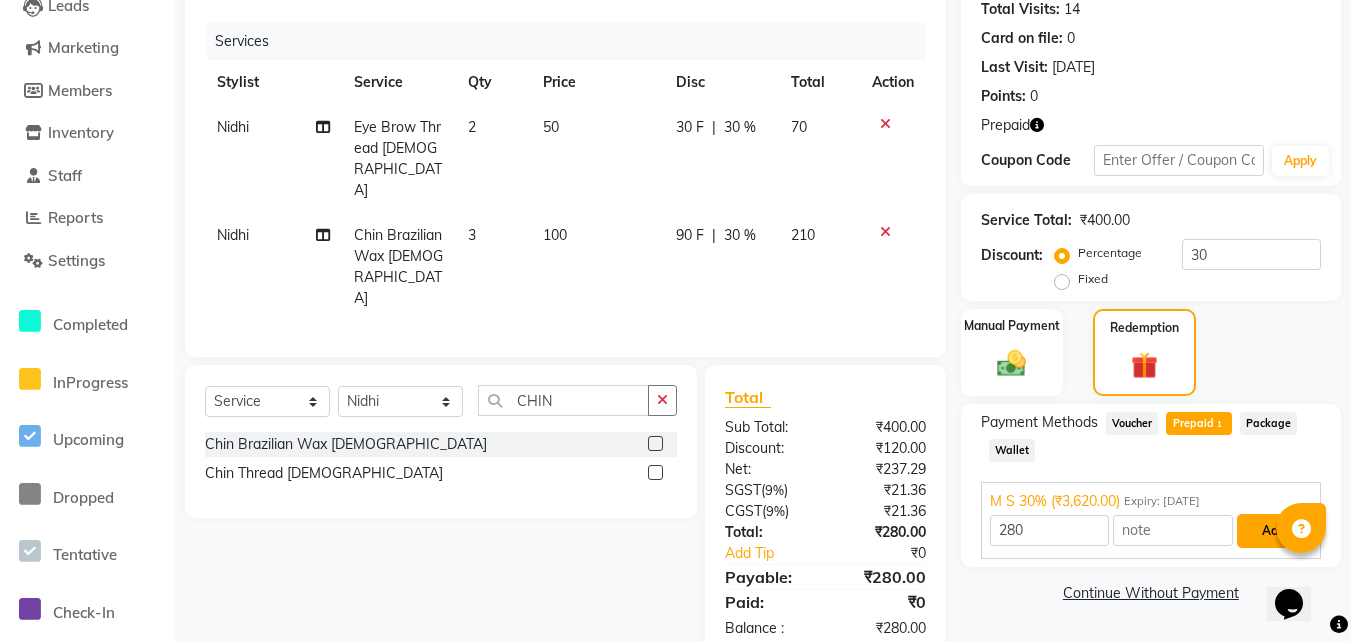 click on "Add" at bounding box center [1273, 531] 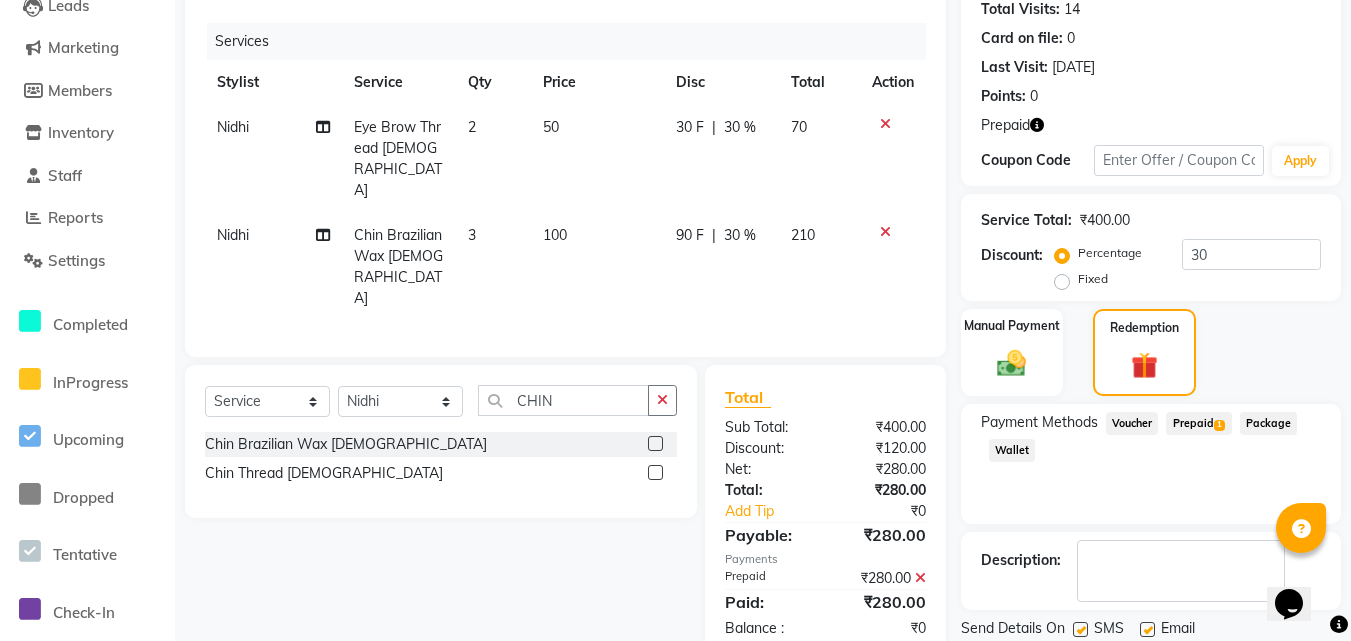 scroll, scrollTop: 292, scrollLeft: 0, axis: vertical 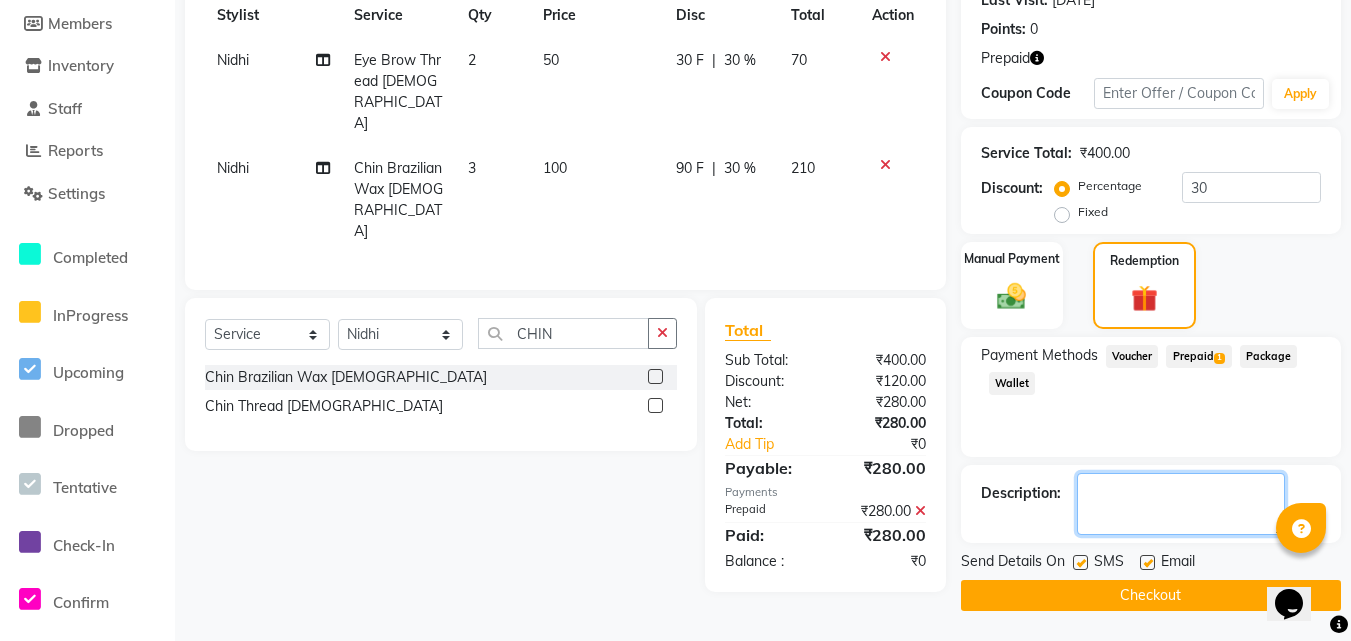 click 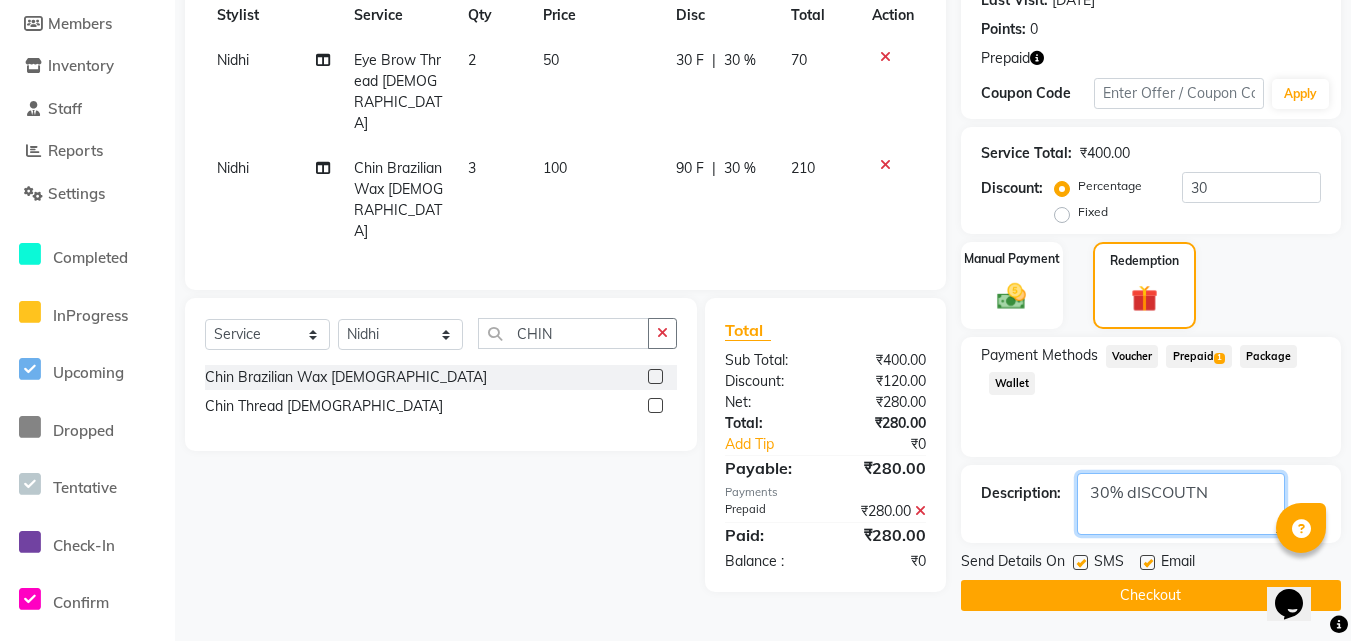 click 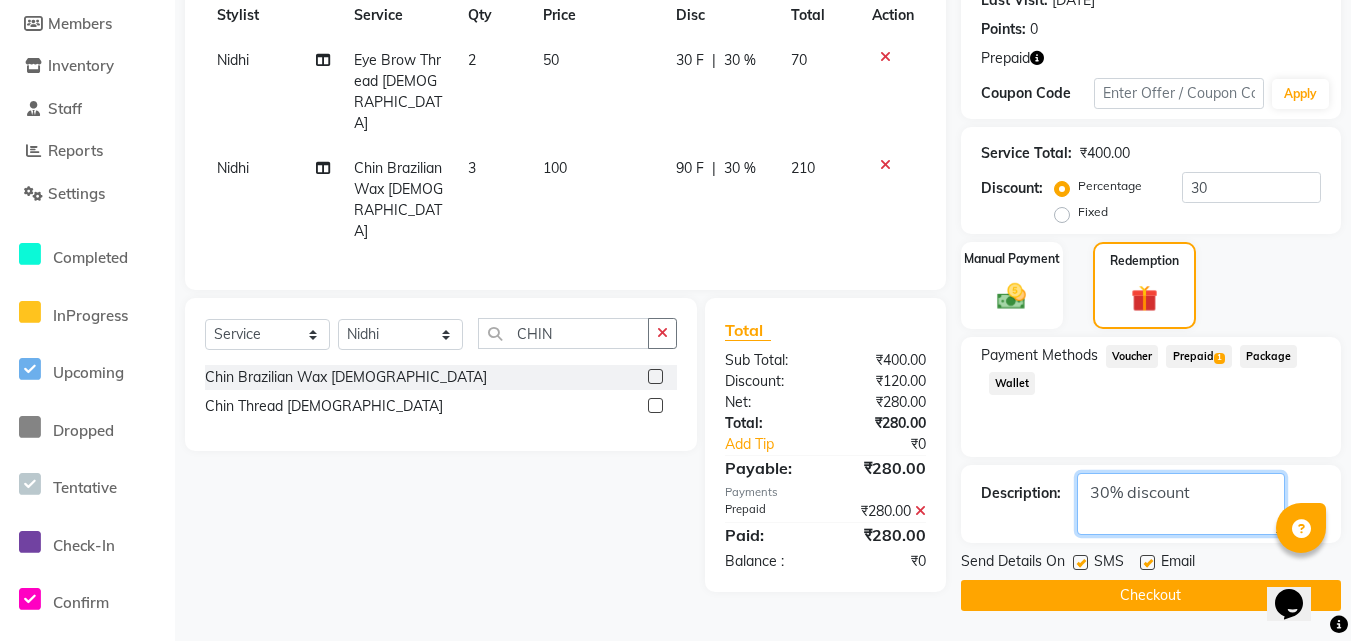 type on "30% discount" 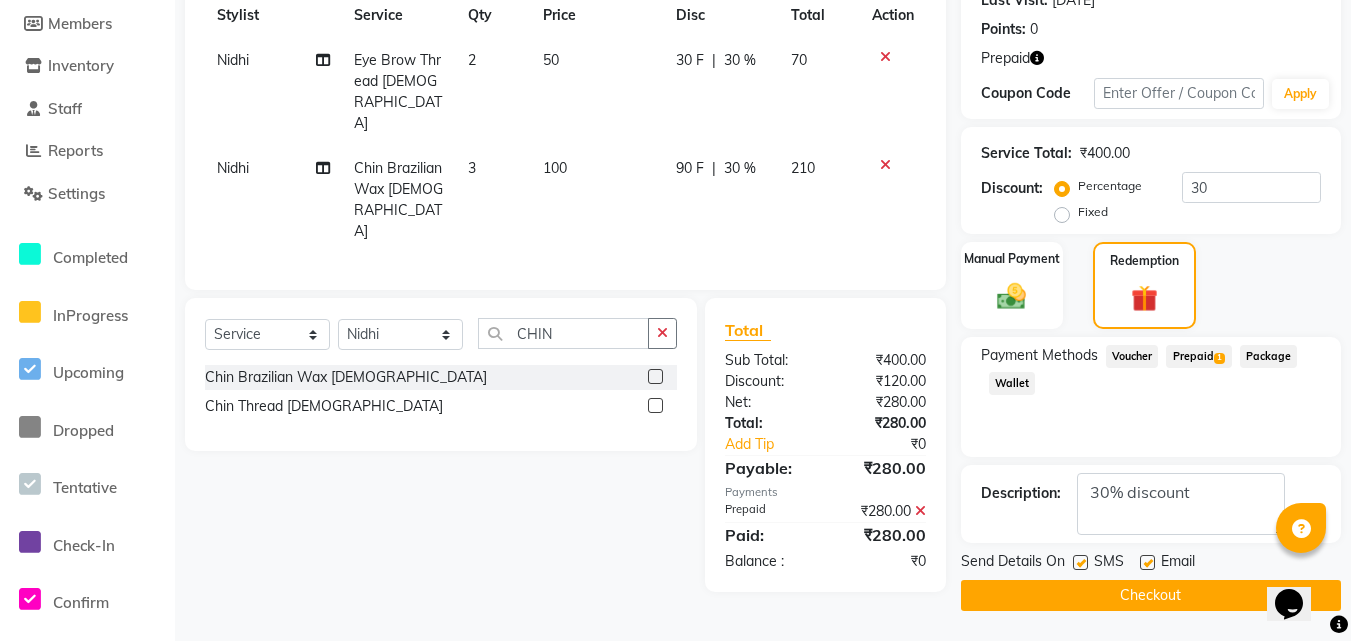 click on "Checkout" 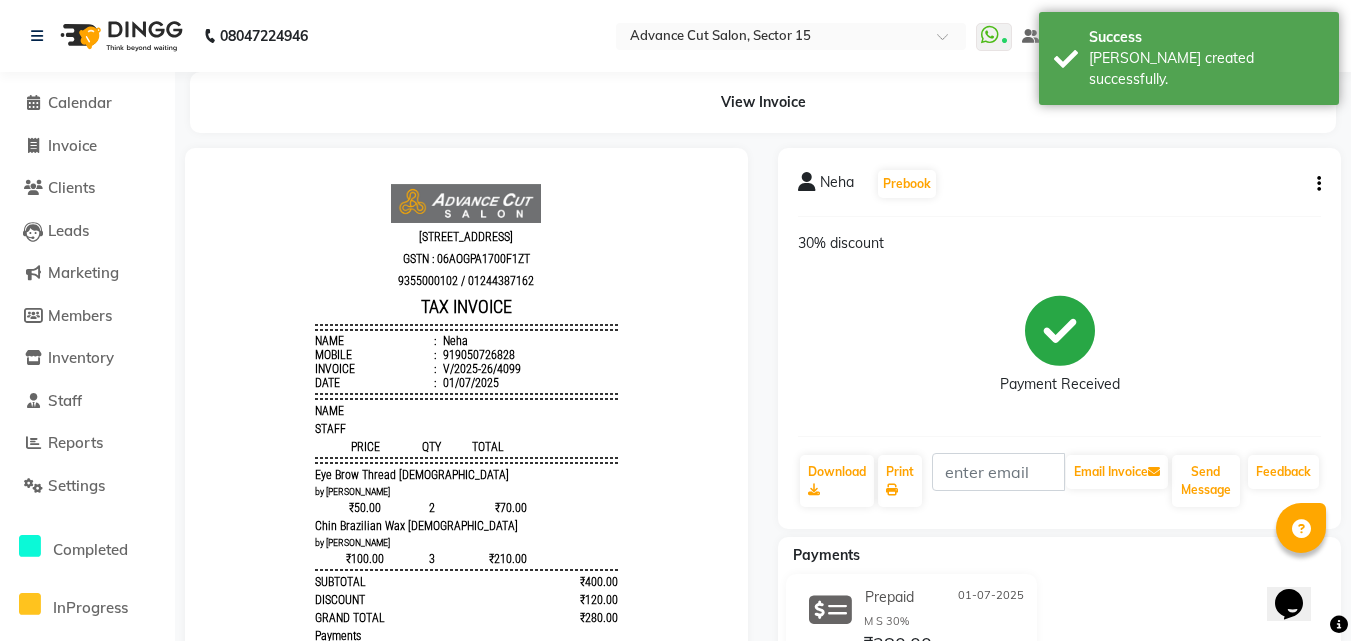 scroll, scrollTop: 0, scrollLeft: 0, axis: both 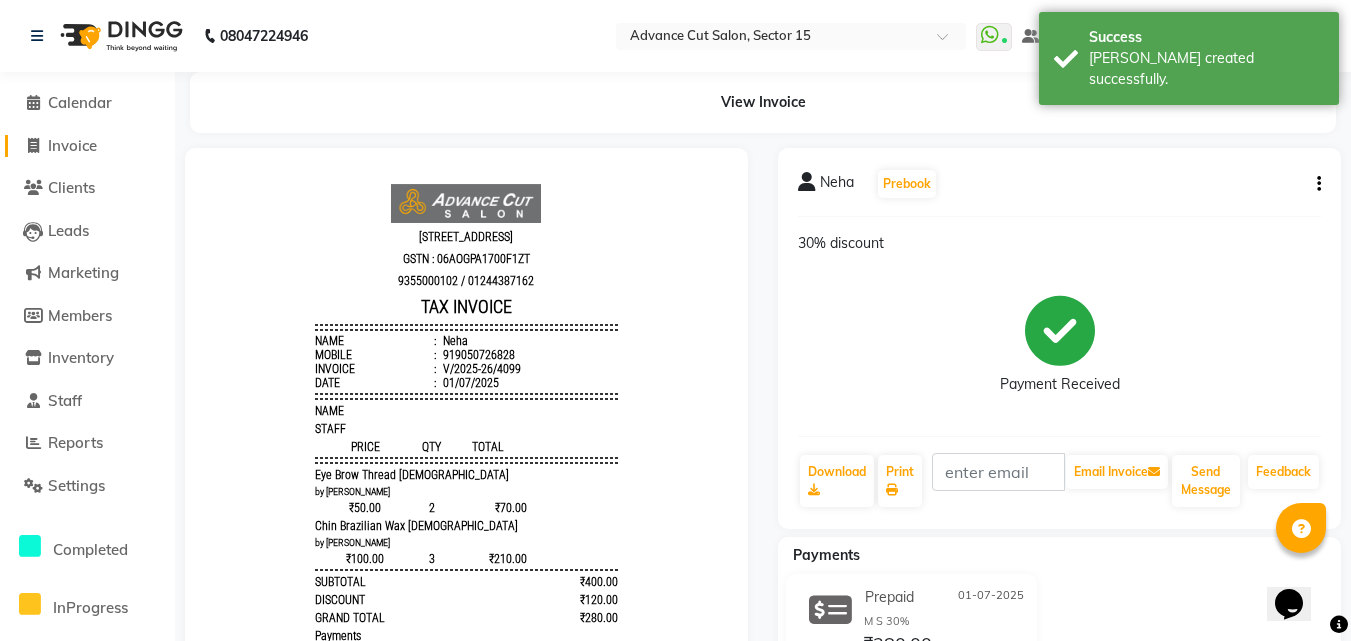 click on "Invoice" 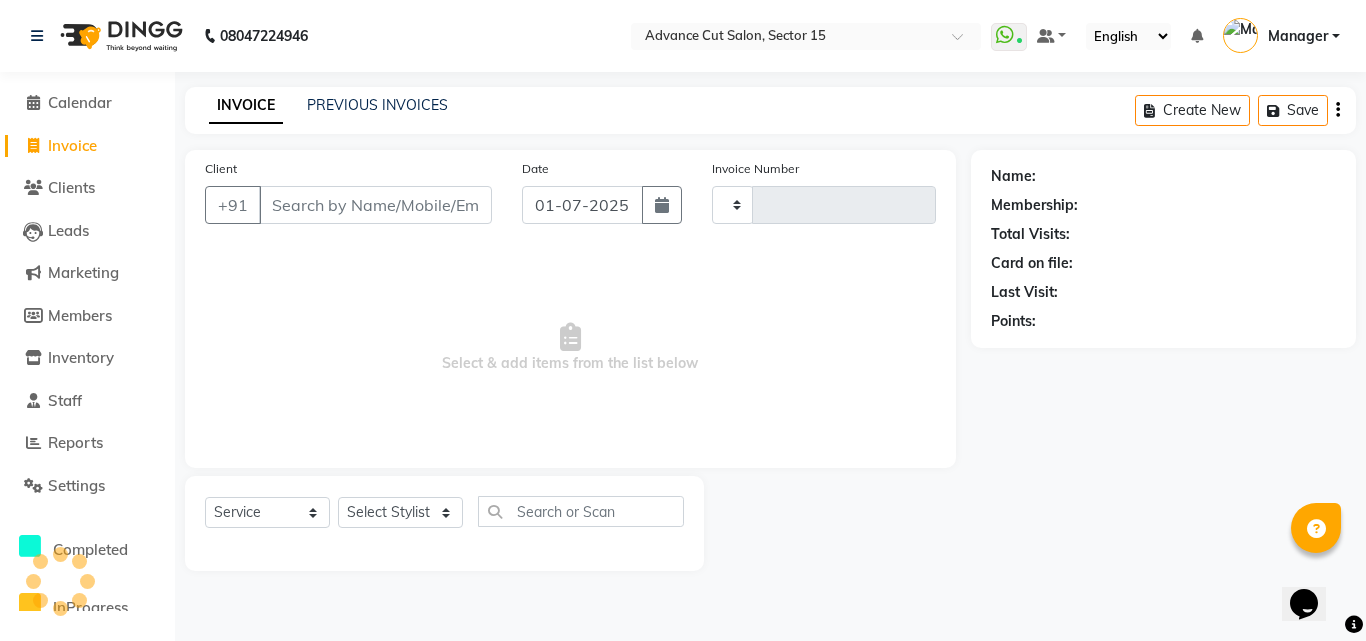 type on "4100" 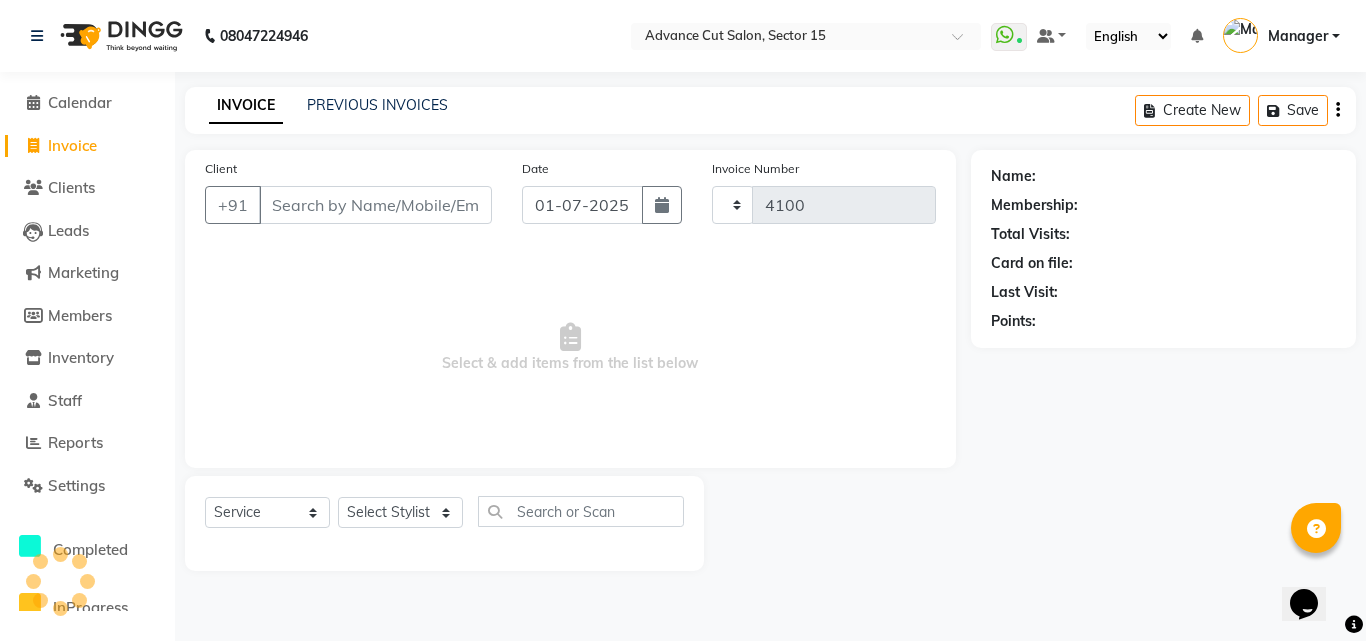 select on "6255" 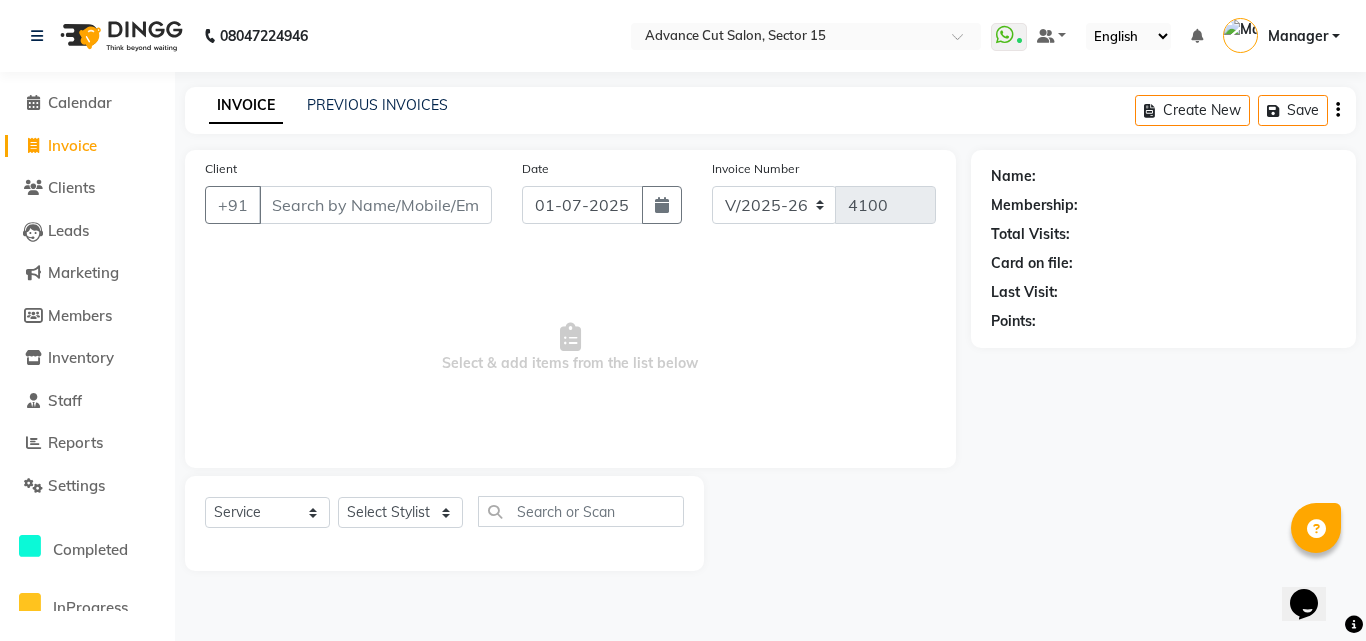 click on "Client" at bounding box center (375, 205) 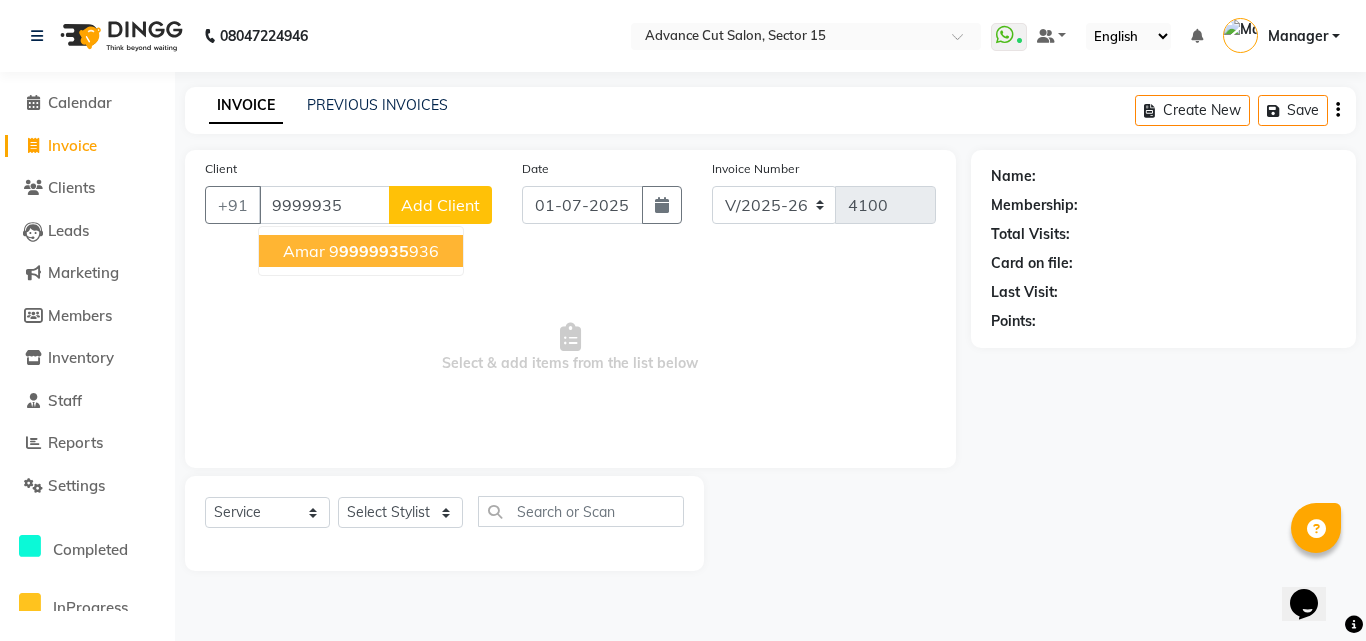click on "9999935" at bounding box center [374, 251] 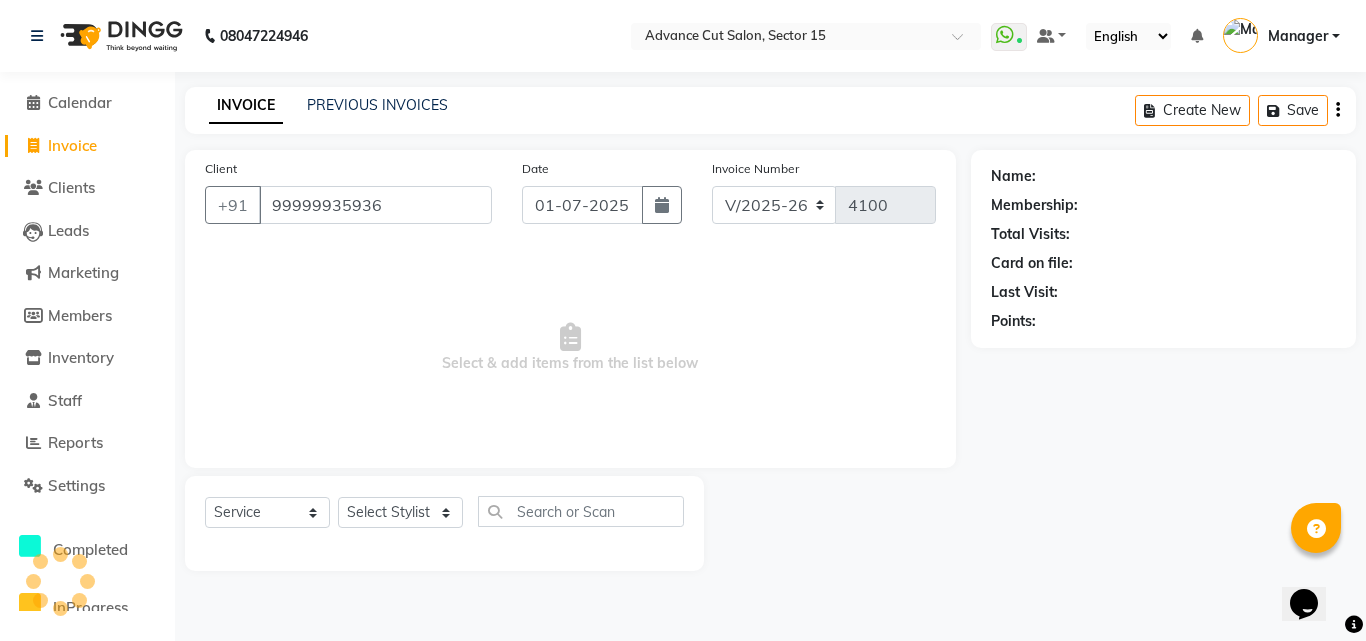 type on "99999935936" 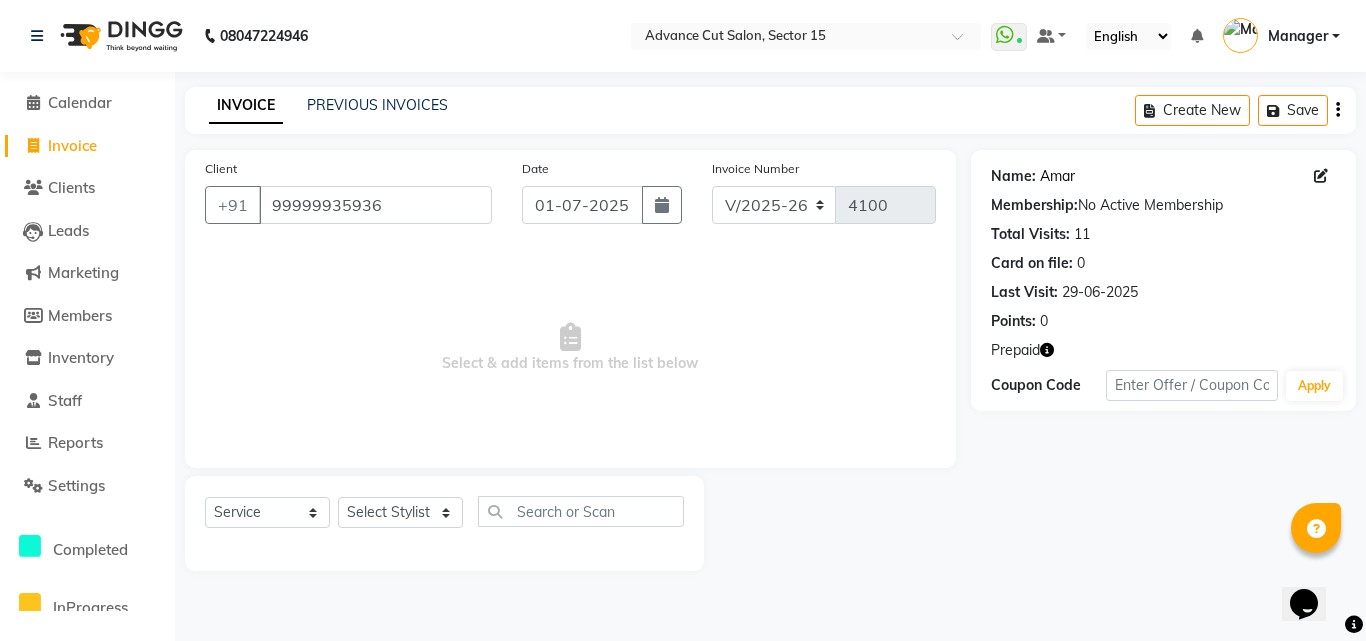 click on "Amar" 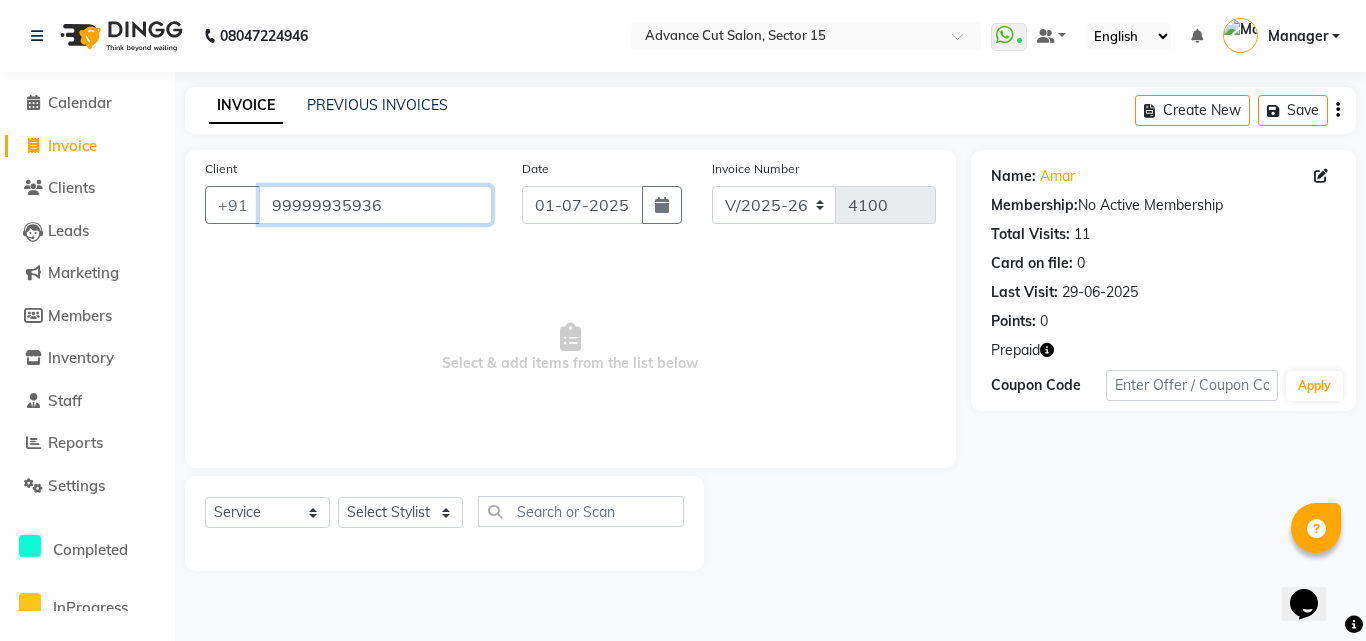 click on "99999935936" at bounding box center [375, 205] 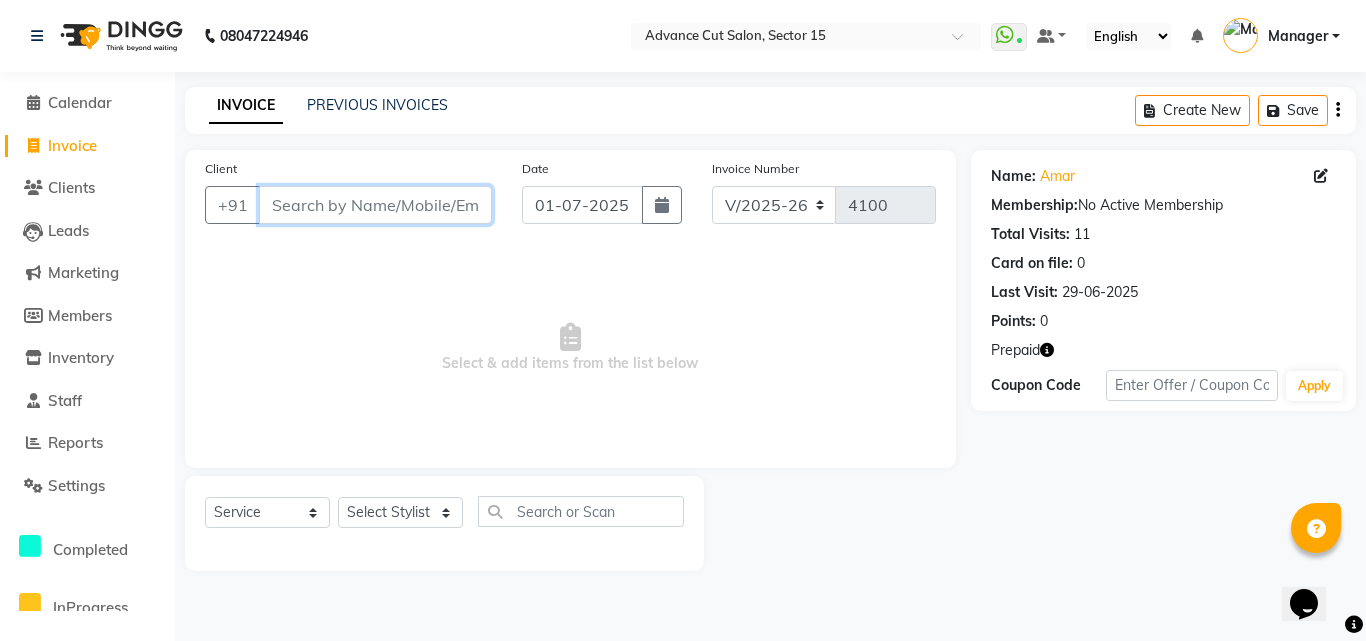 click on "Client" at bounding box center (375, 205) 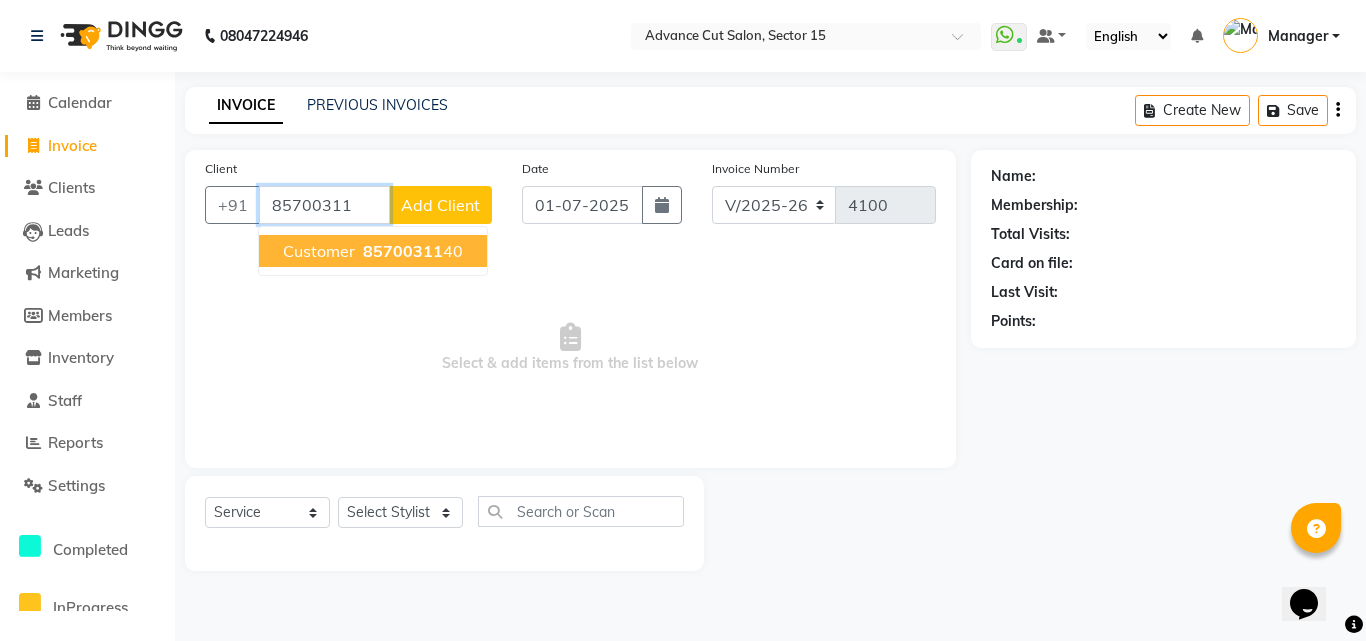 click on "85700311 40" at bounding box center (411, 251) 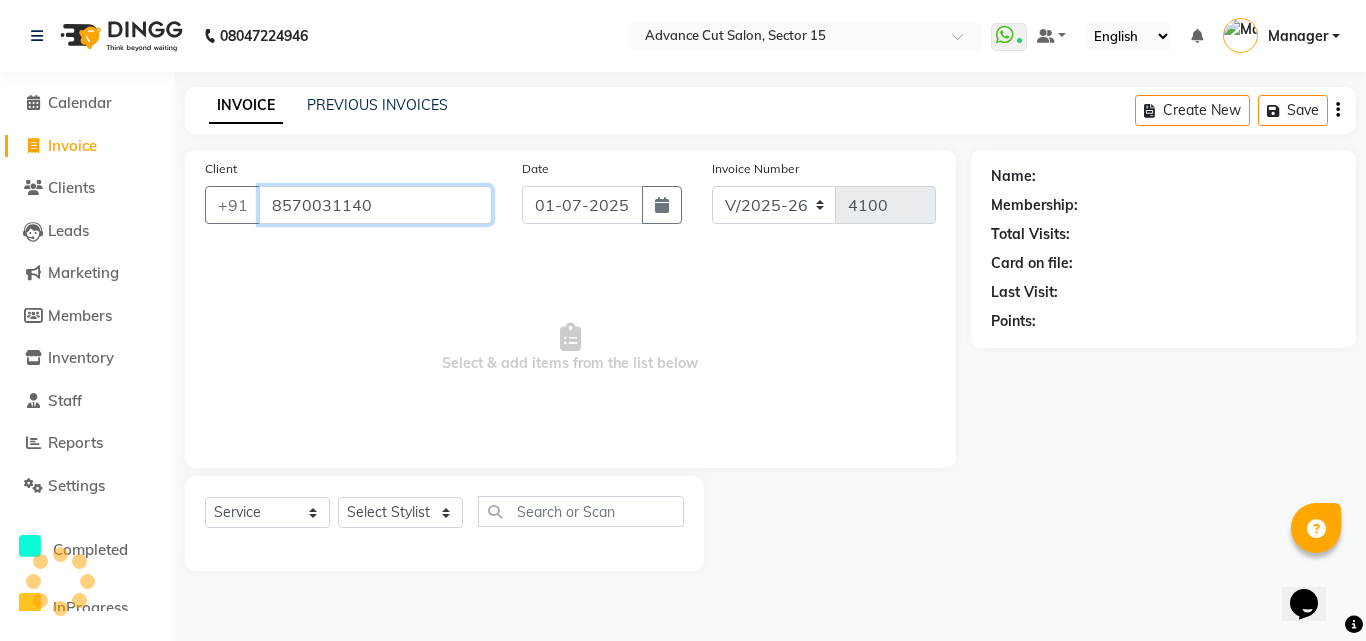 type on "8570031140" 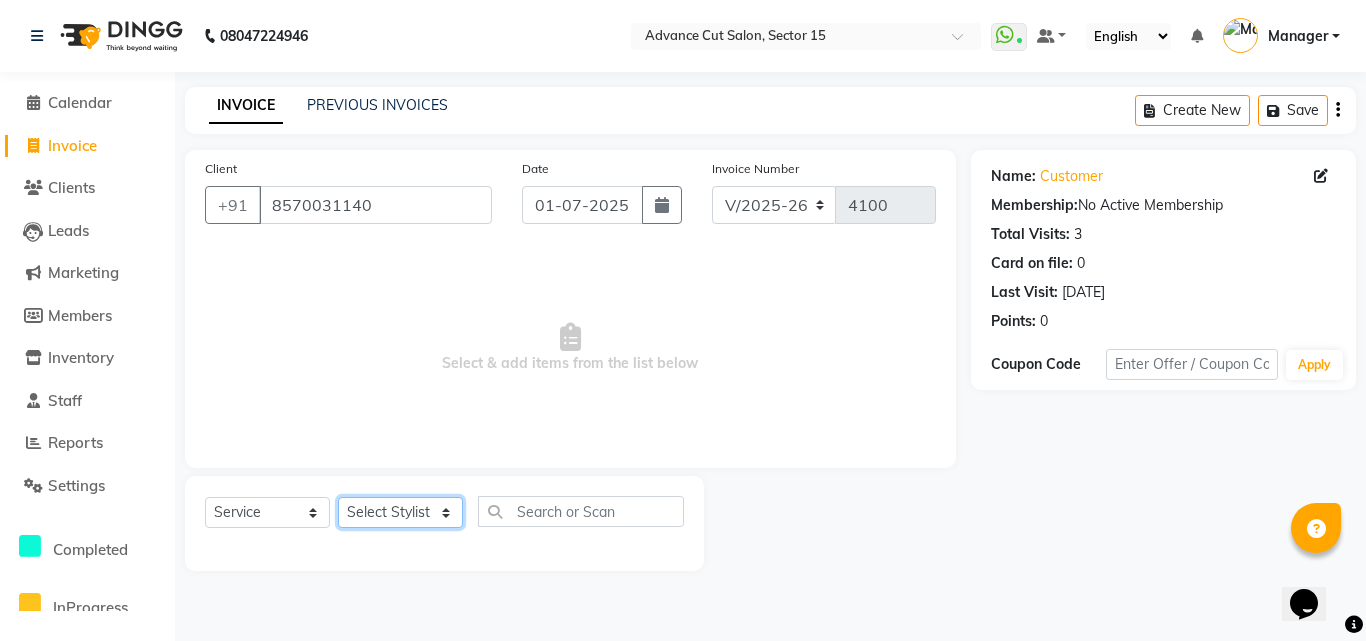 click on "Select Stylist Advance Cut  [PERSON_NAME] [PERSON_NAME] [PERSON_NAME] LUCKY Manager [PERSON_NAME] [PERSON_NAME] Pooja  [PERSON_NAME] RANI [PERSON_NAME] [PERSON_NAME] [PERSON_NAME] [PERSON_NAME]" 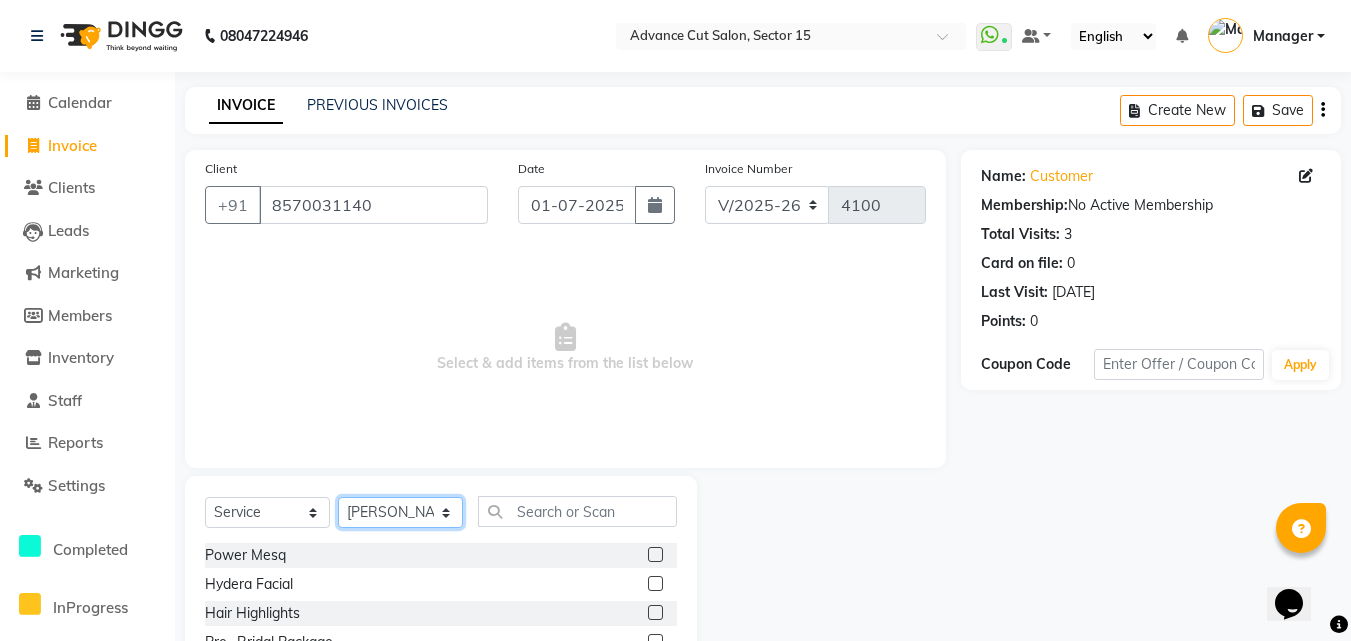 select on "46501" 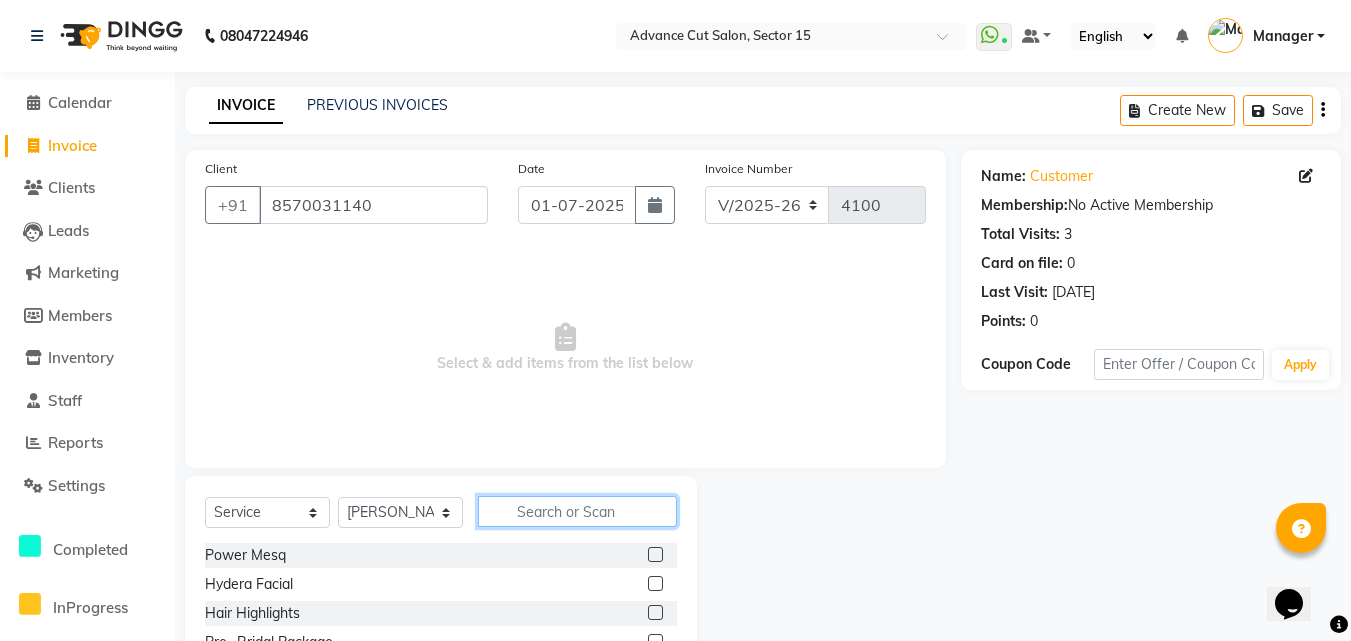 click 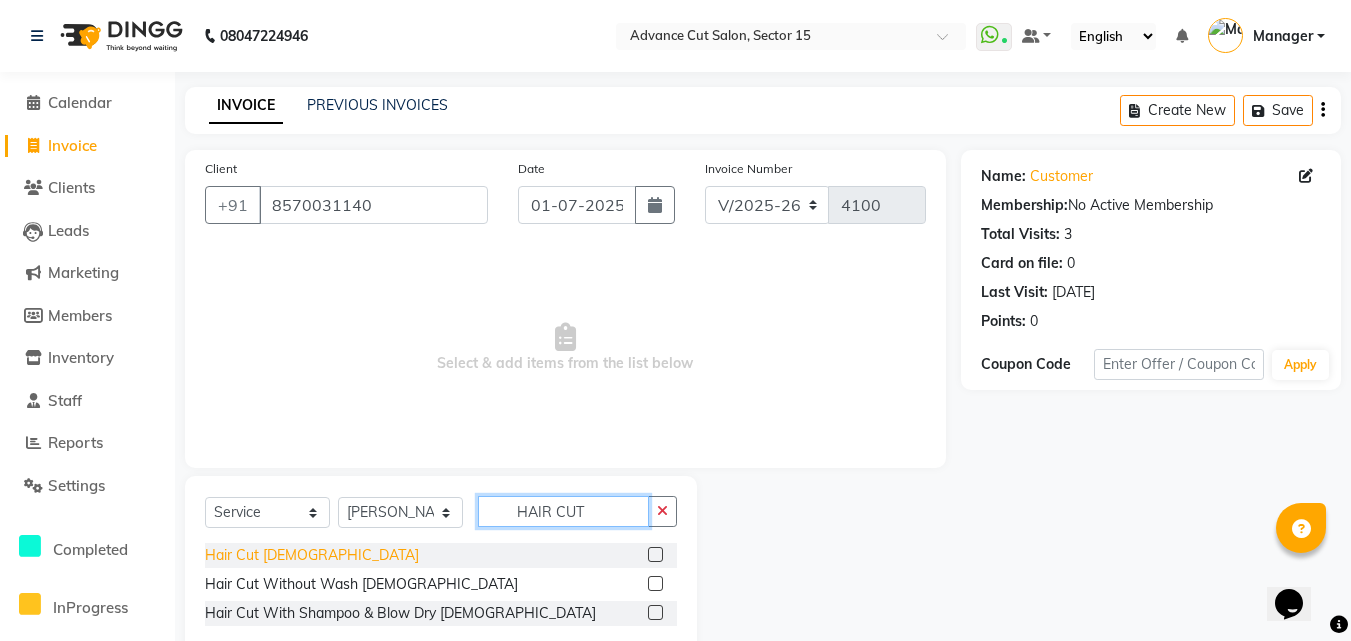 type on "HAIR CUT" 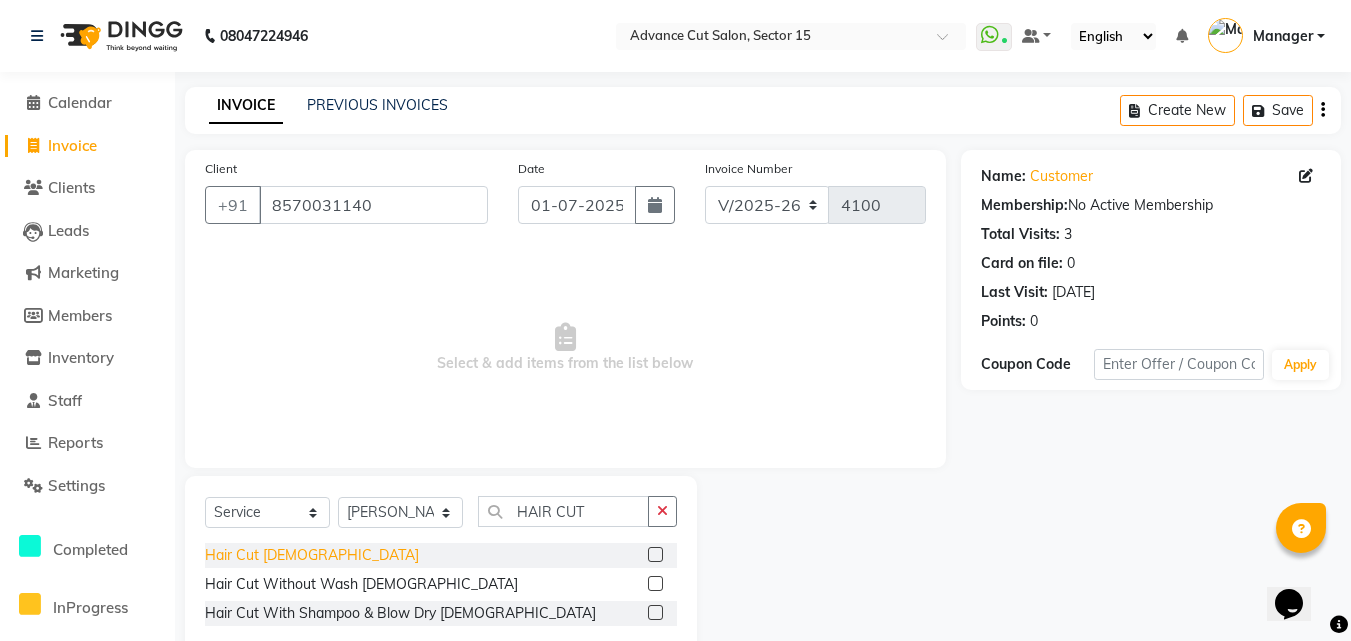 click on "Hair Cut  [DEMOGRAPHIC_DATA]" 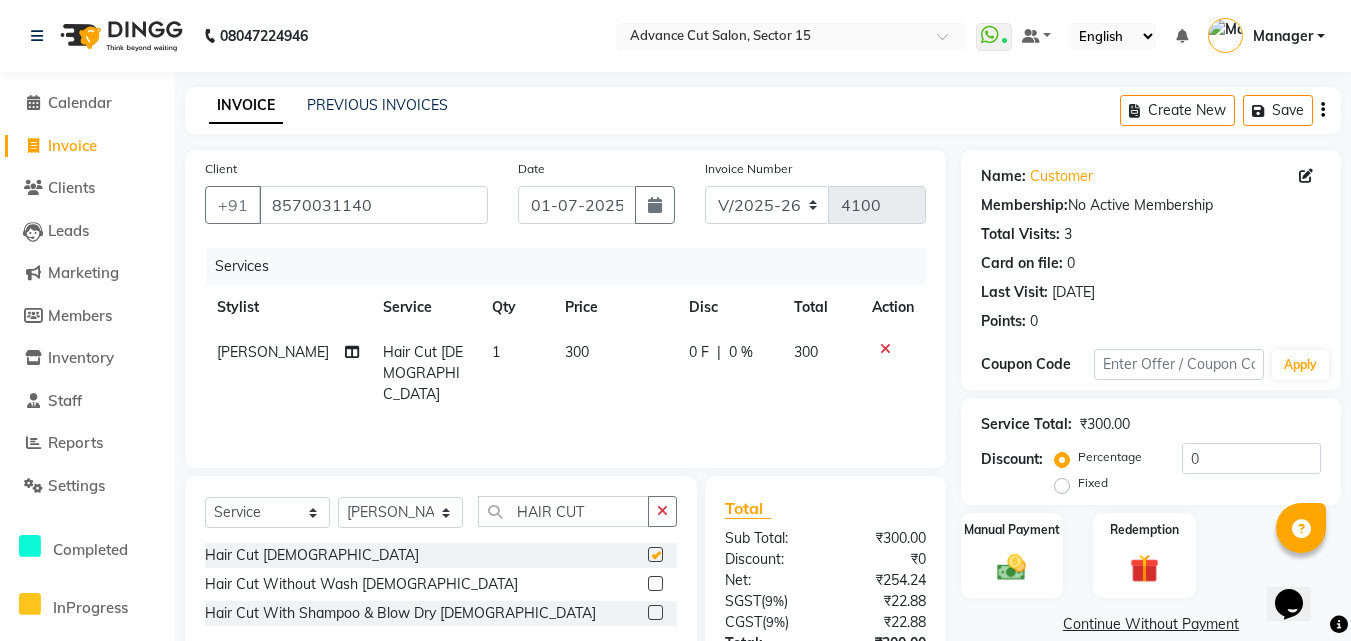 checkbox on "false" 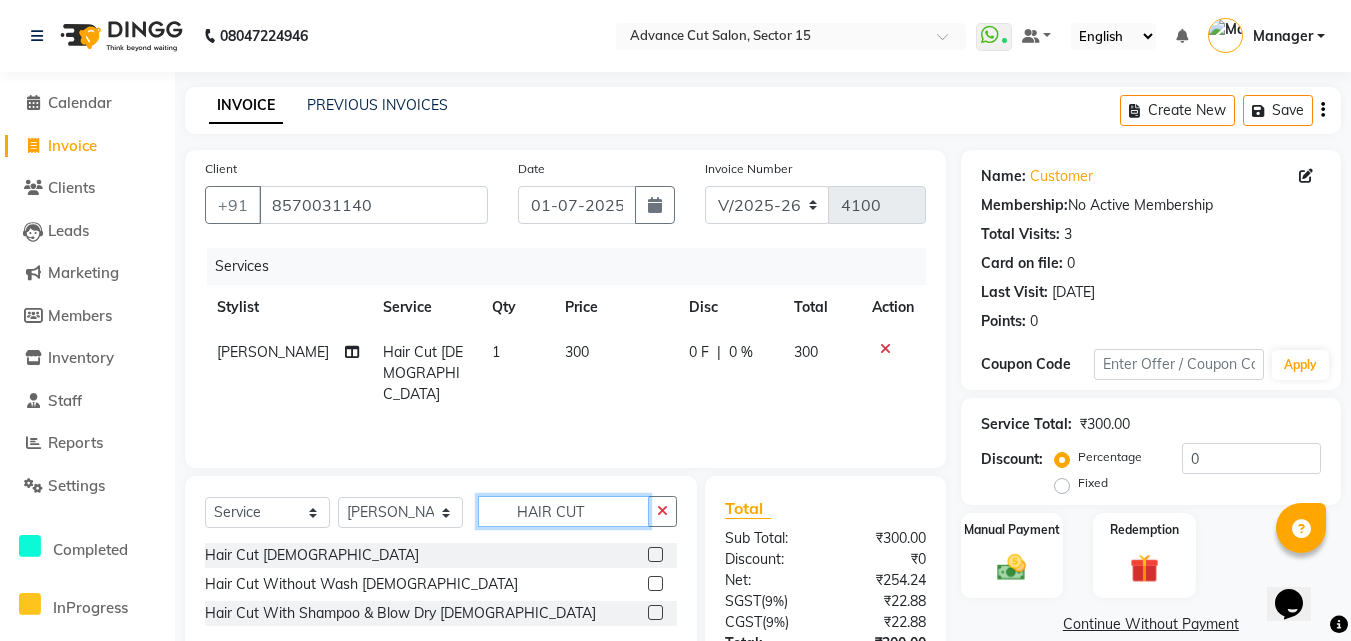 click on "HAIR CUT" 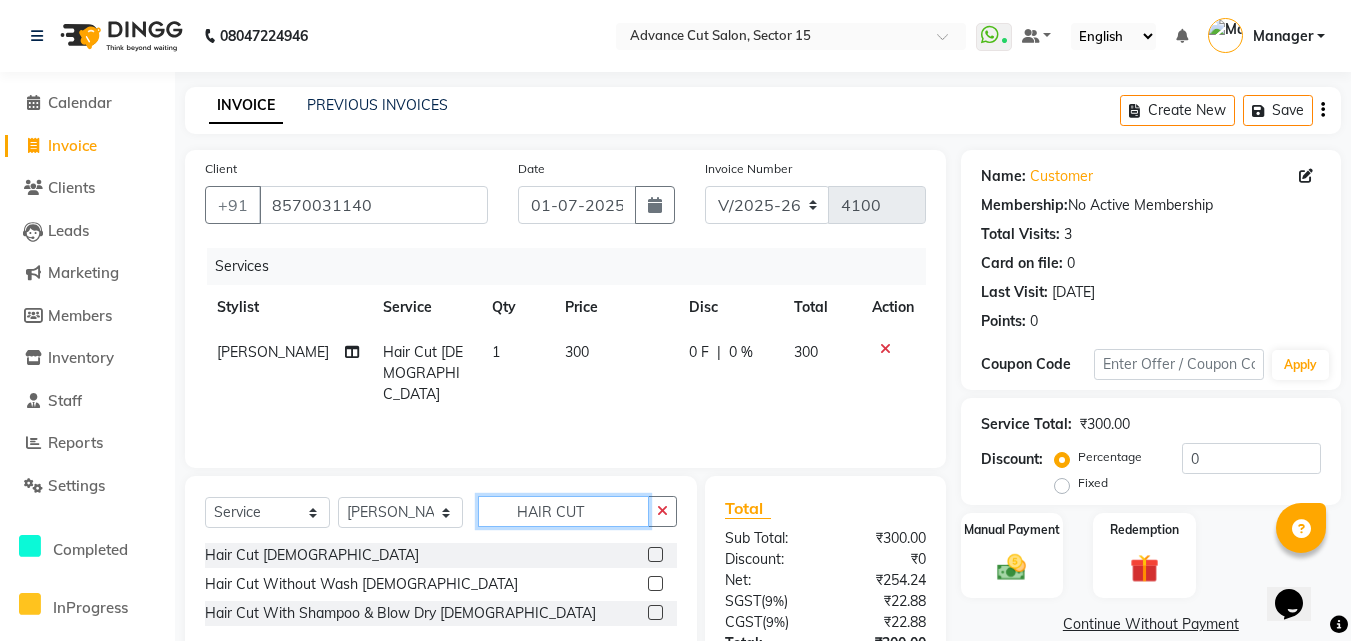 type on "V" 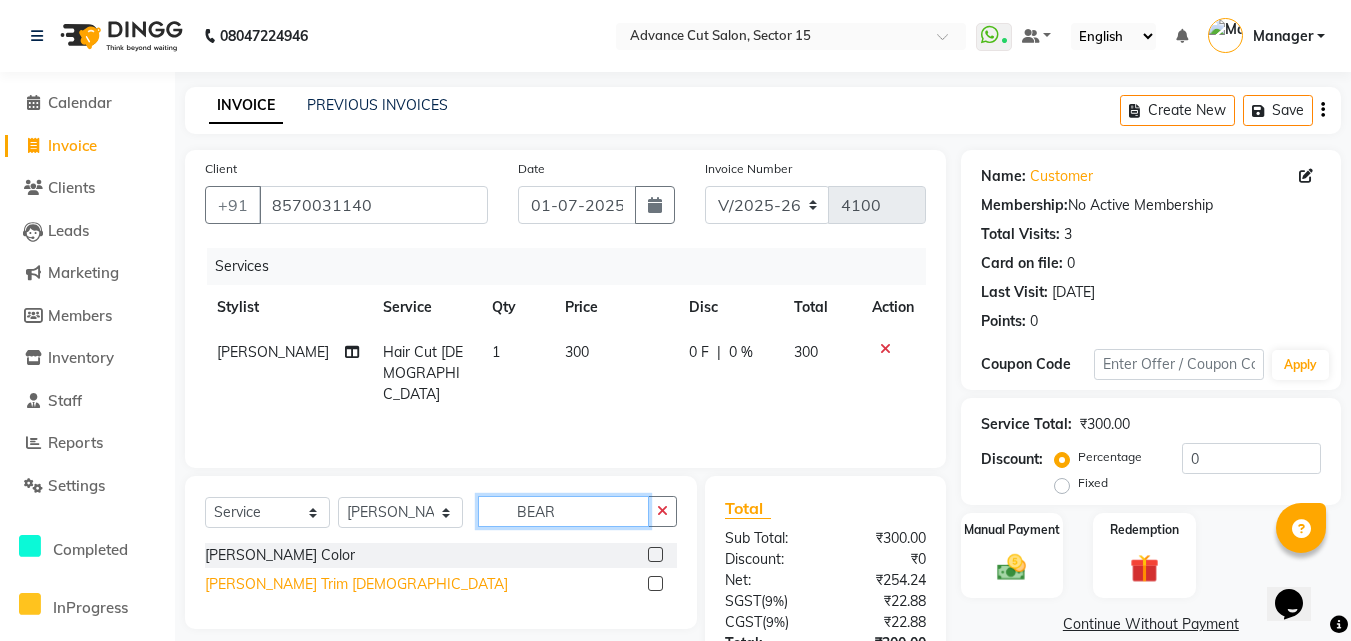type on "BEAR" 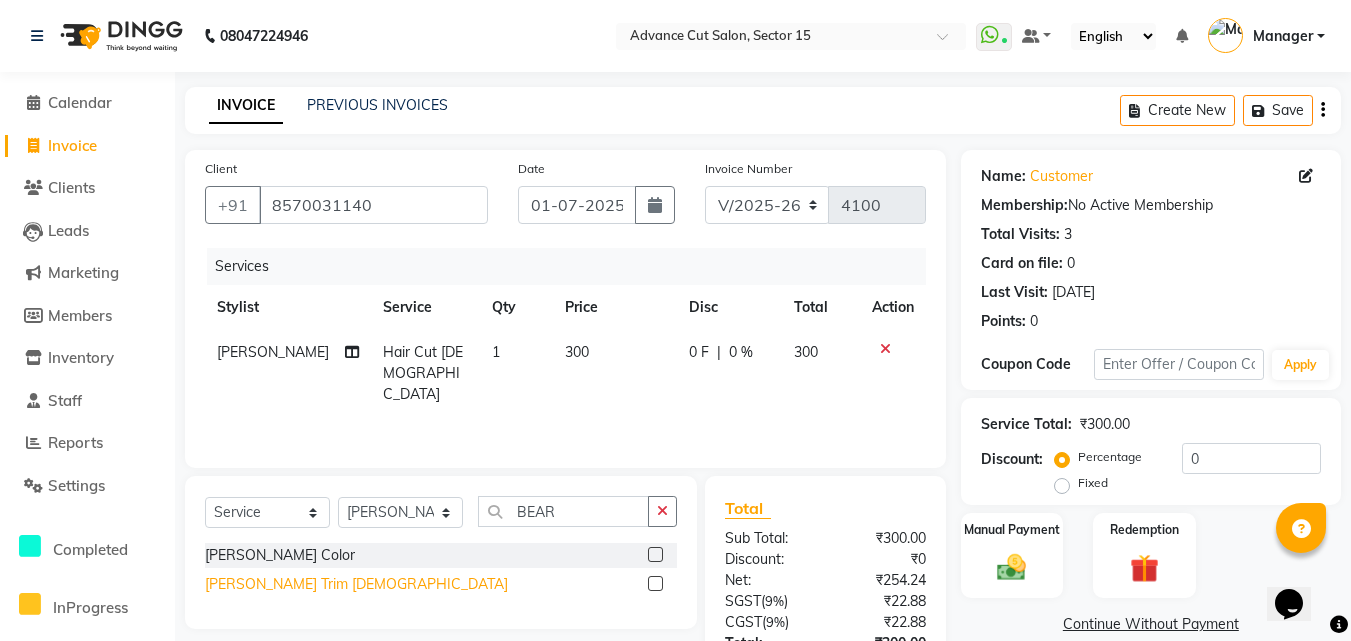 click on "[PERSON_NAME] Trim [DEMOGRAPHIC_DATA]" 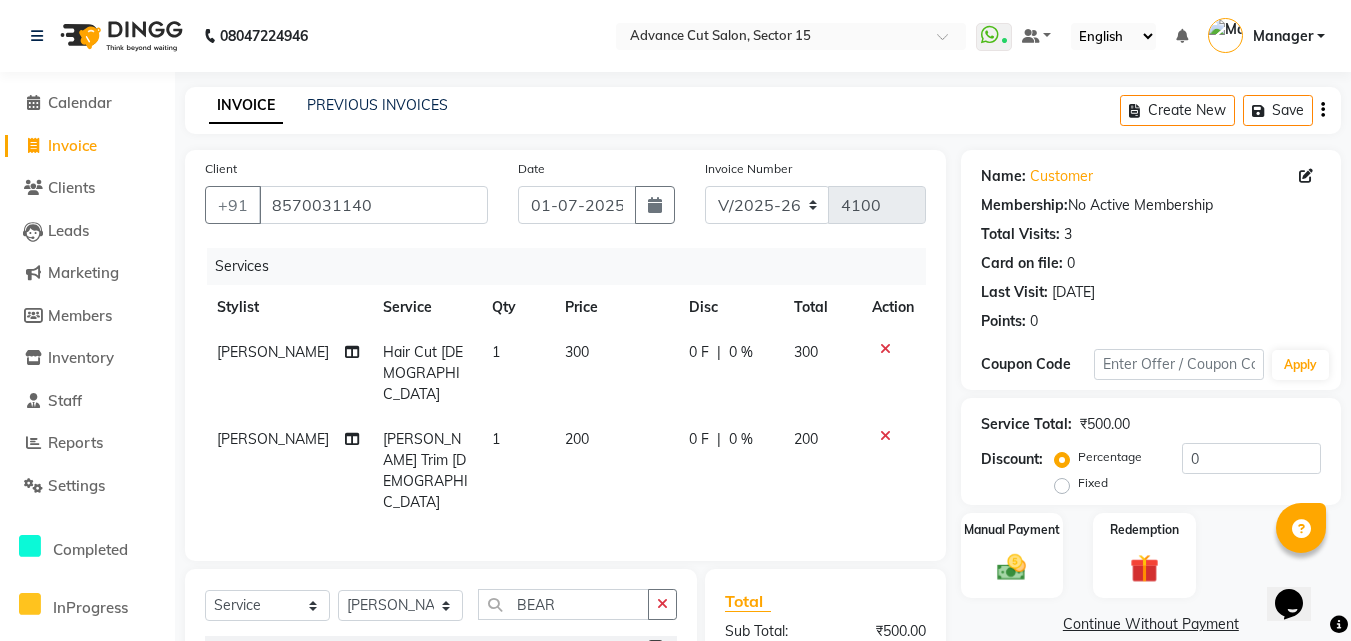 checkbox on "false" 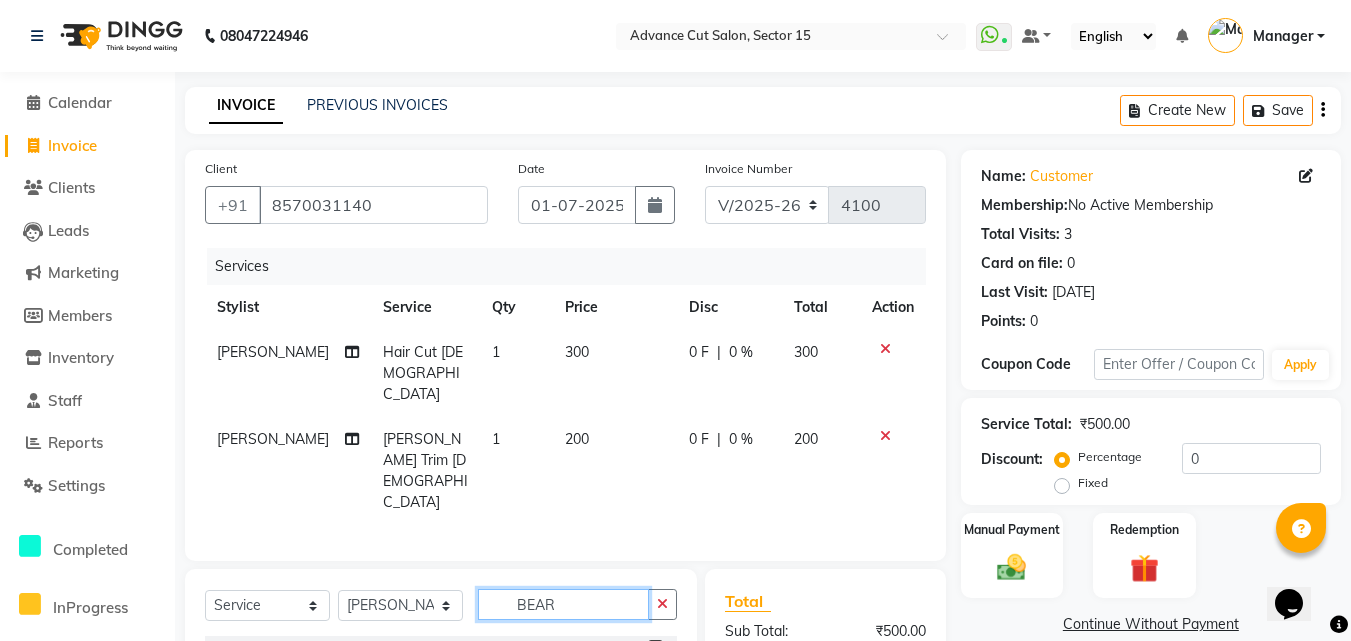 click on "BEAR" 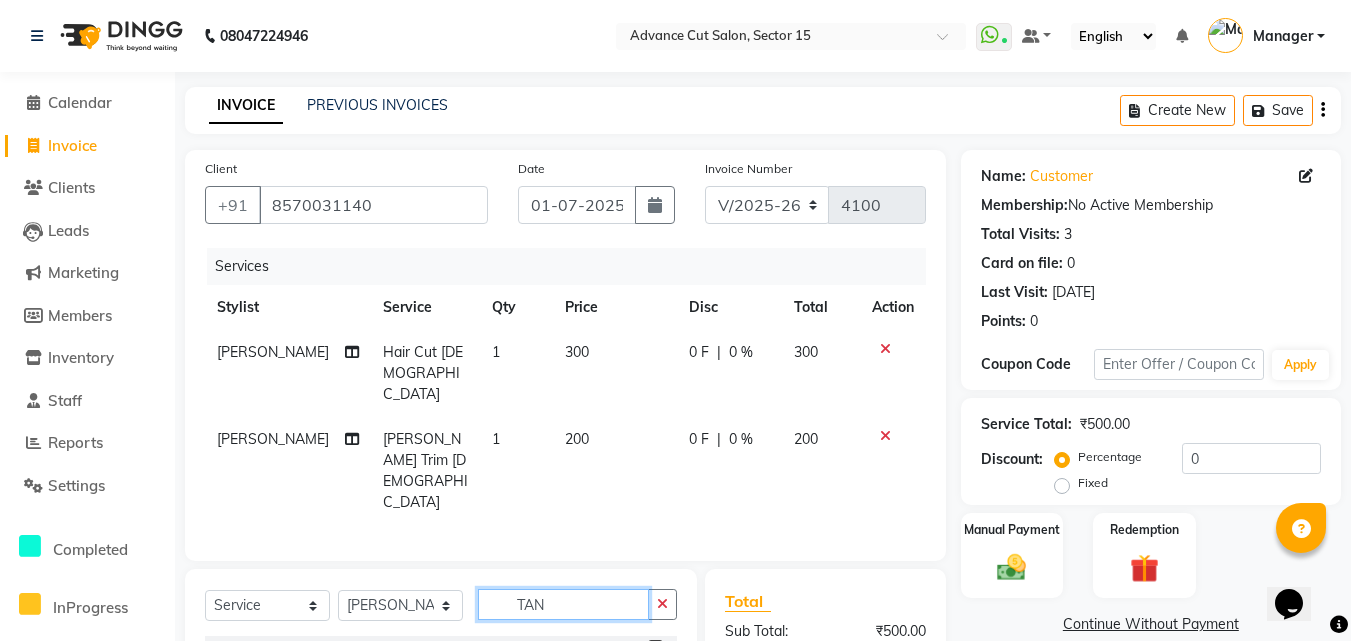 type on "TAN" 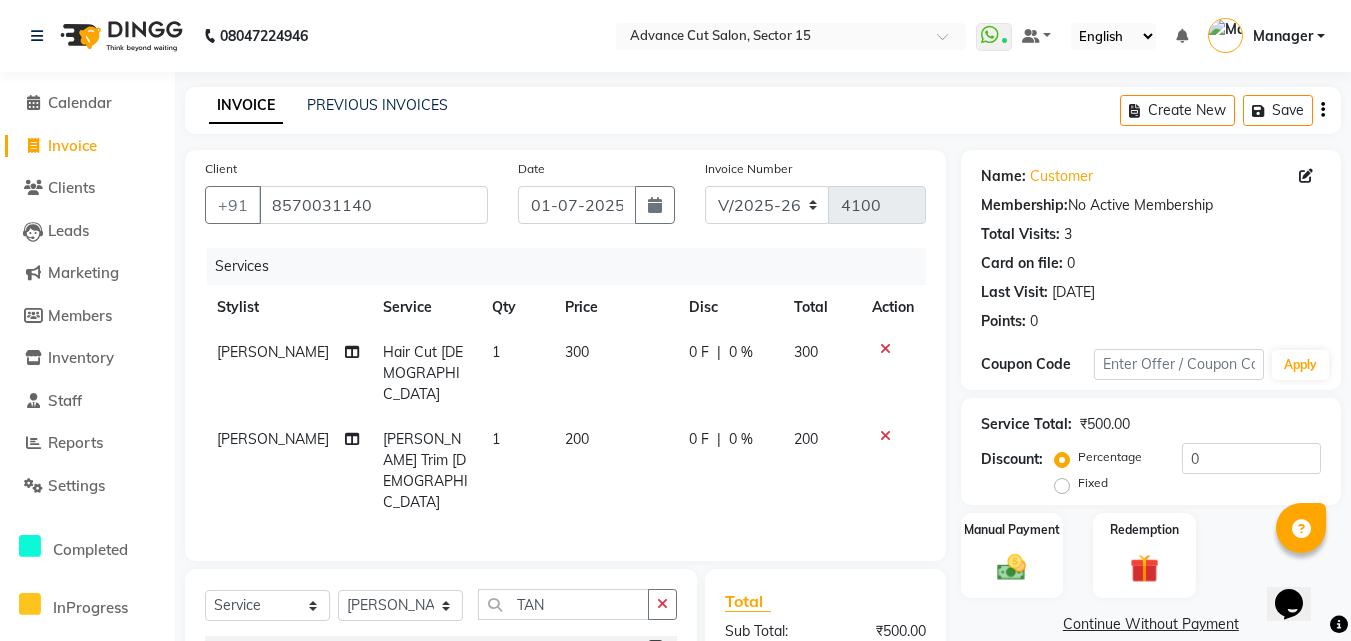 click on "Face [PERSON_NAME]" 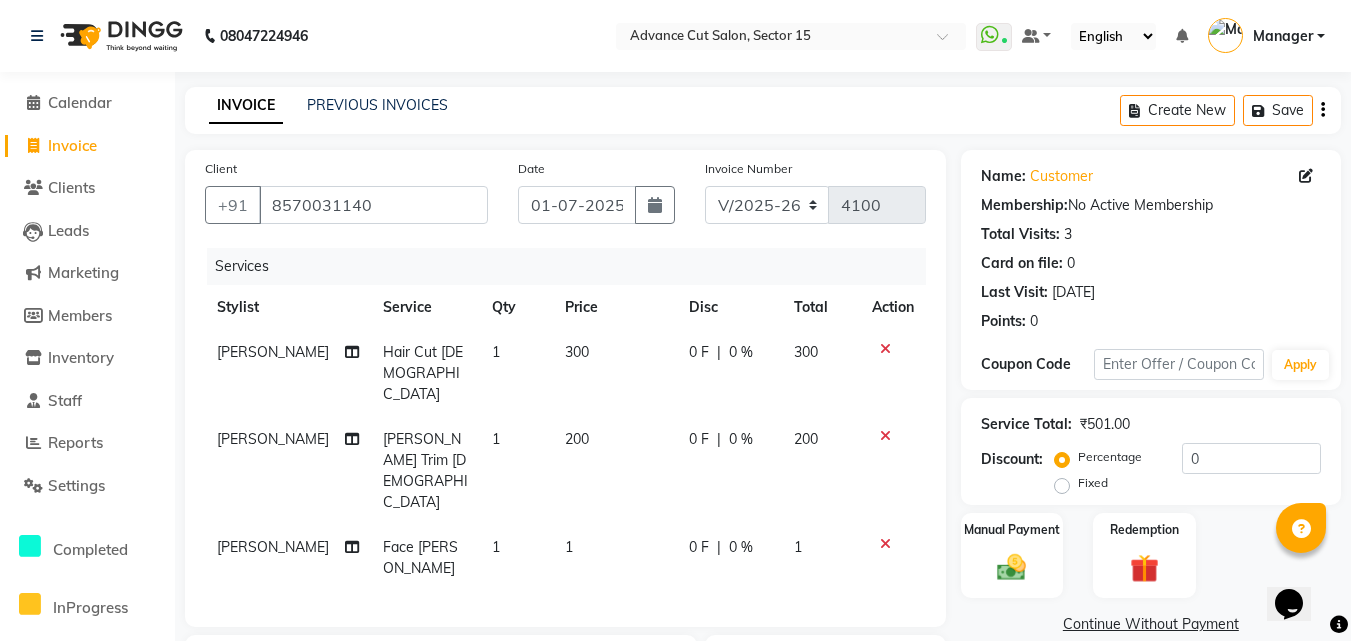 checkbox on "false" 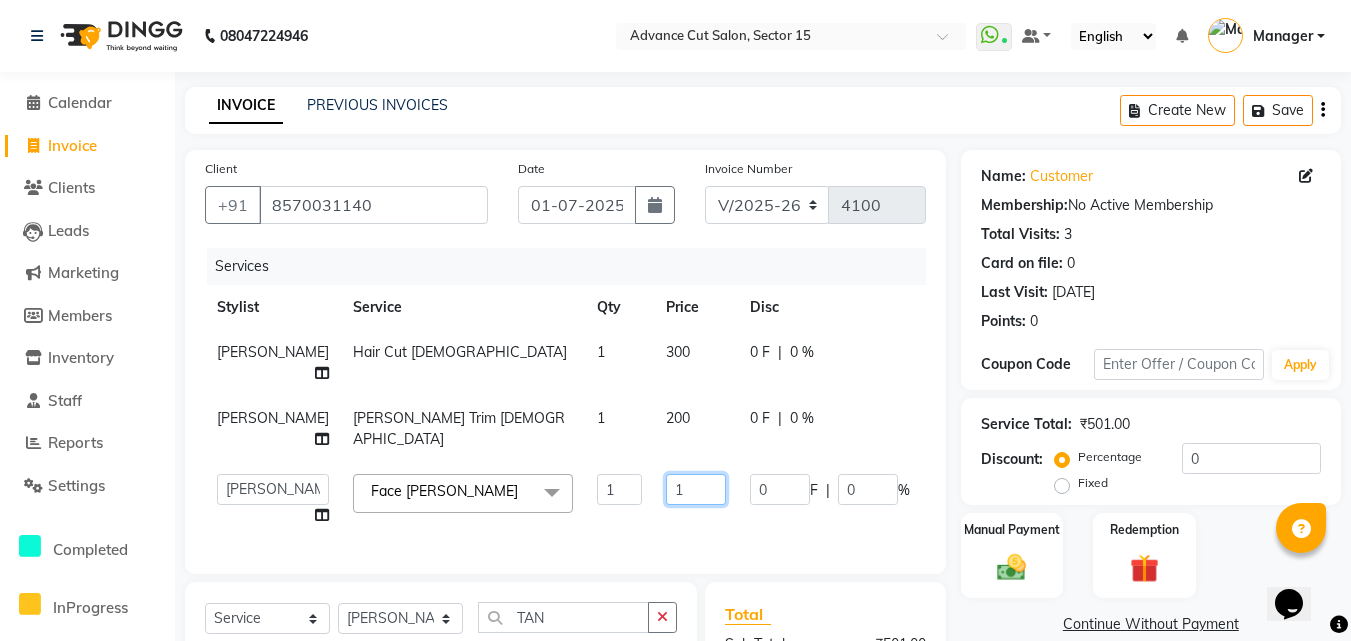 click on "1" 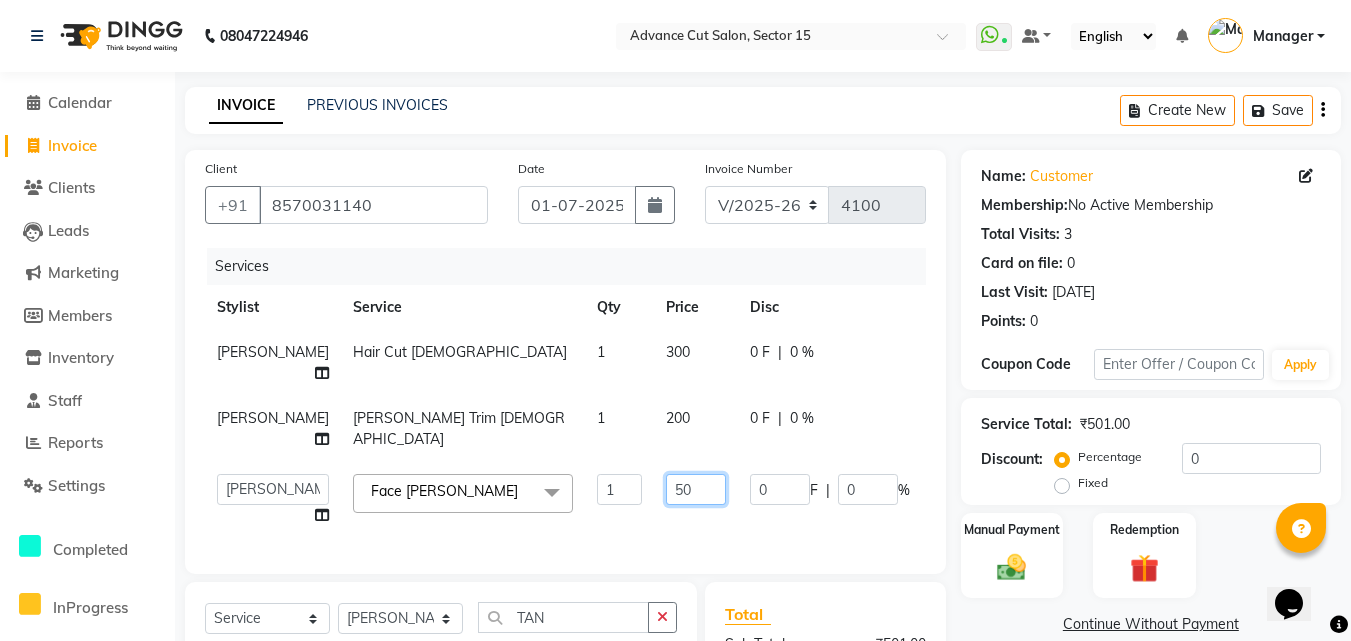 type on "500" 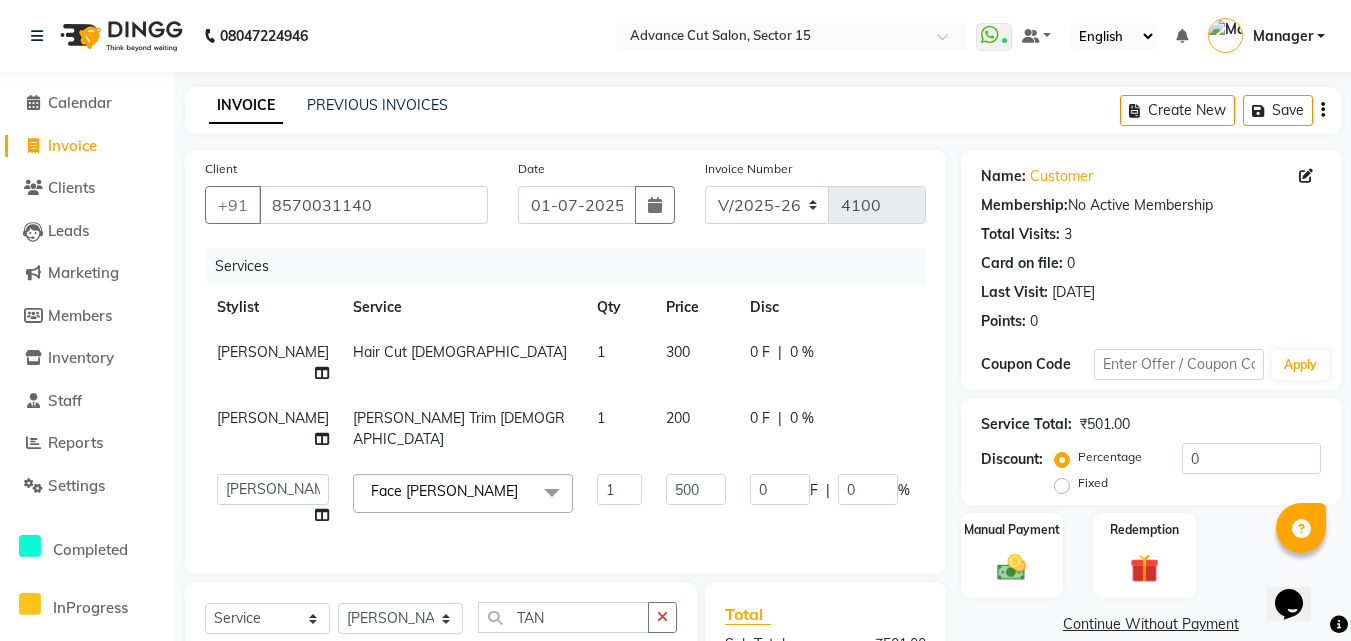 click on "Services" 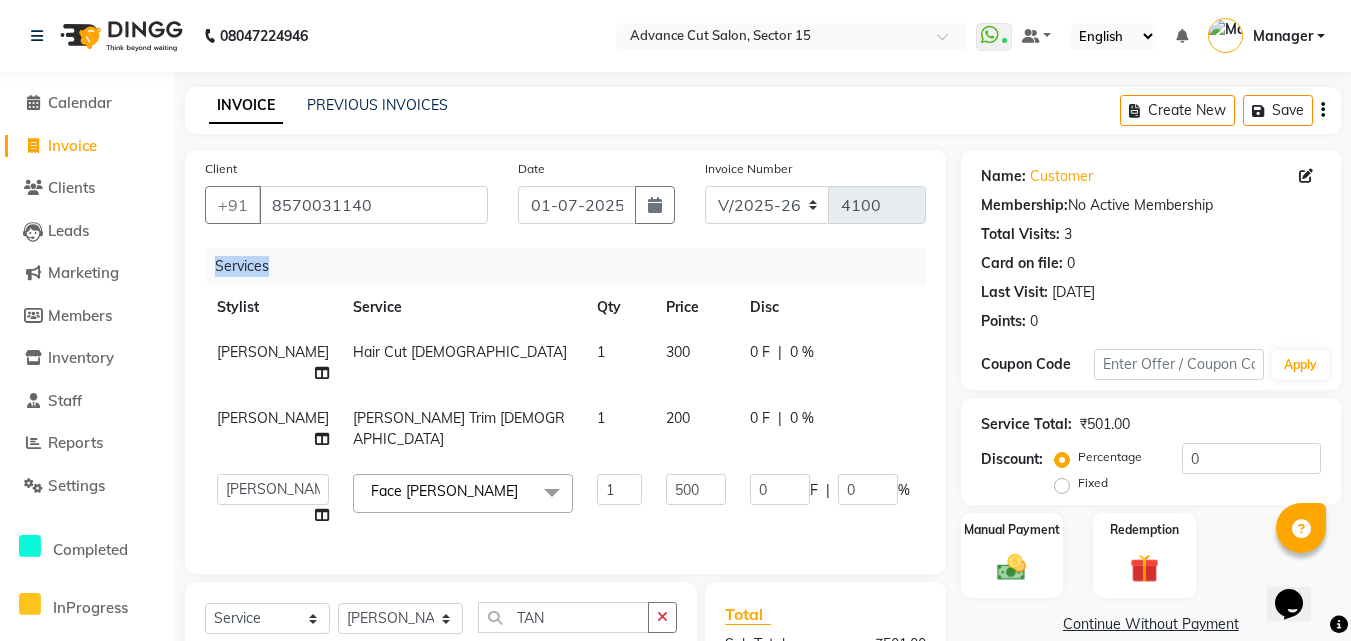 click on "Services" 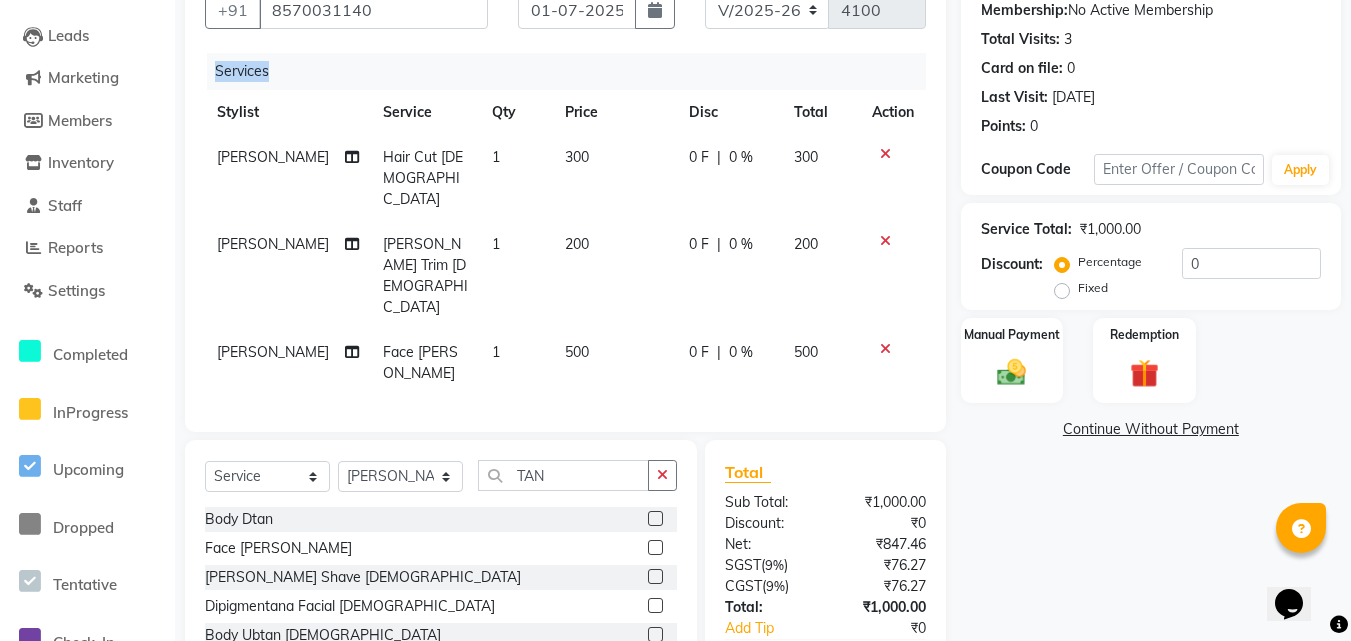 scroll, scrollTop: 228, scrollLeft: 0, axis: vertical 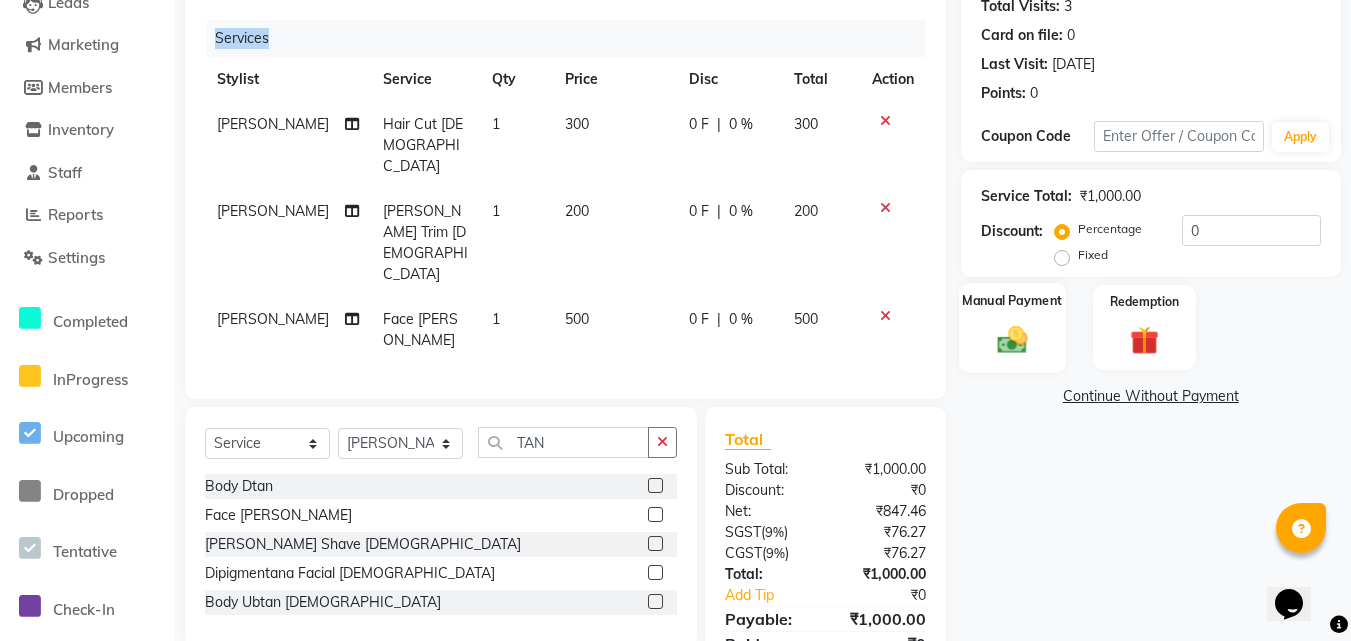 click 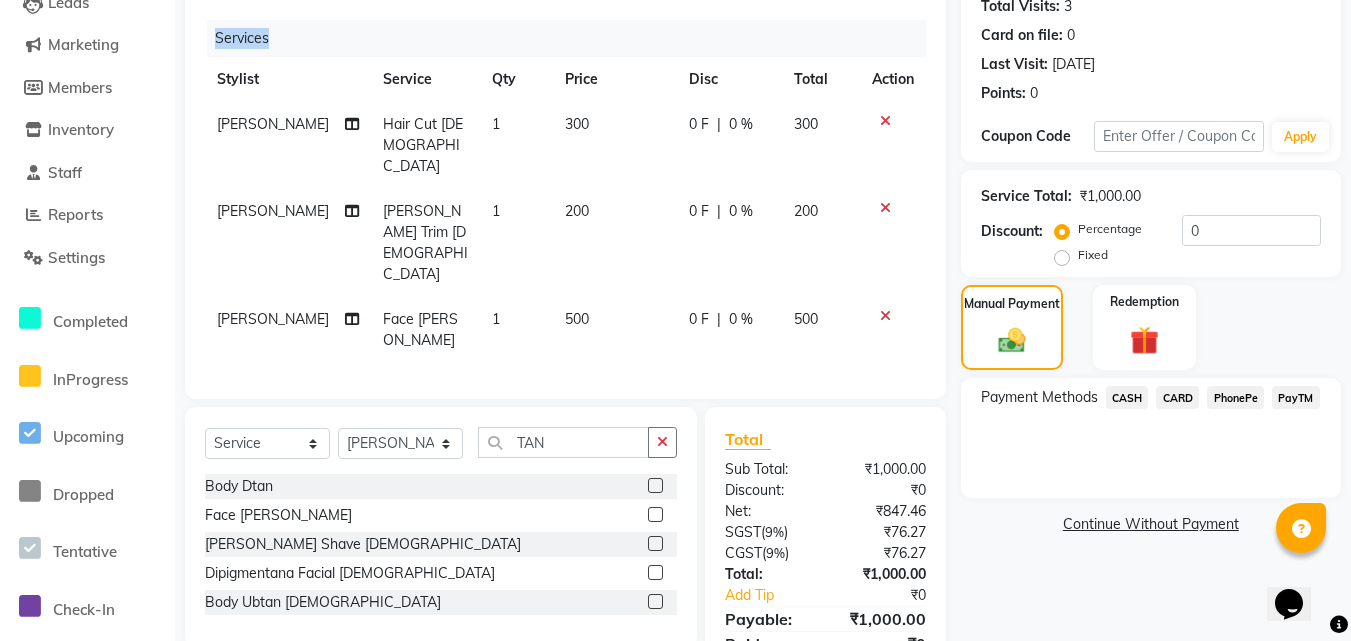 click on "PayTM" 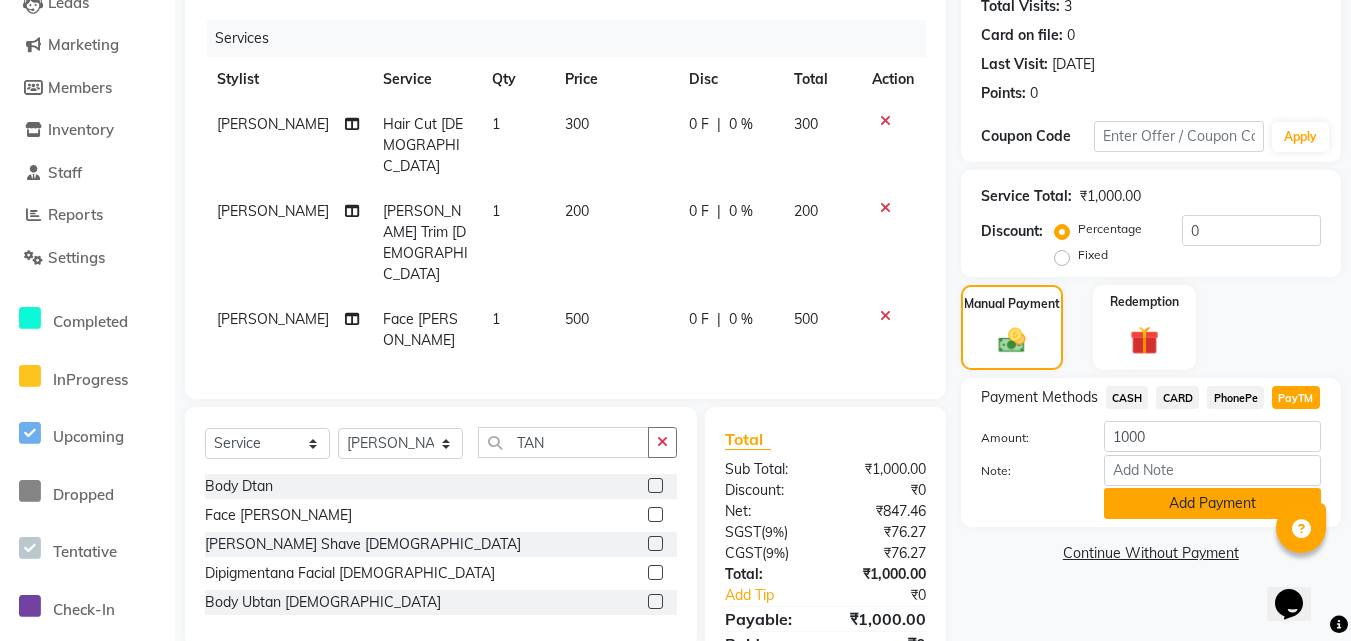 click on "Add Payment" 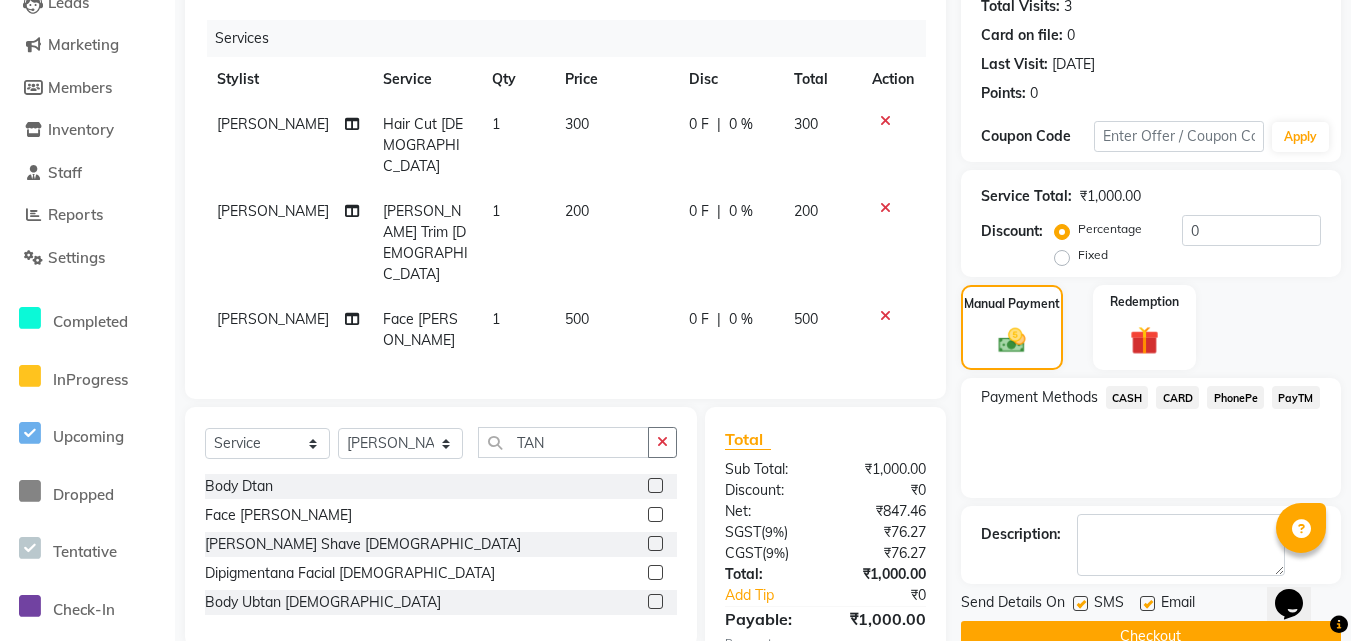 scroll, scrollTop: 270, scrollLeft: 0, axis: vertical 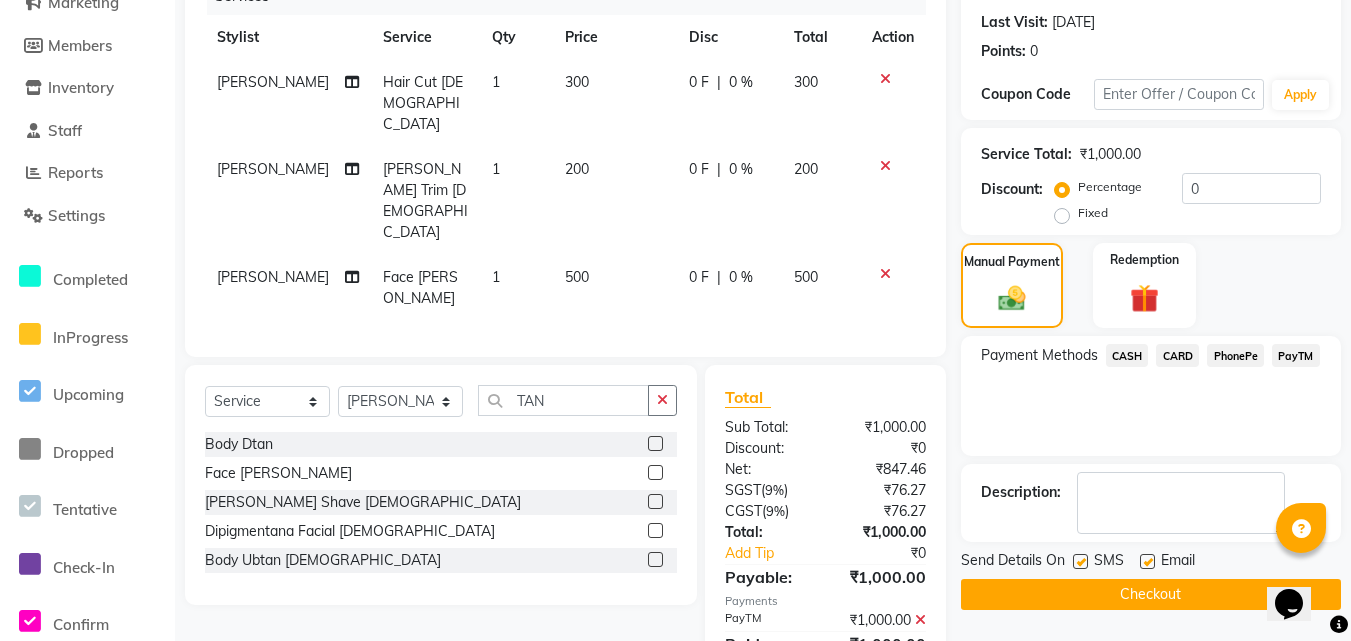 click on "Checkout" 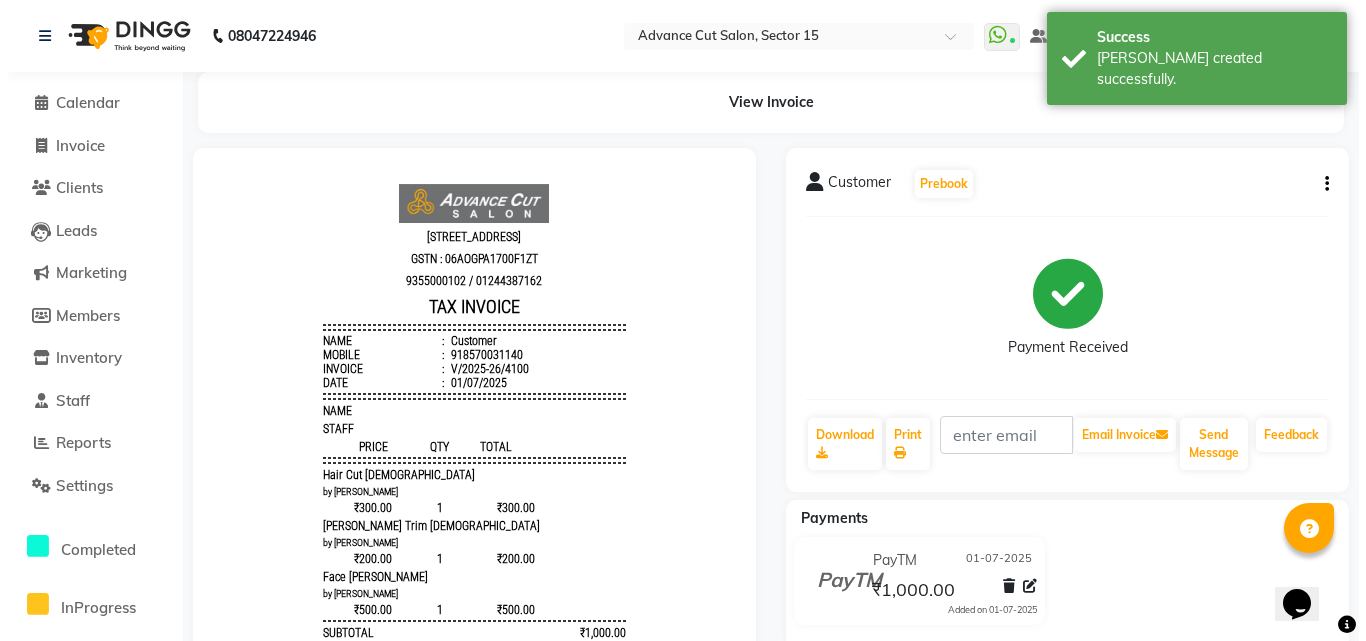scroll, scrollTop: 0, scrollLeft: 0, axis: both 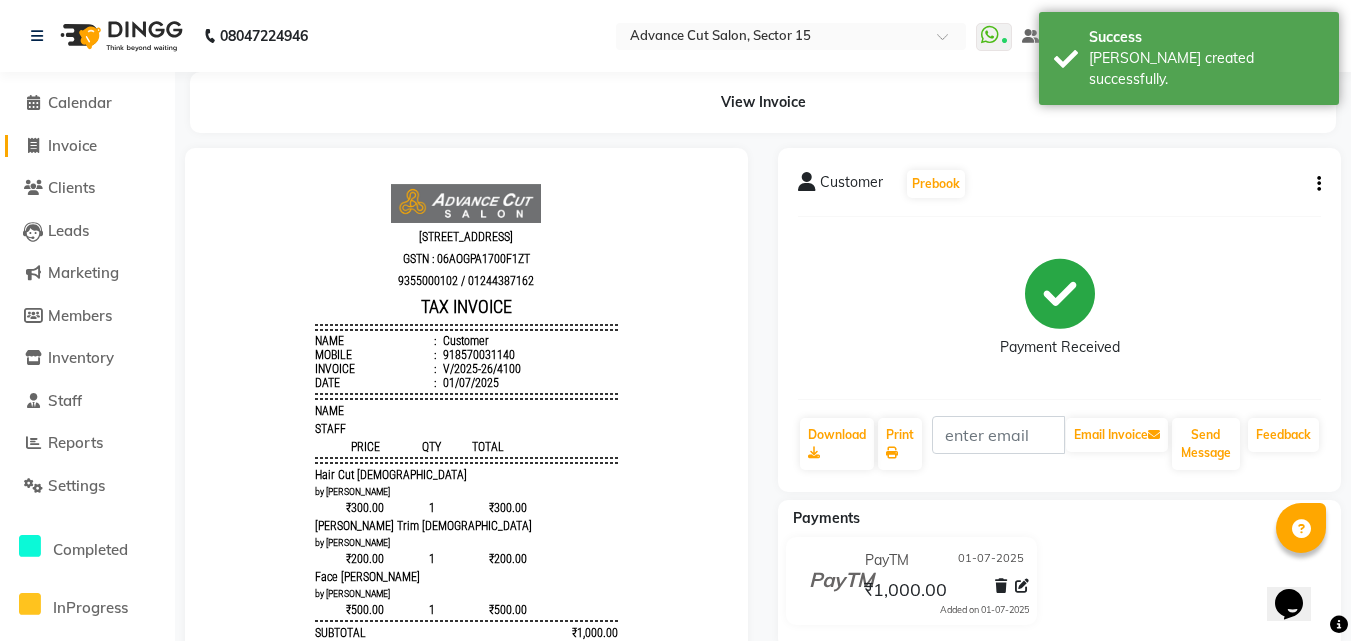 click on "Invoice" 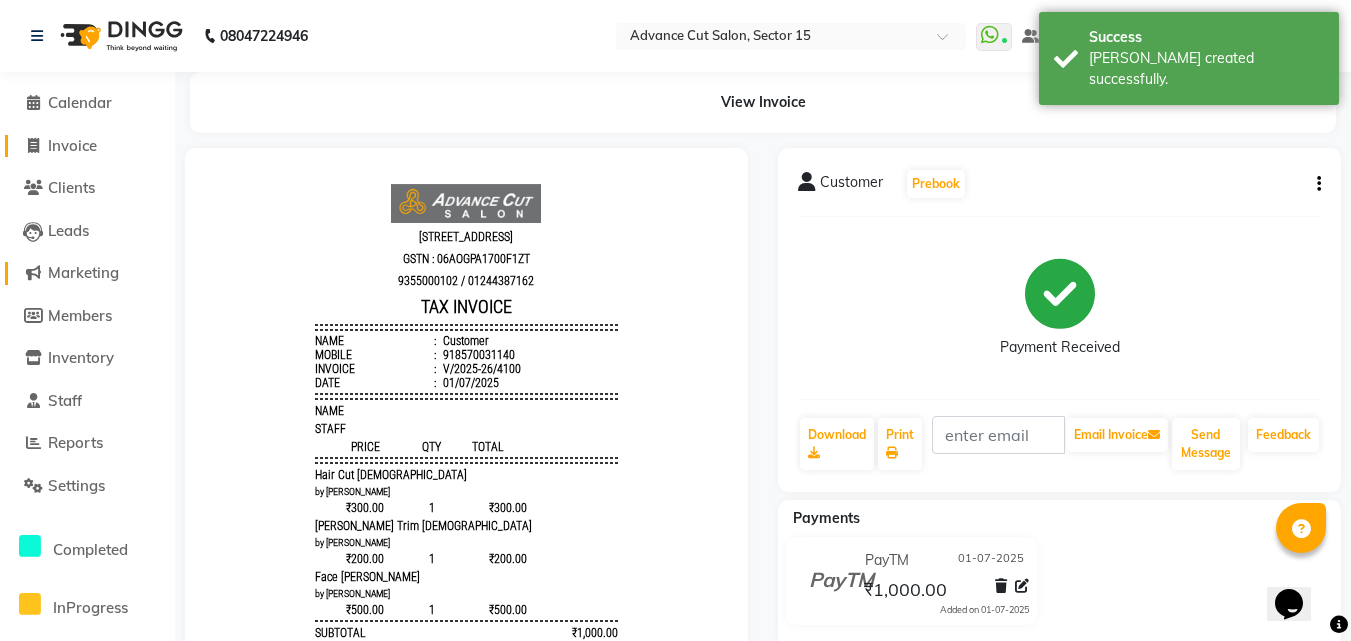 click on "Invoice" 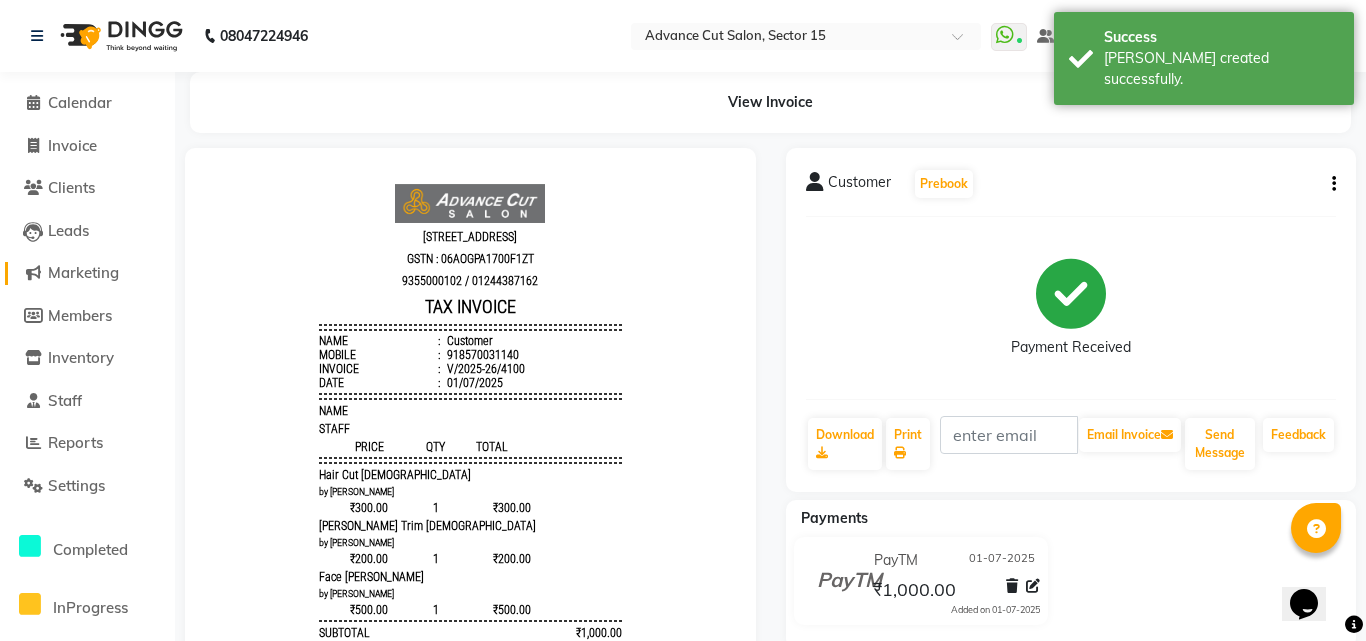 select on "service" 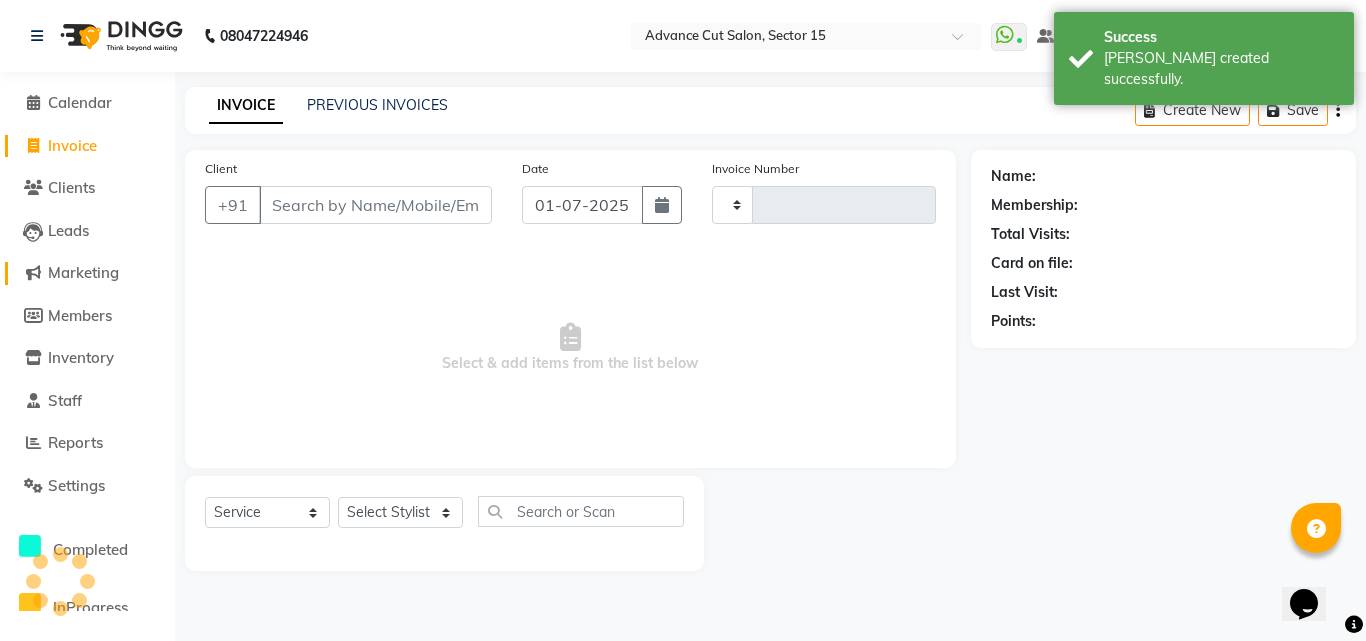 type on "4101" 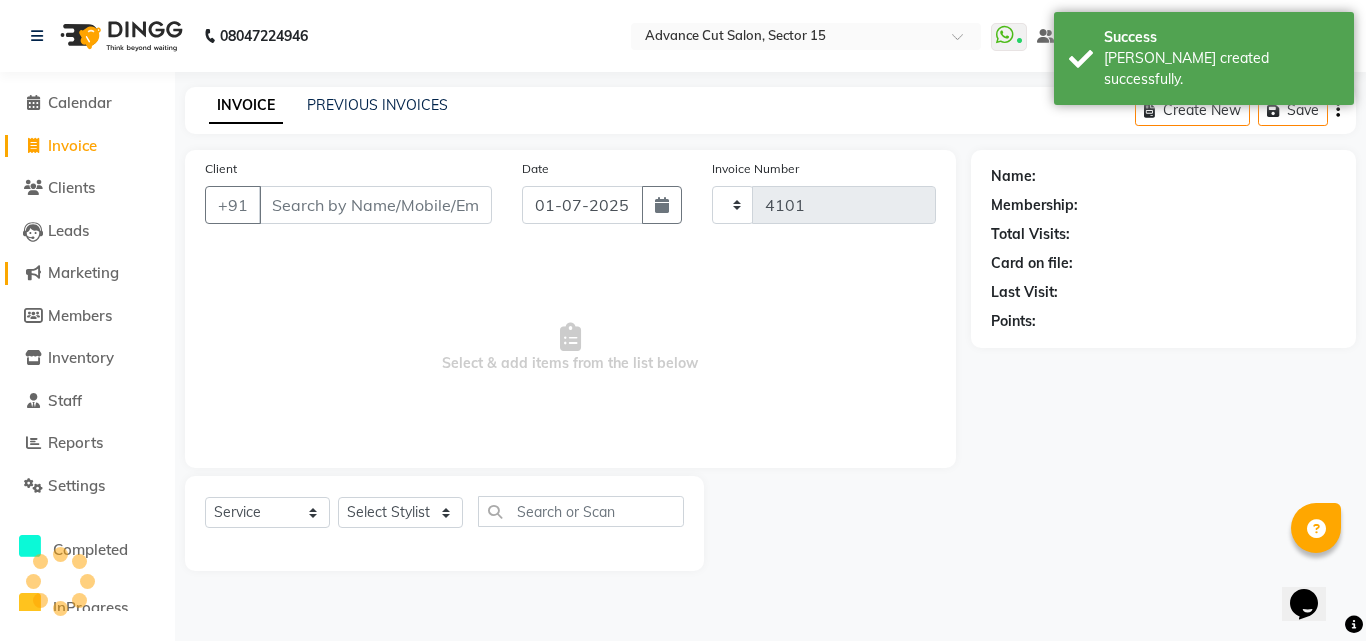 select on "6255" 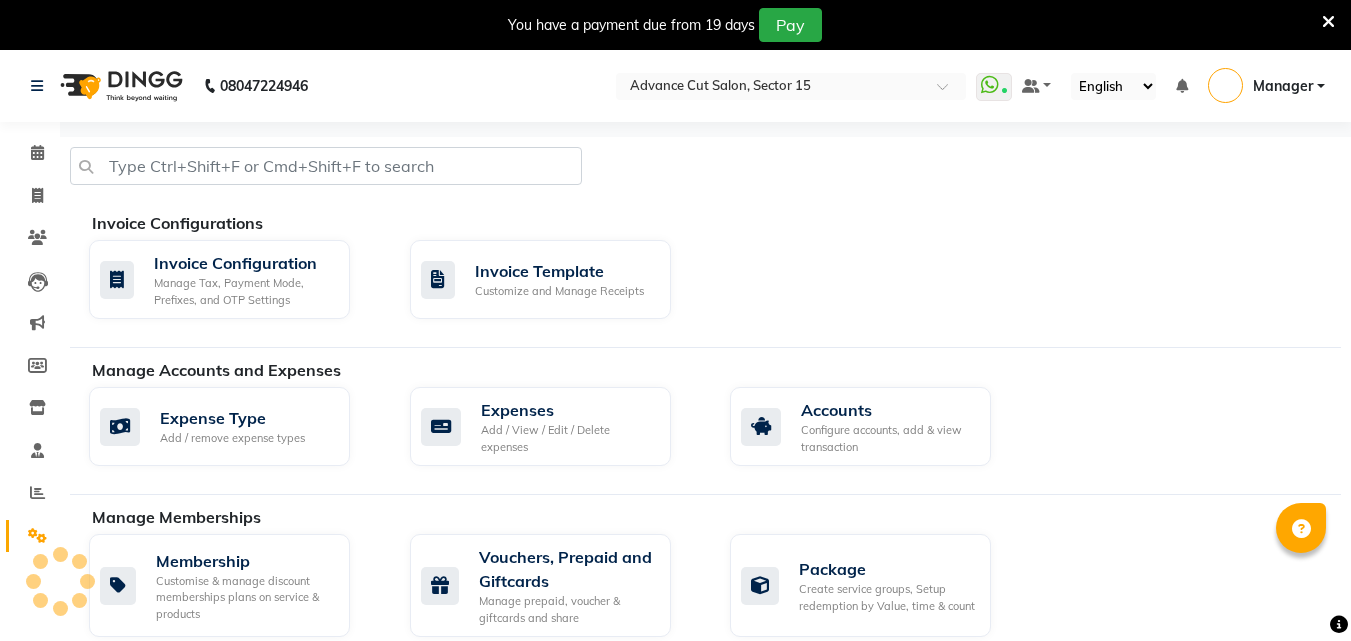 select on "en" 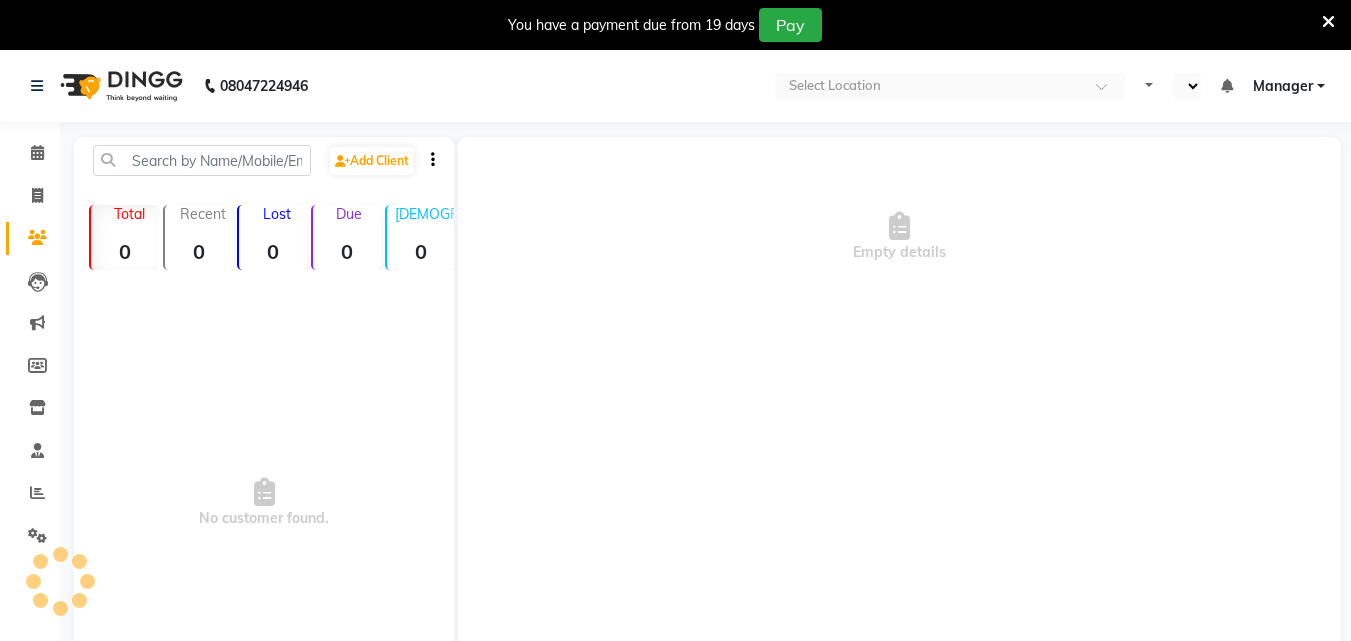 select on "en" 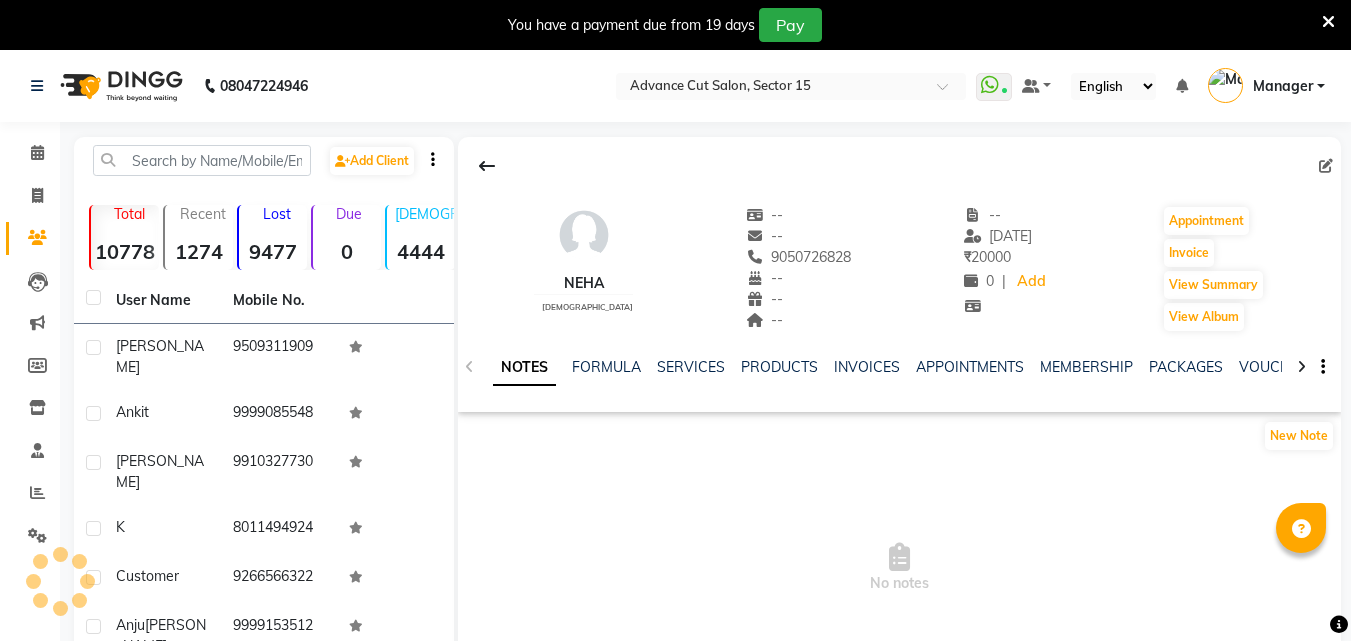 scroll, scrollTop: 0, scrollLeft: 0, axis: both 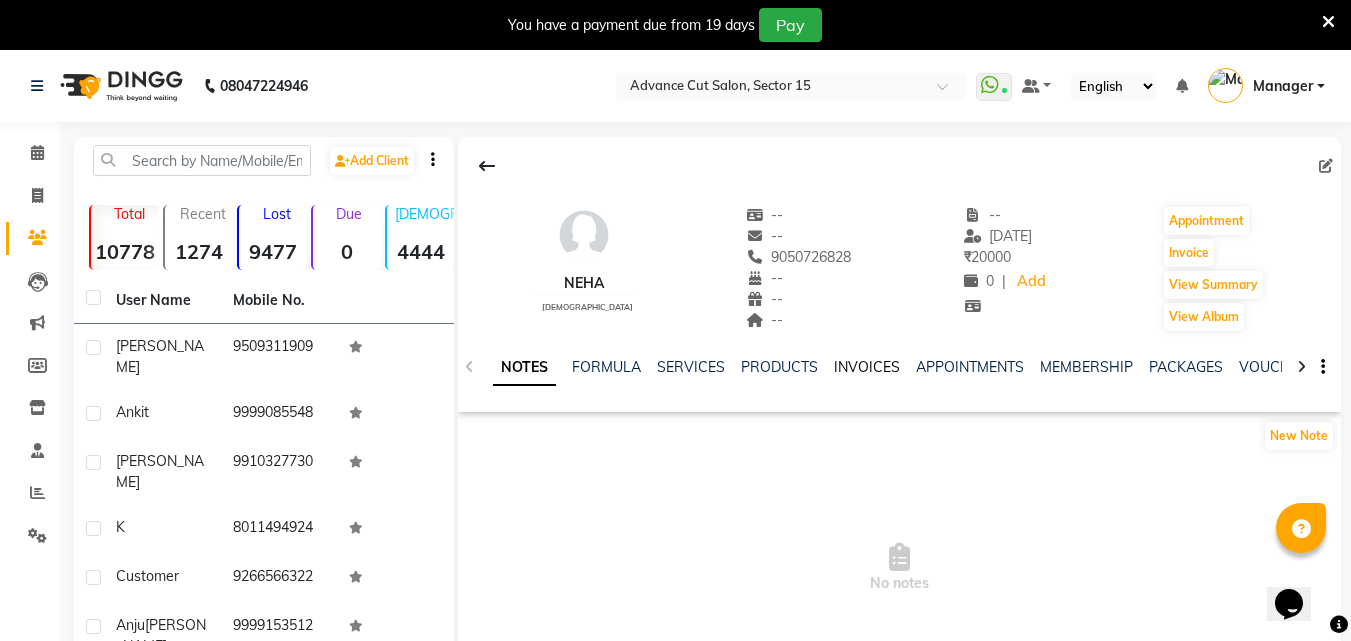 click on "INVOICES" 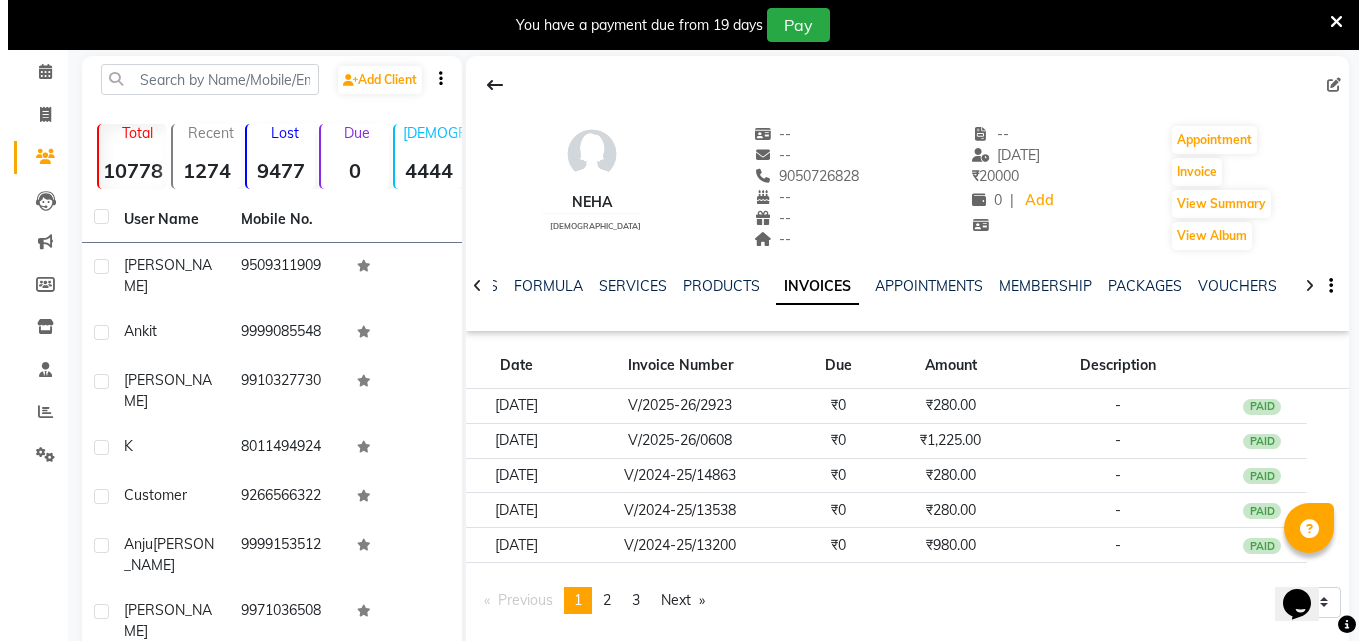 scroll, scrollTop: 276, scrollLeft: 0, axis: vertical 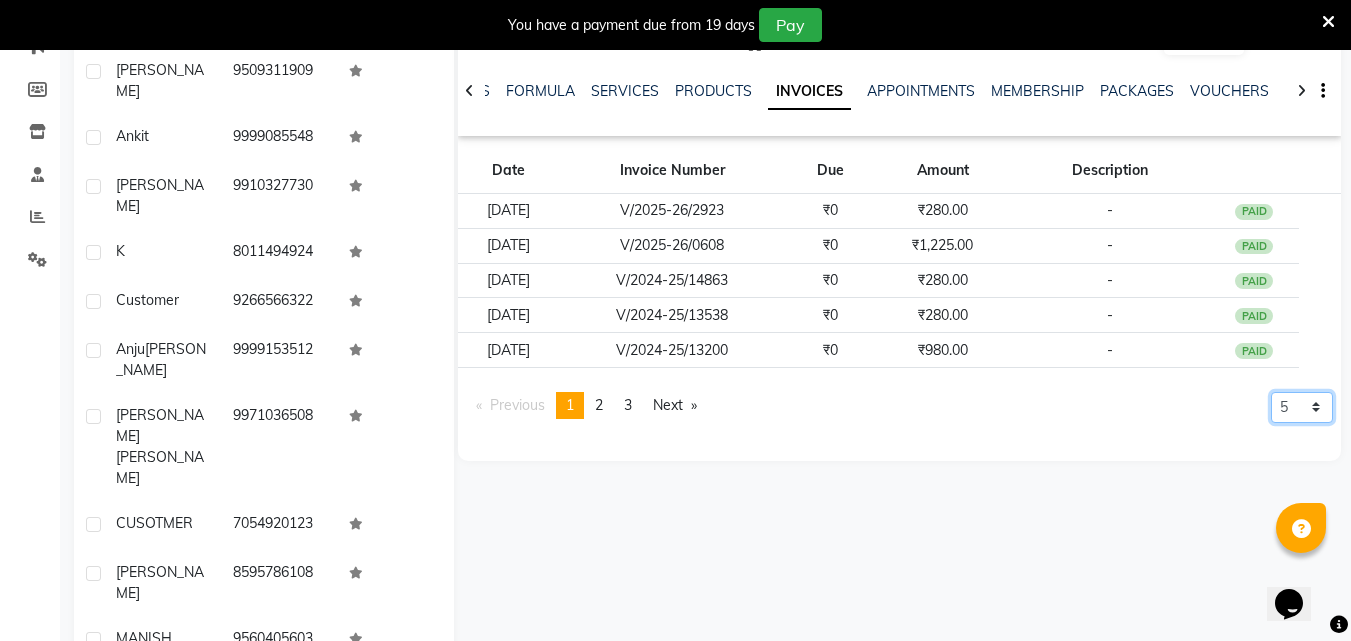 click on "5 10 50 100 500" 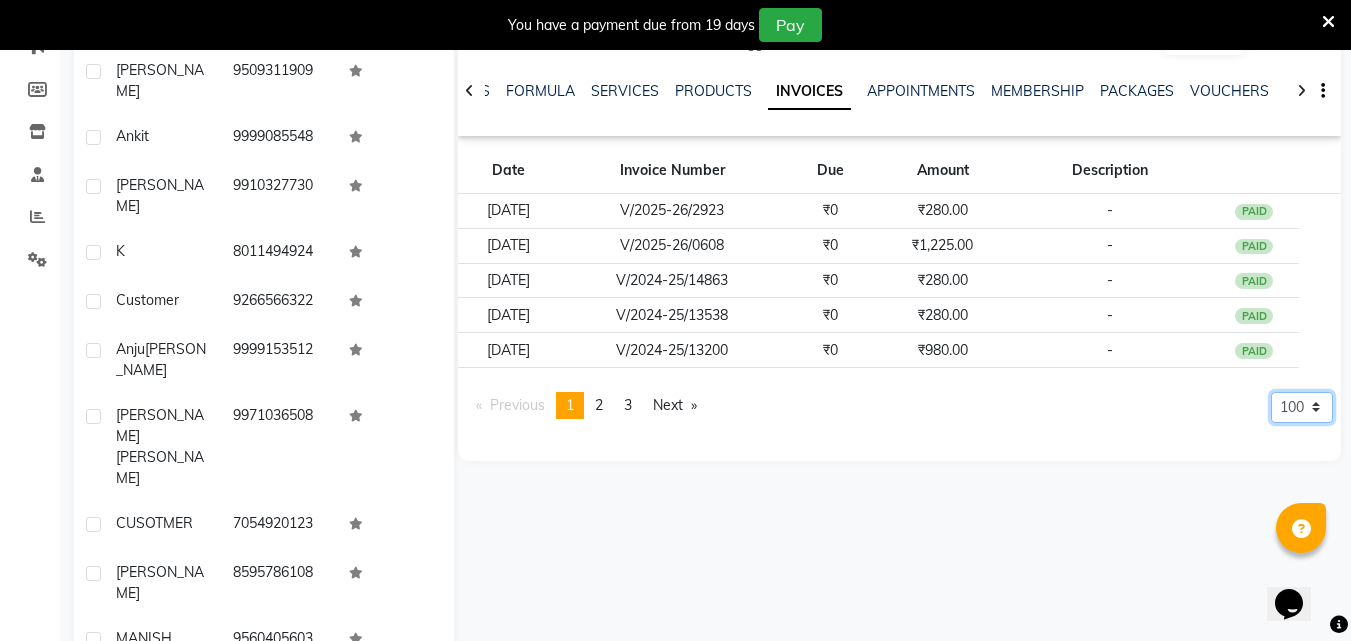 click on "5 10 50 100 500" 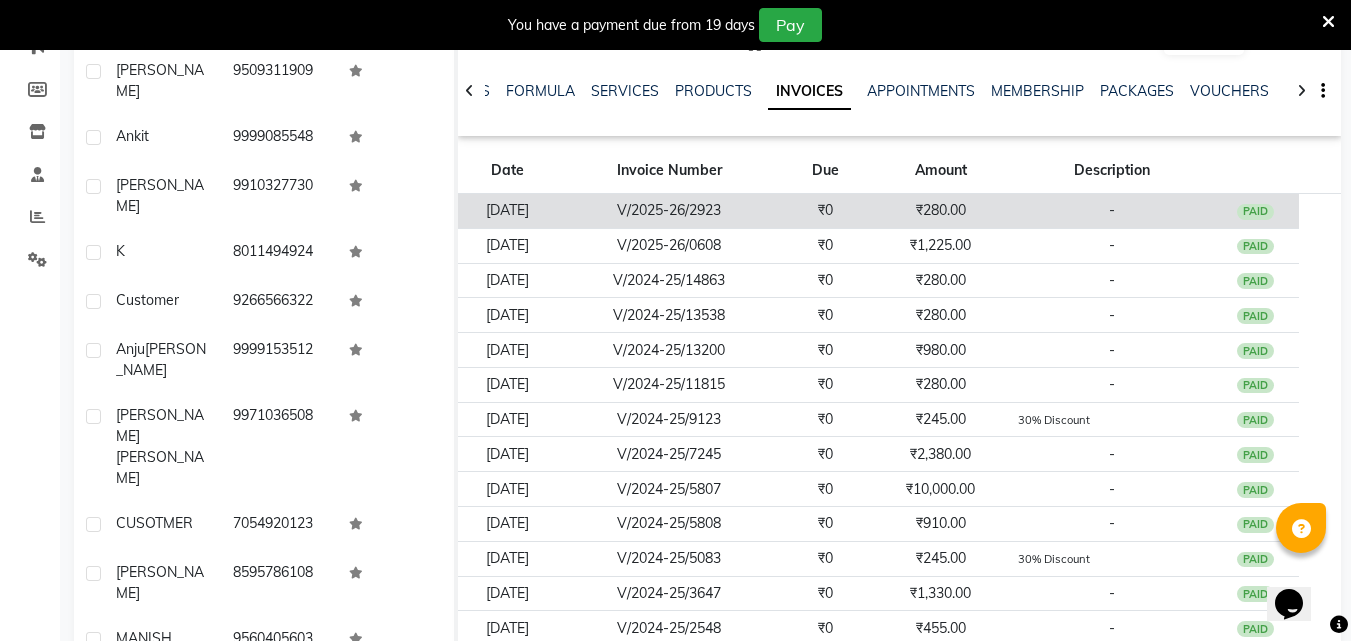 click on "₹280.00" 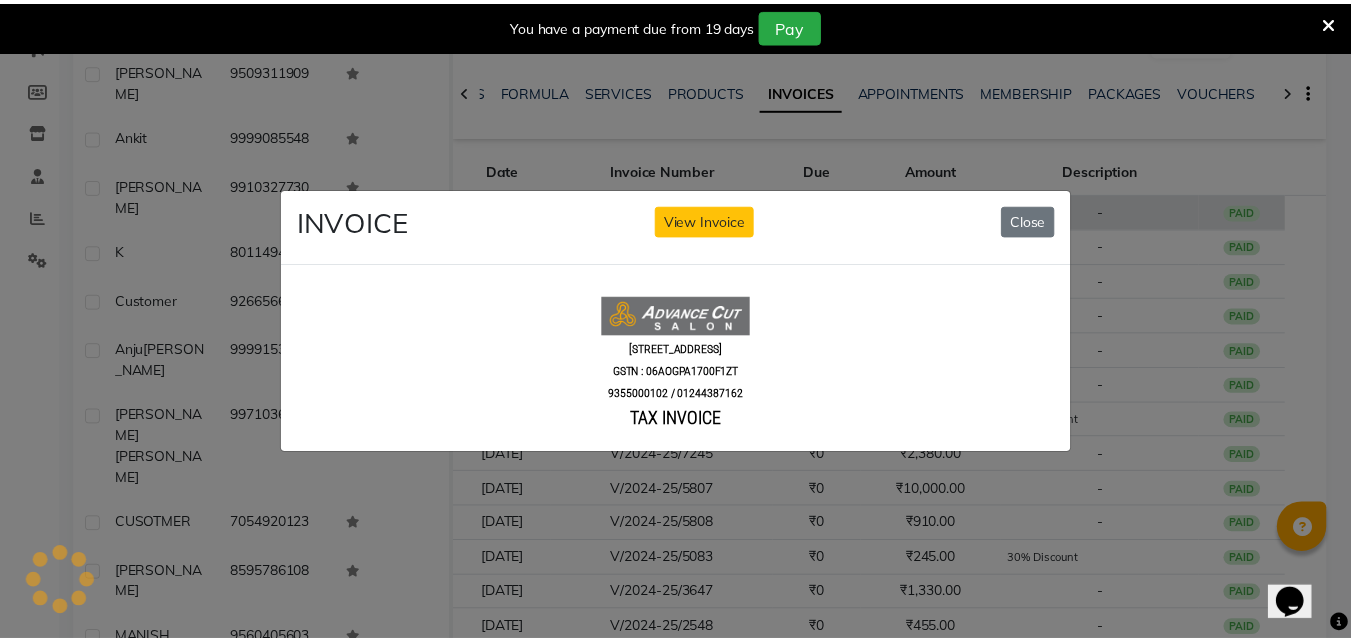 scroll, scrollTop: 0, scrollLeft: 0, axis: both 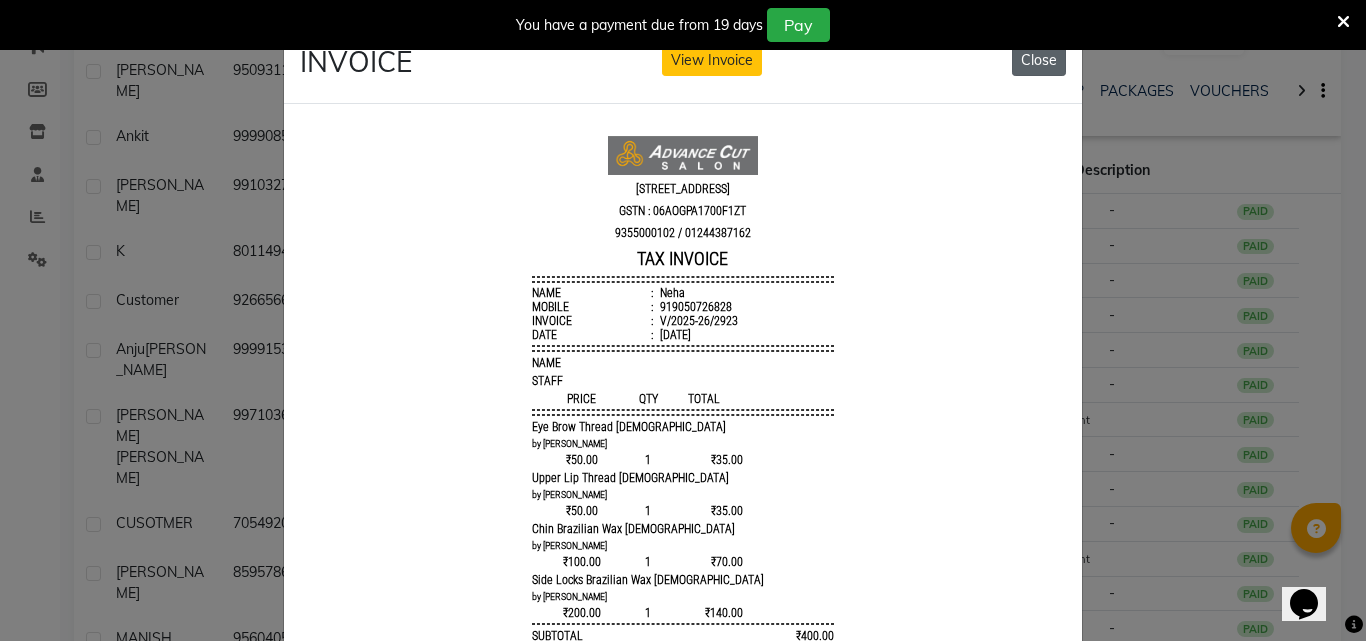 click on "Close" 